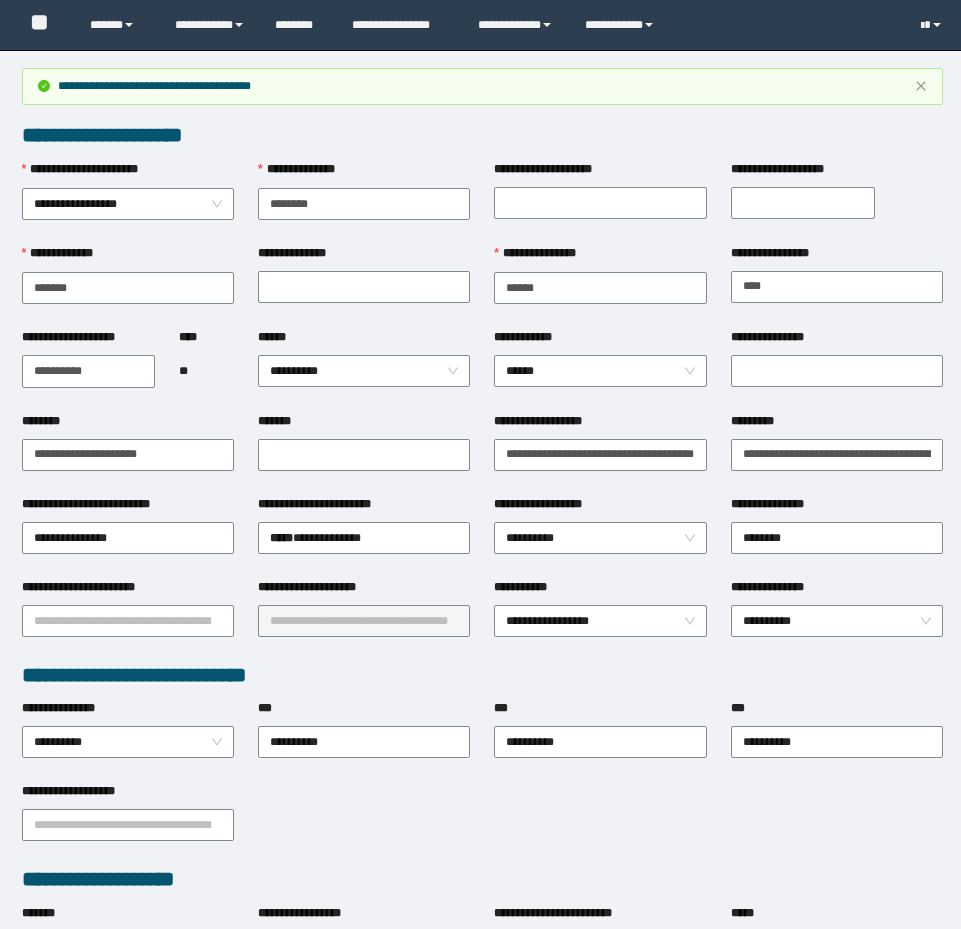 scroll, scrollTop: 0, scrollLeft: 33, axis: horizontal 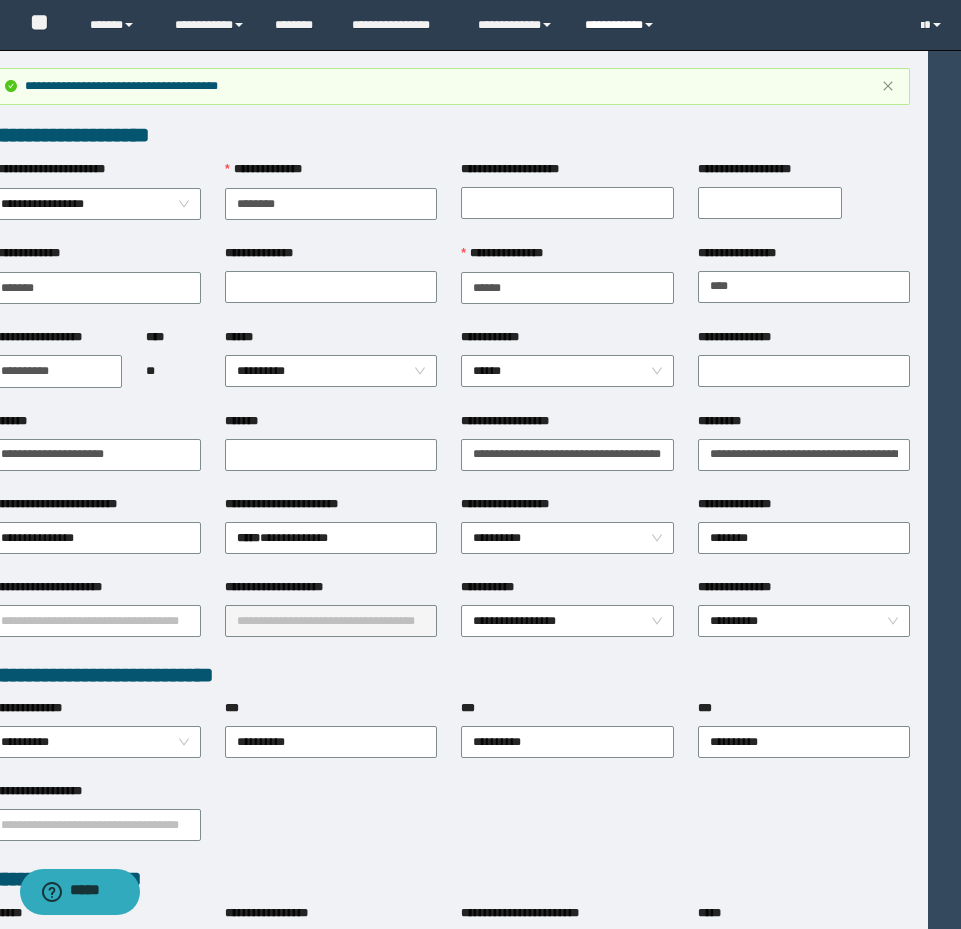 click on "**********" at bounding box center (622, 25) 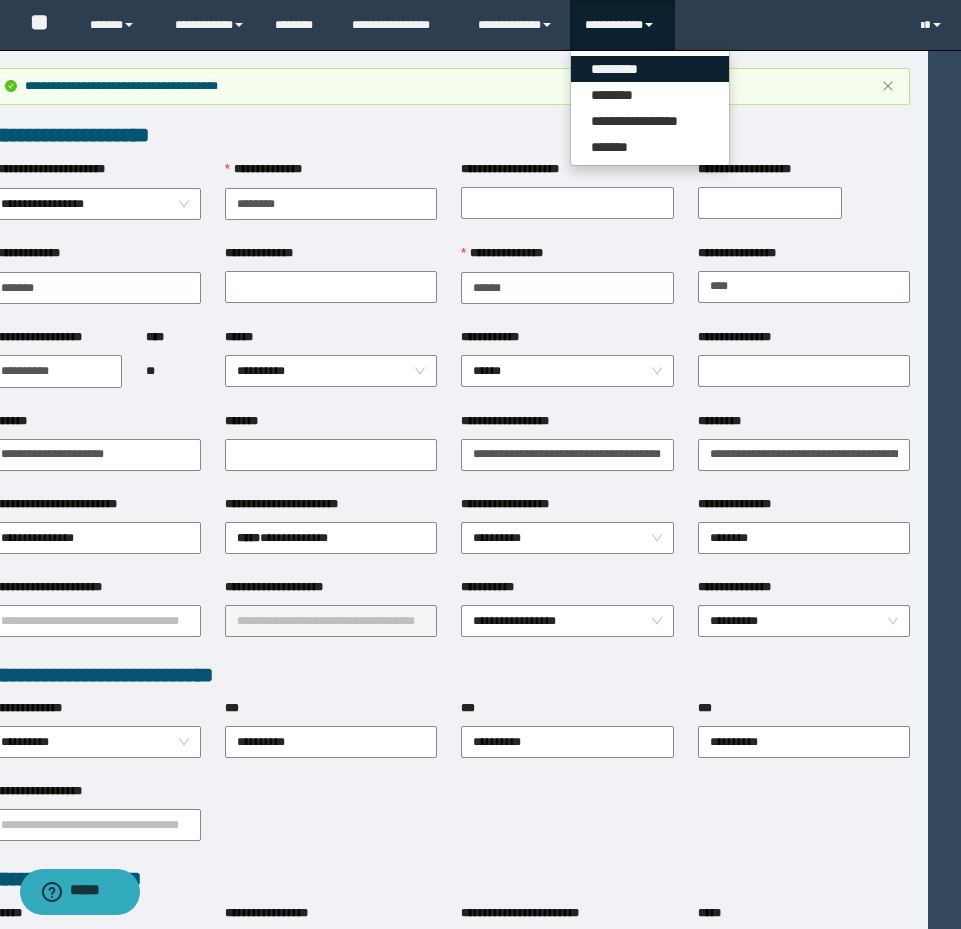 click on "*********" at bounding box center (650, 69) 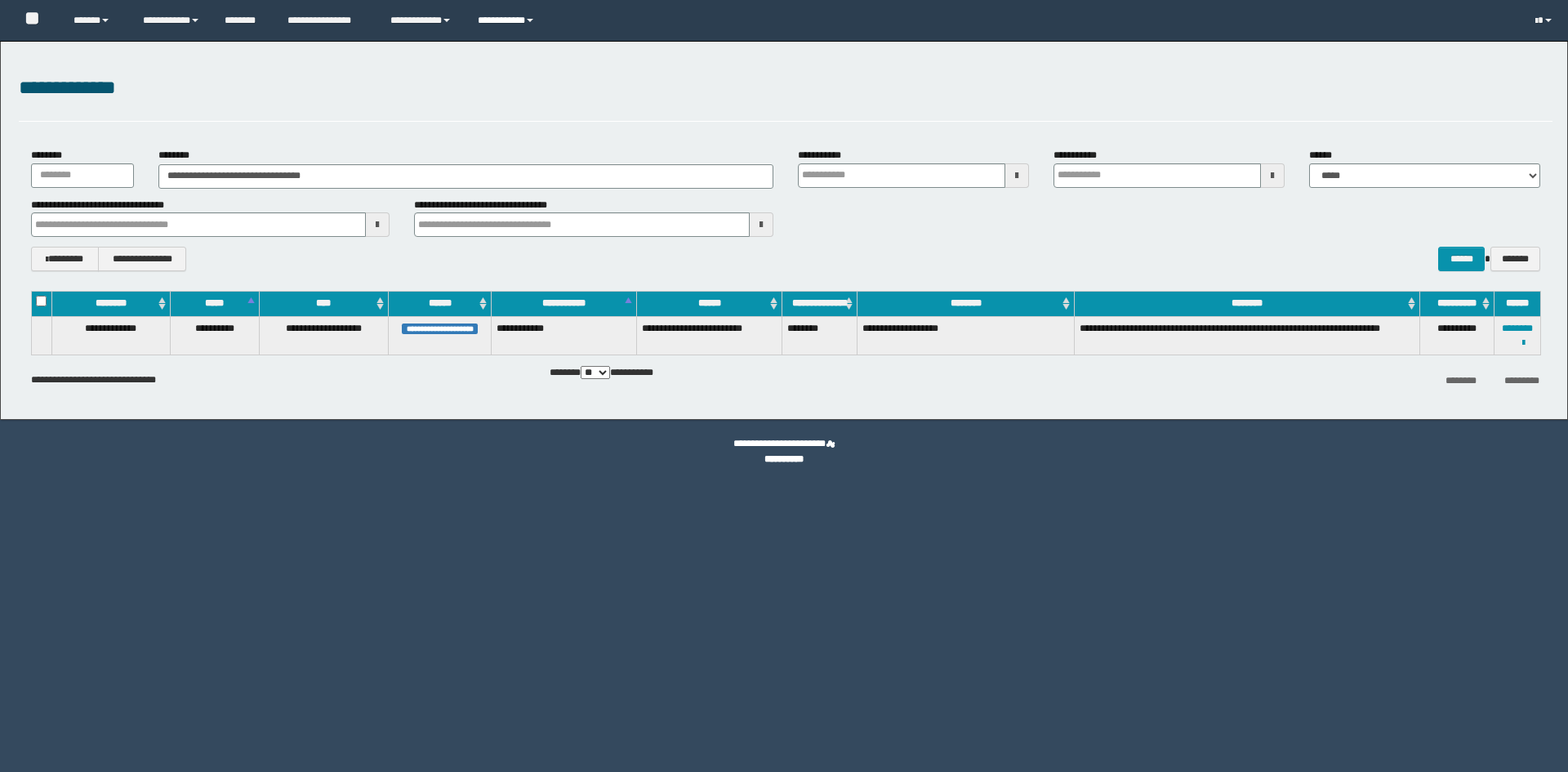 scroll, scrollTop: 0, scrollLeft: 0, axis: both 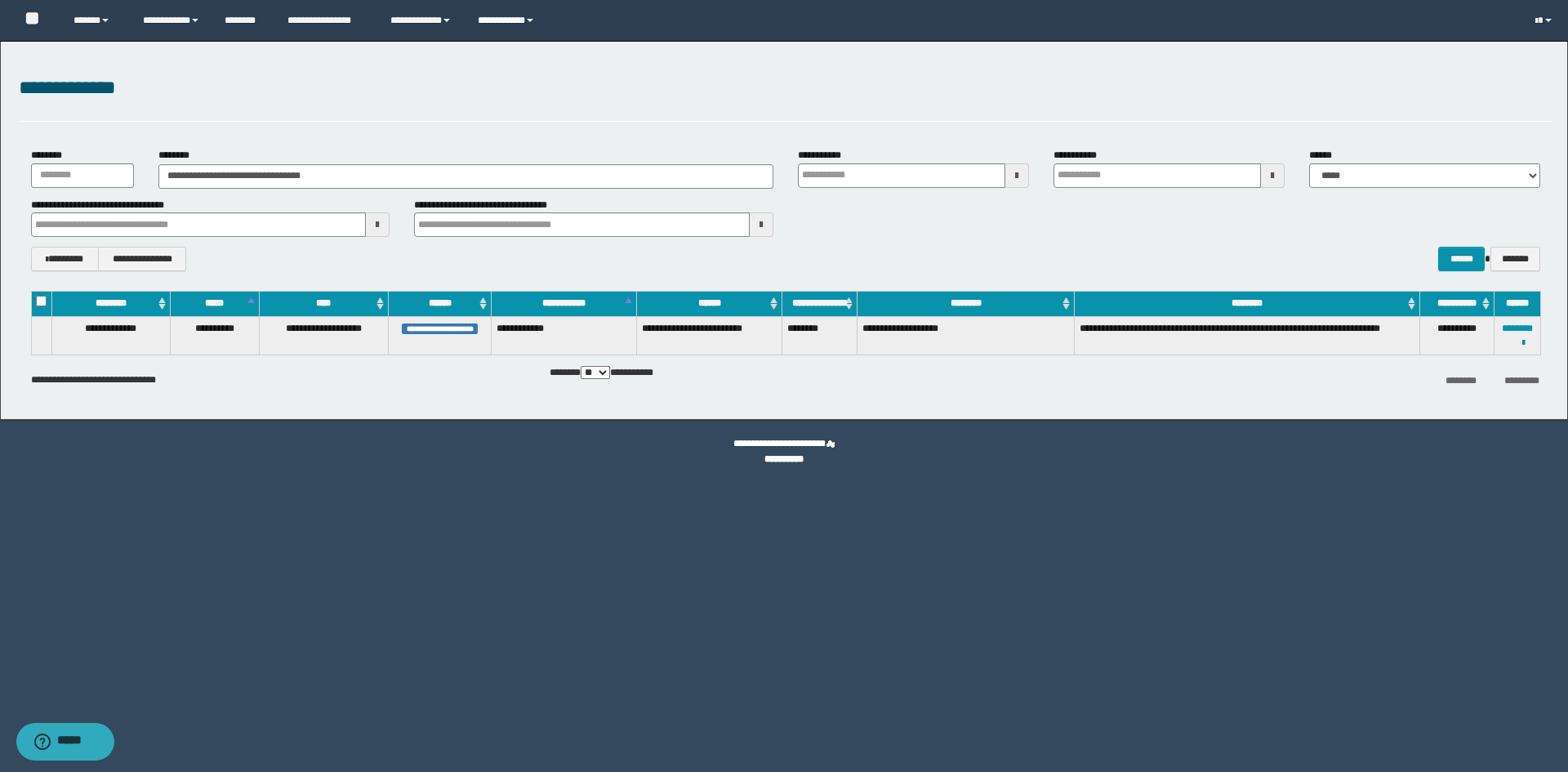 click on "**********" at bounding box center [508, 20] 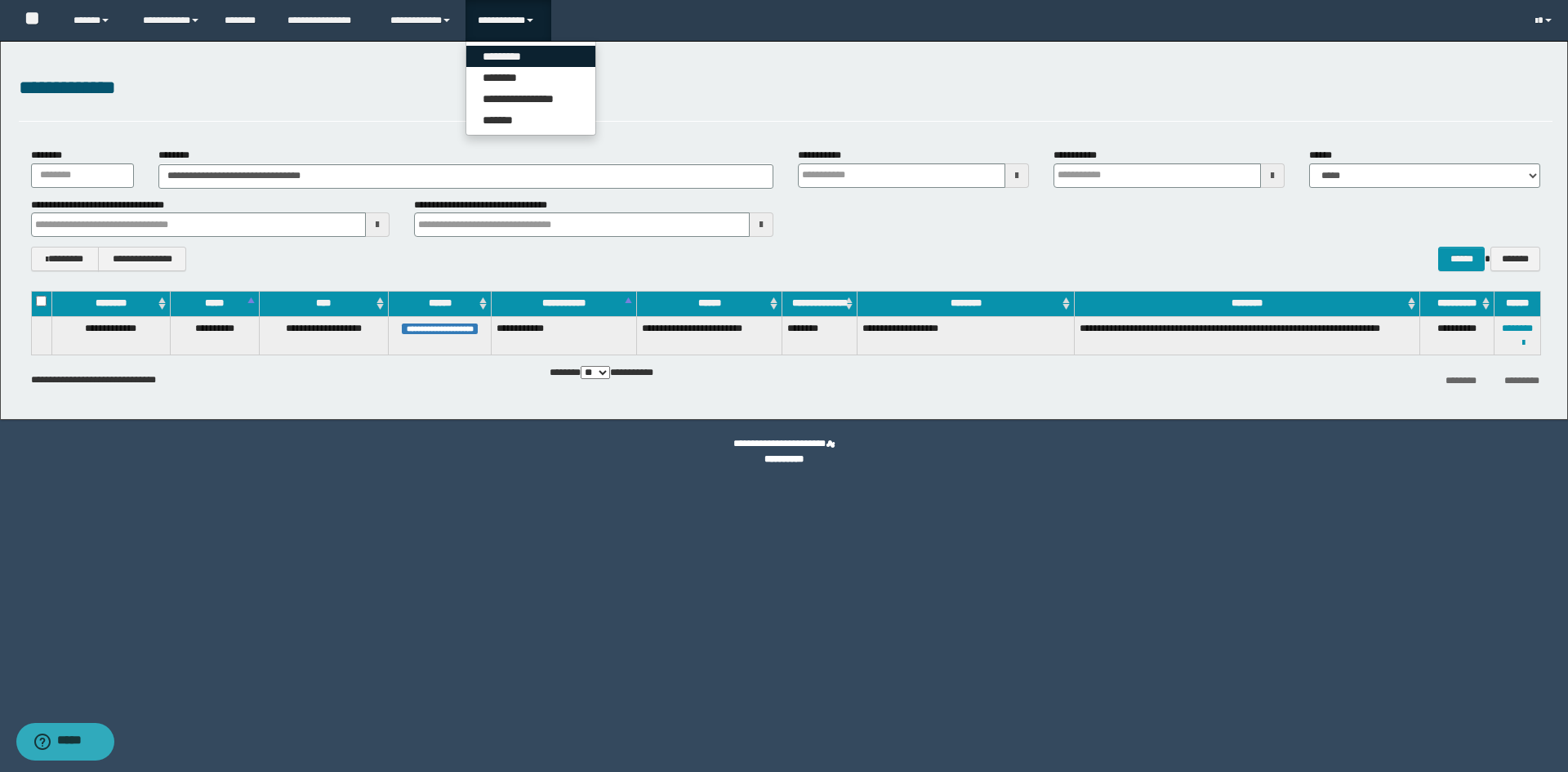 click on "*********" at bounding box center (531, 56) 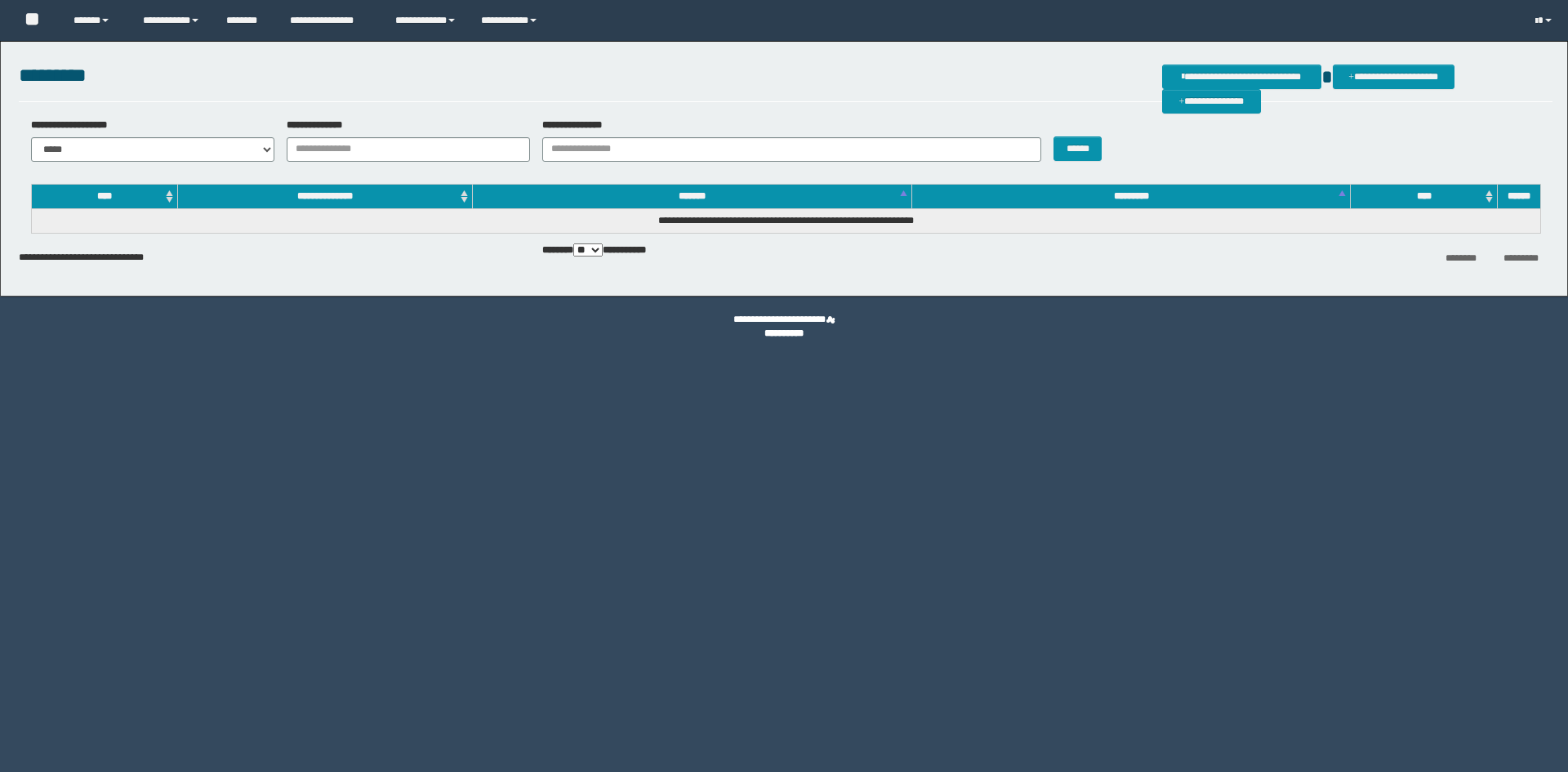 scroll, scrollTop: 0, scrollLeft: 0, axis: both 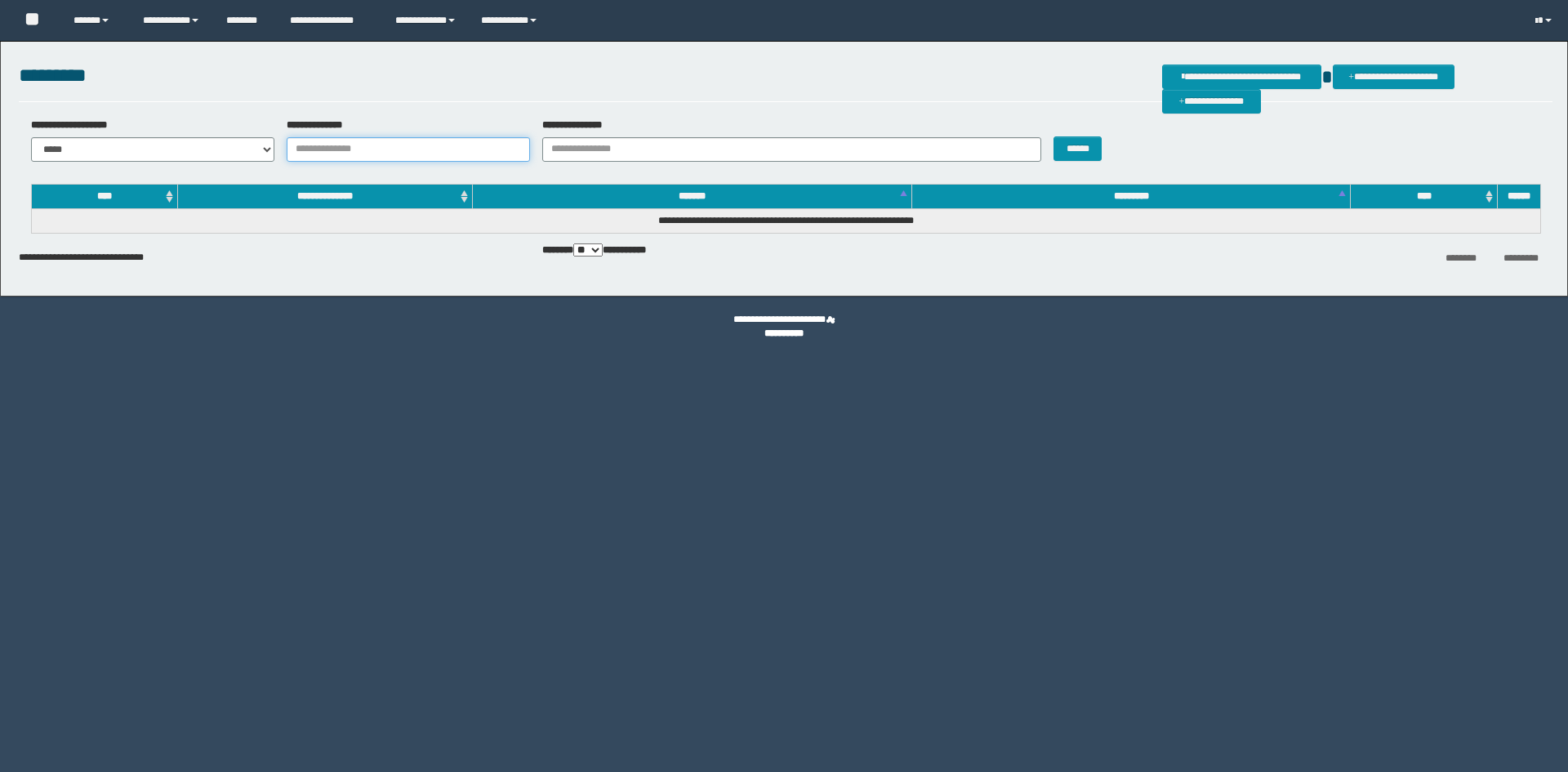 click on "**********" at bounding box center [408, 149] 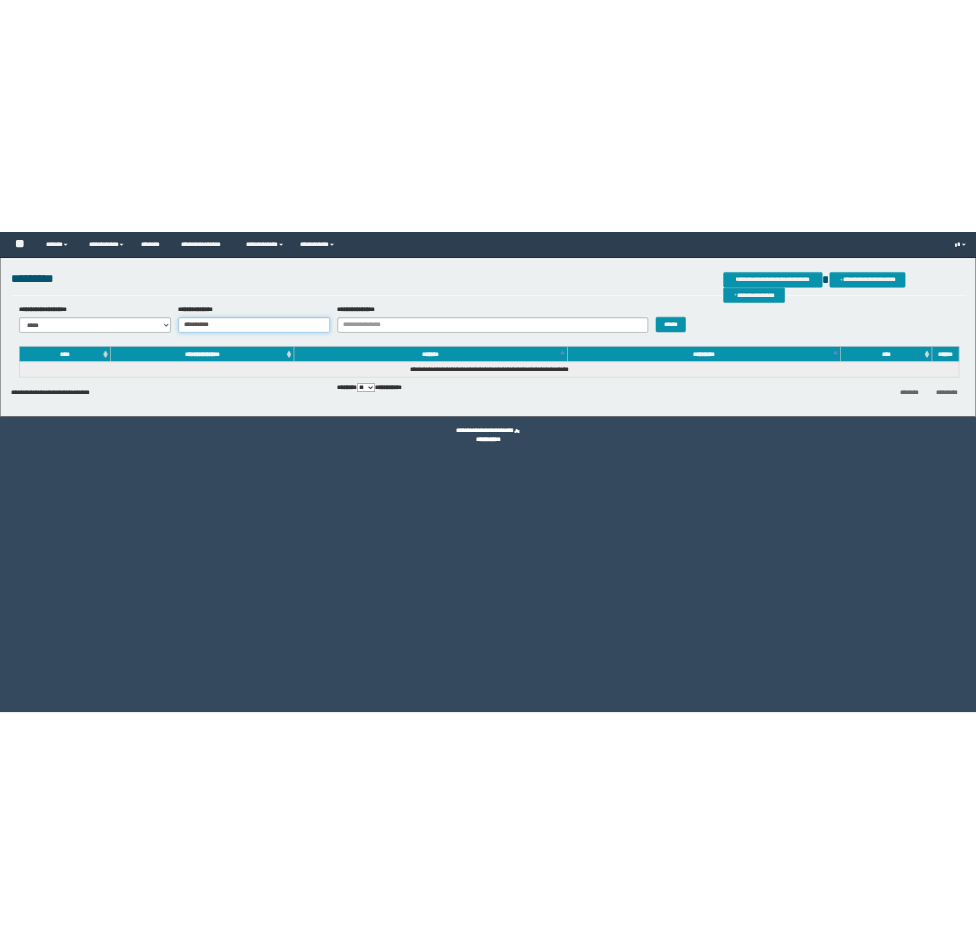 scroll, scrollTop: 0, scrollLeft: 0, axis: both 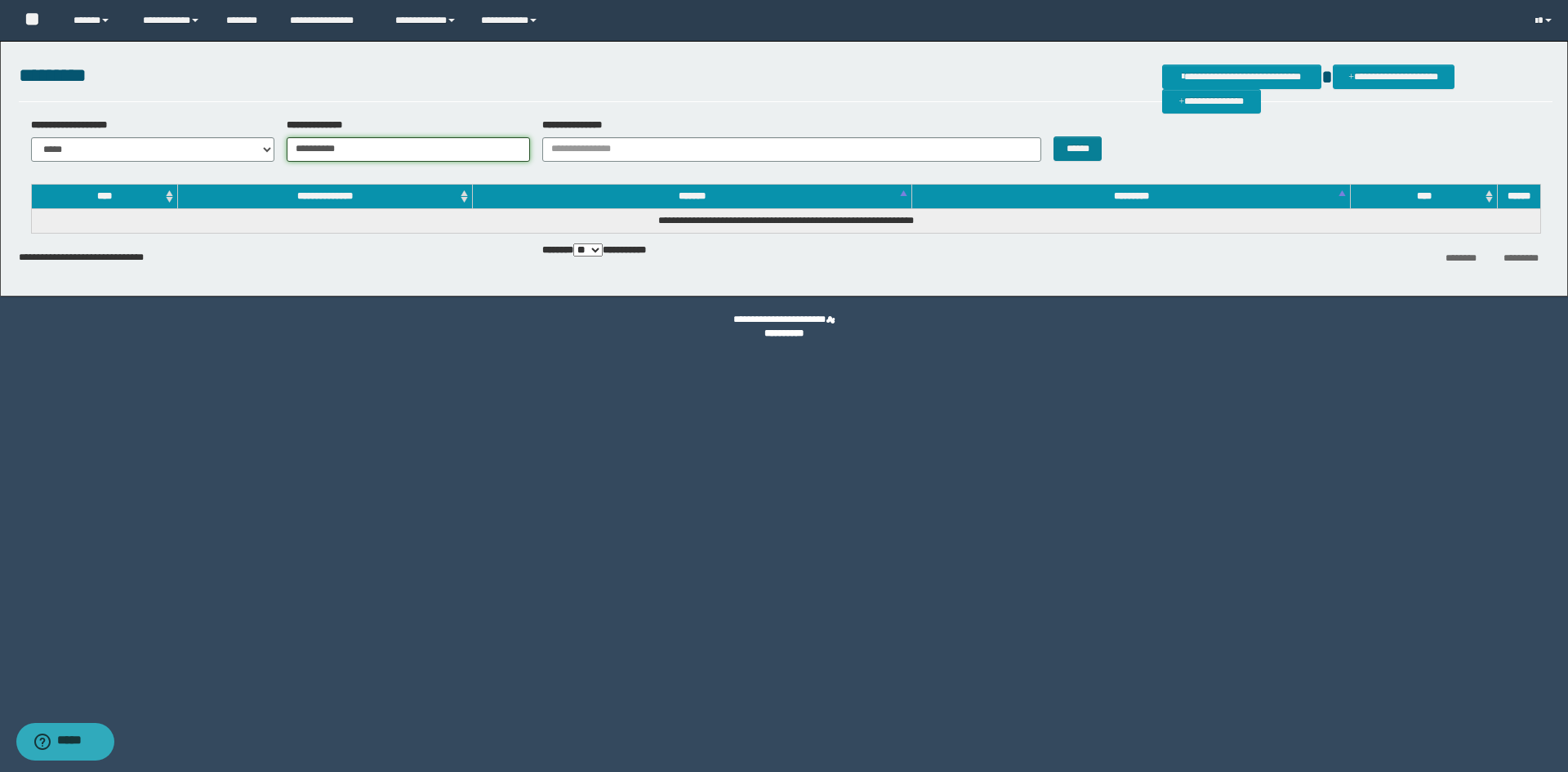 type on "**********" 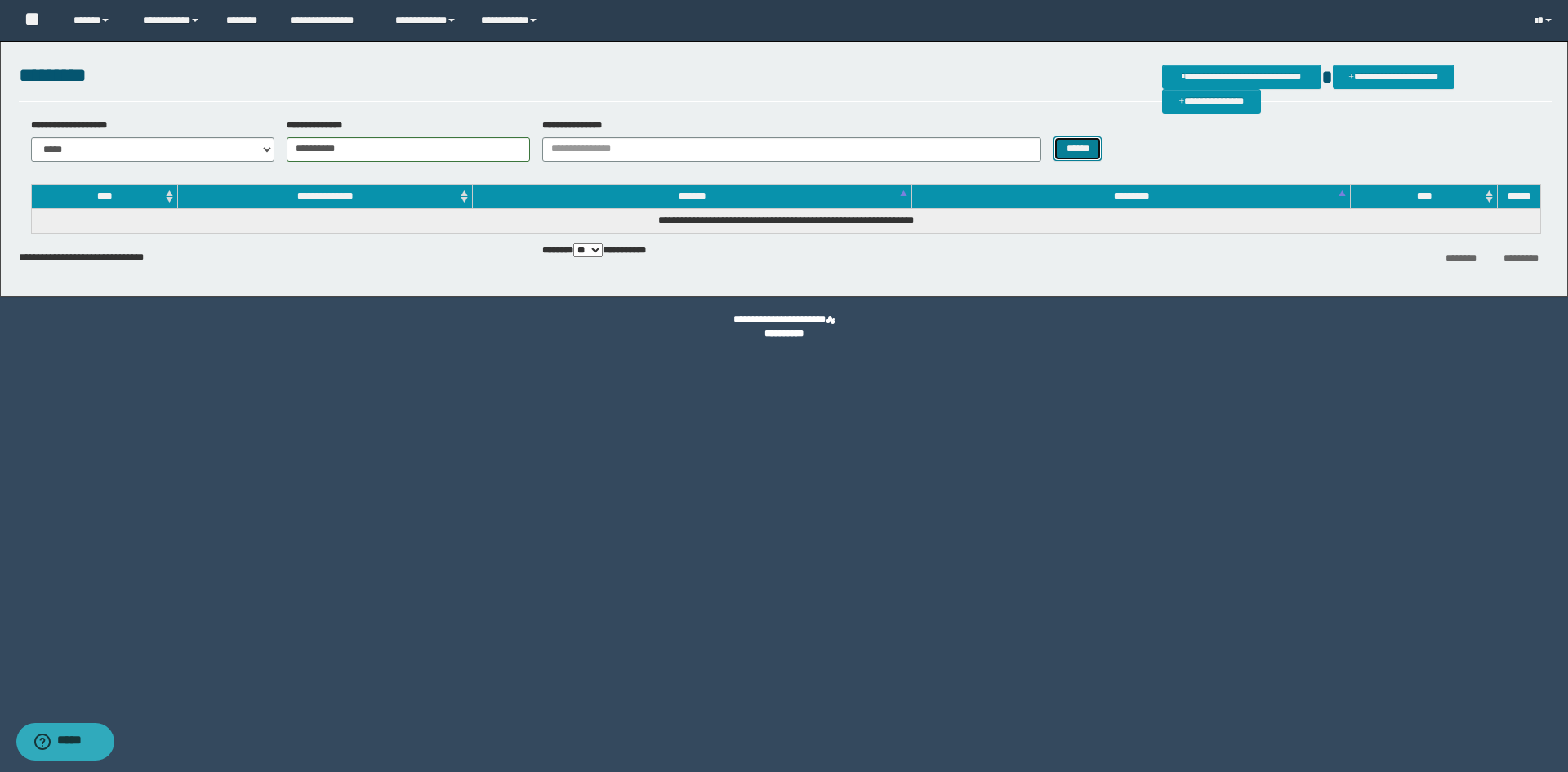 click on "******" at bounding box center [1077, 149] 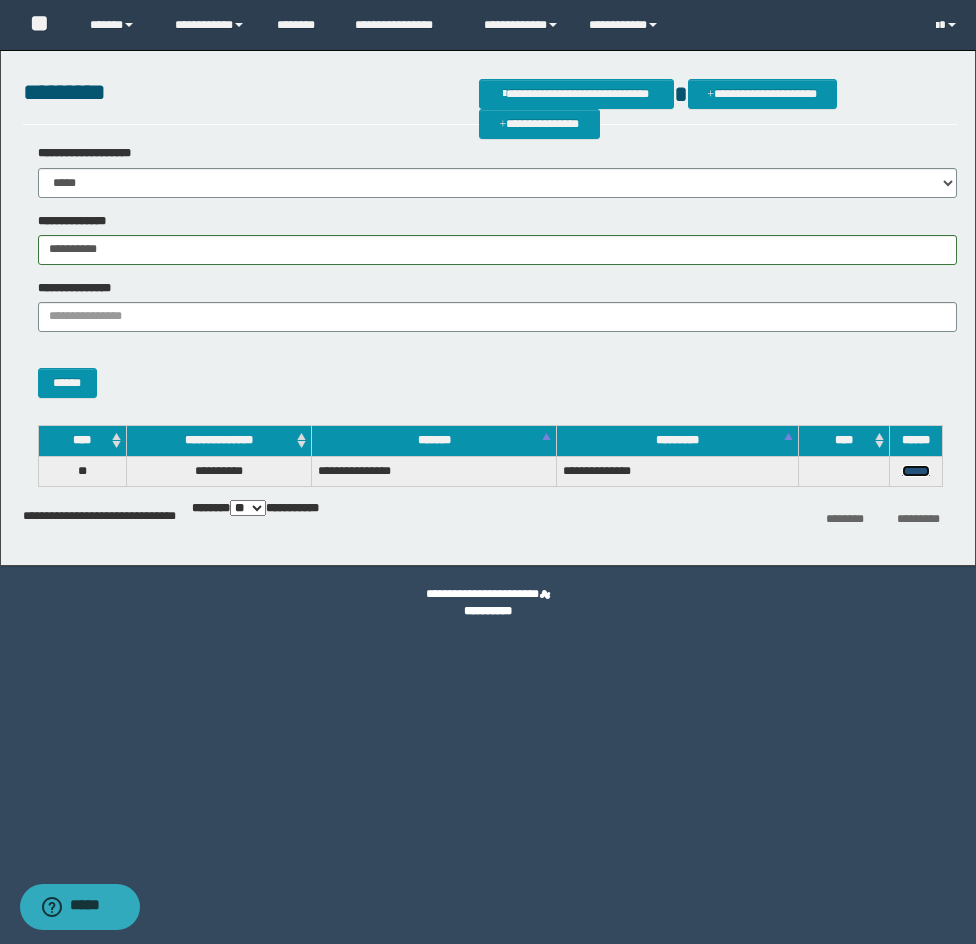 click on "******" at bounding box center [916, 471] 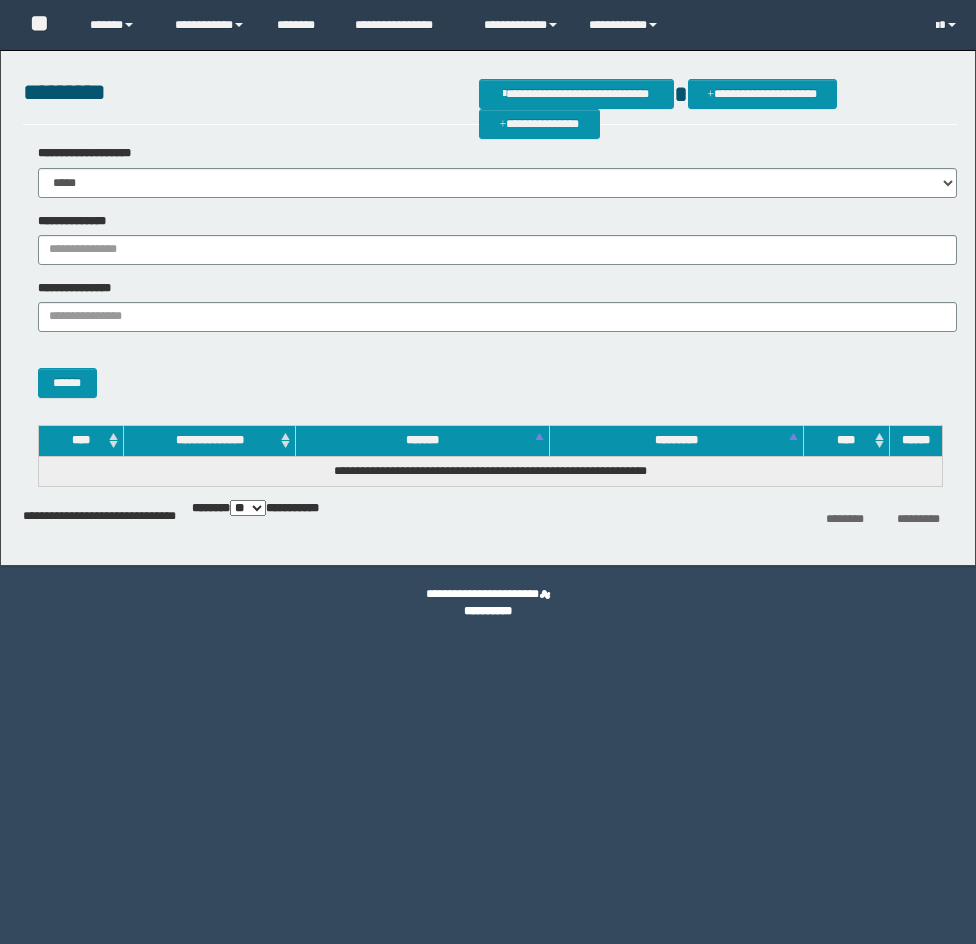 scroll, scrollTop: 0, scrollLeft: 0, axis: both 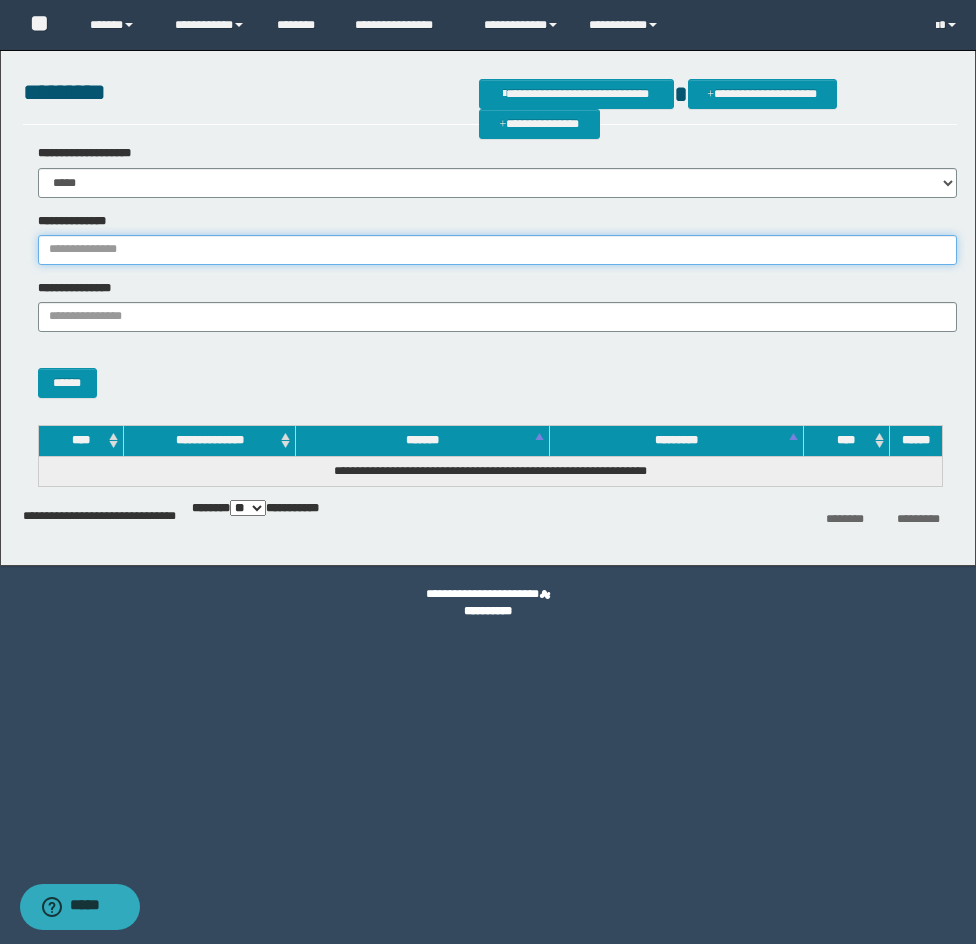 click on "**********" at bounding box center (497, 250) 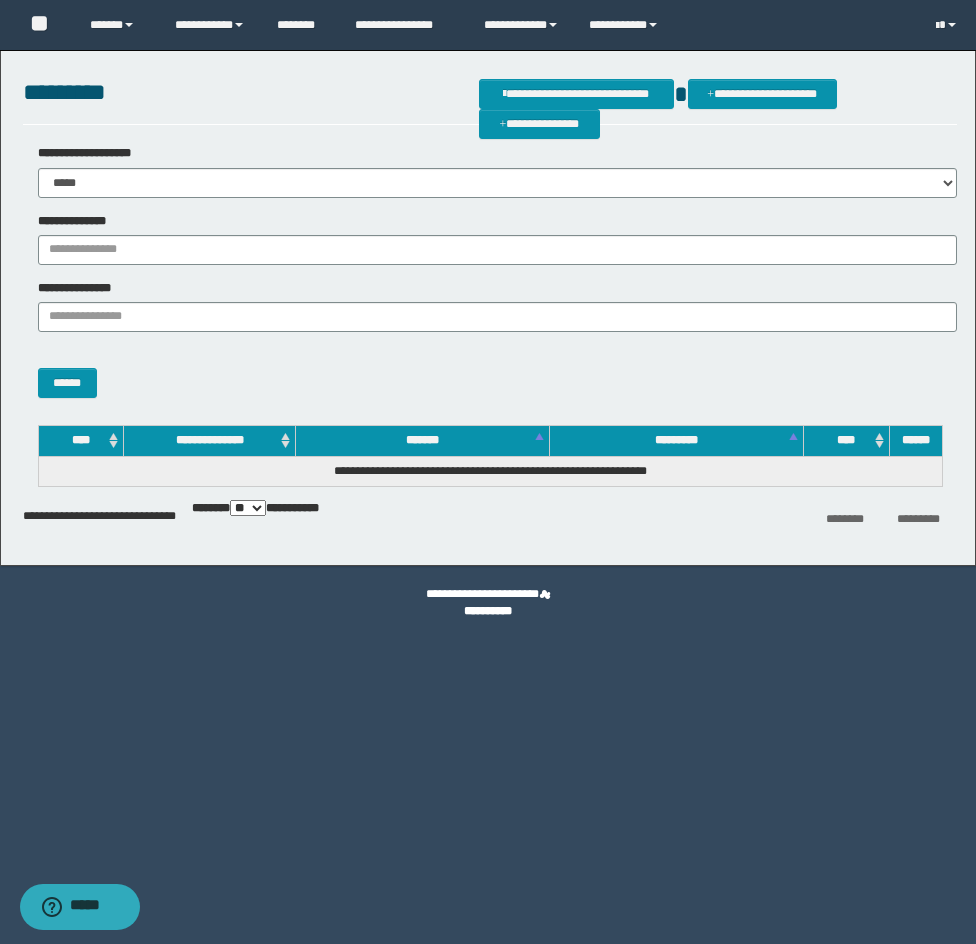 click on "******" at bounding box center (490, 373) 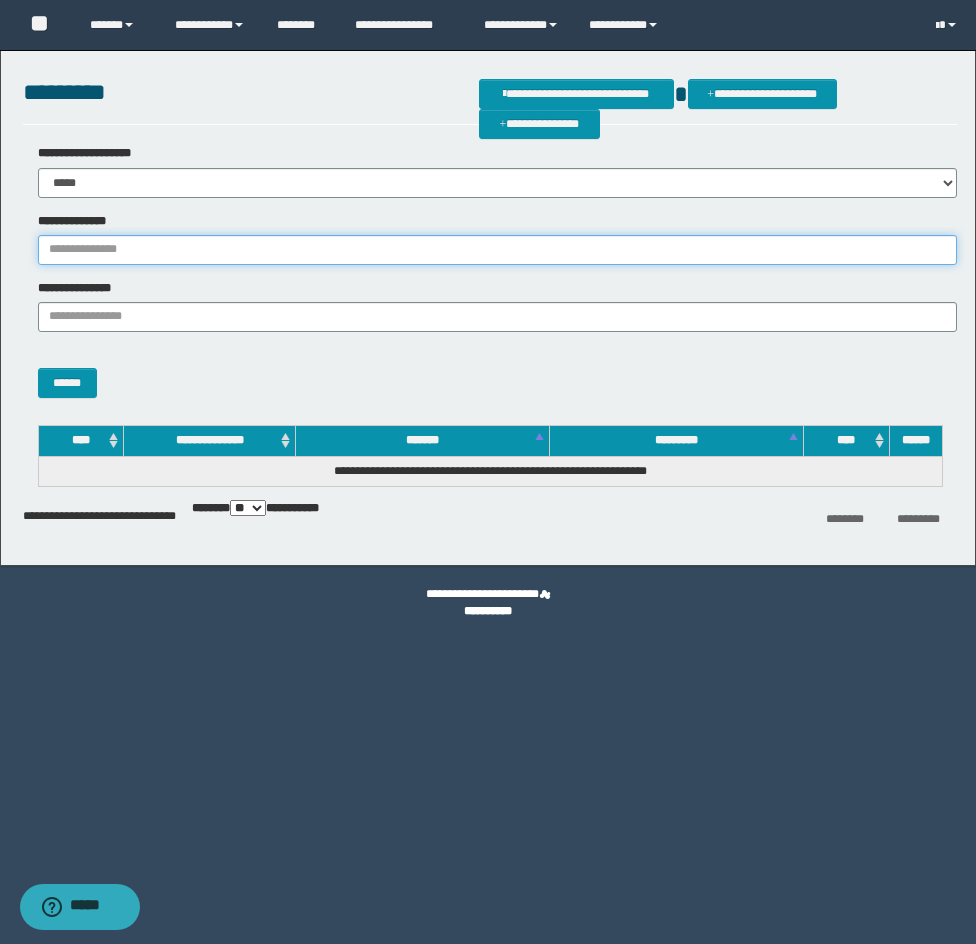 click on "**********" at bounding box center [497, 250] 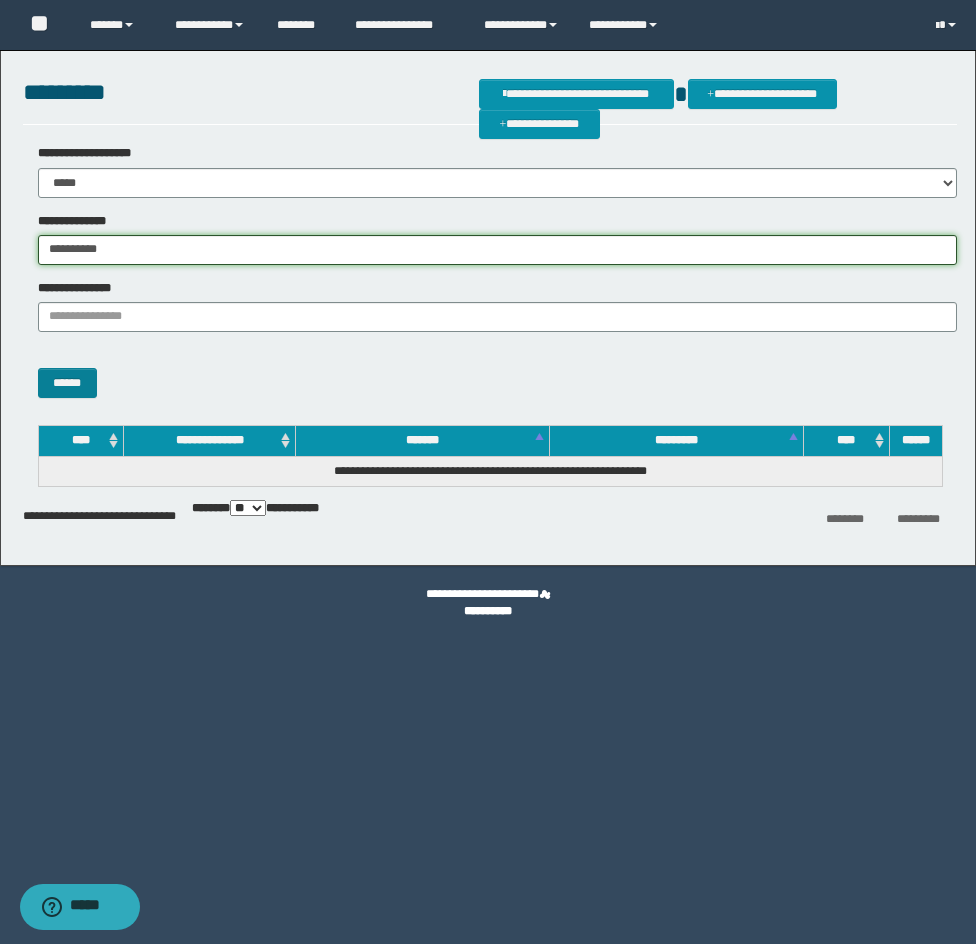 type on "**********" 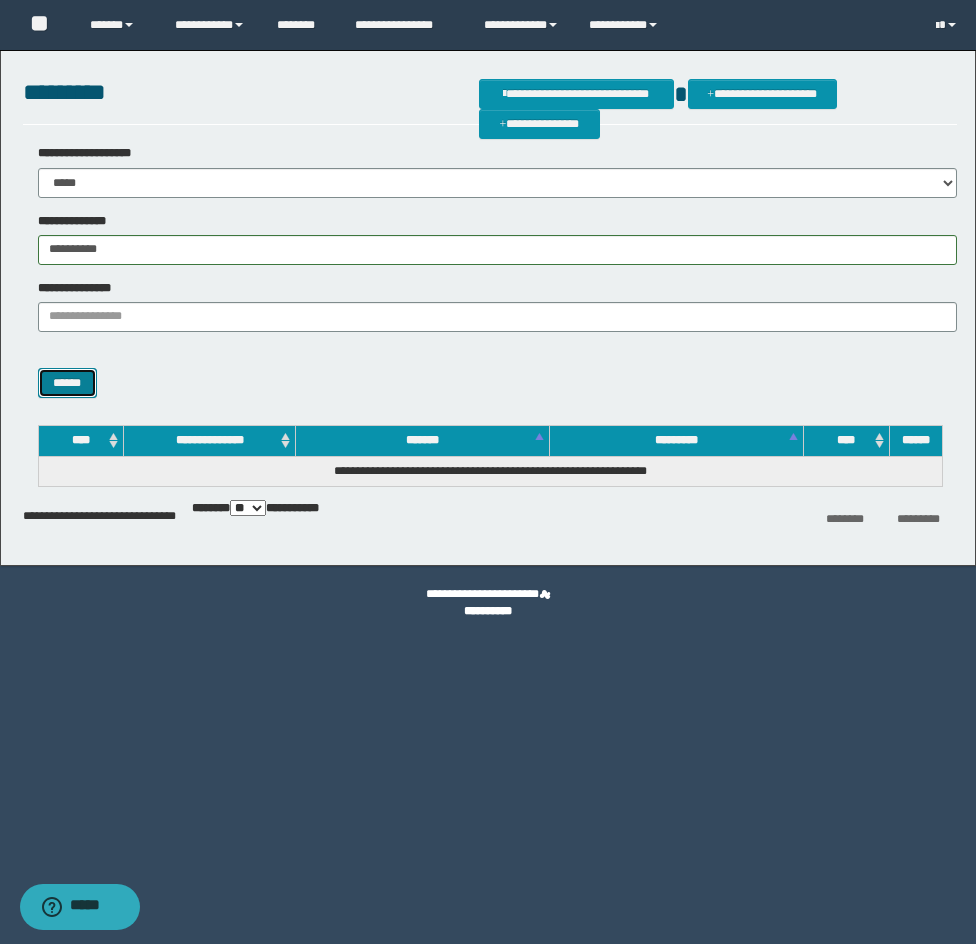 click on "******" at bounding box center [67, 383] 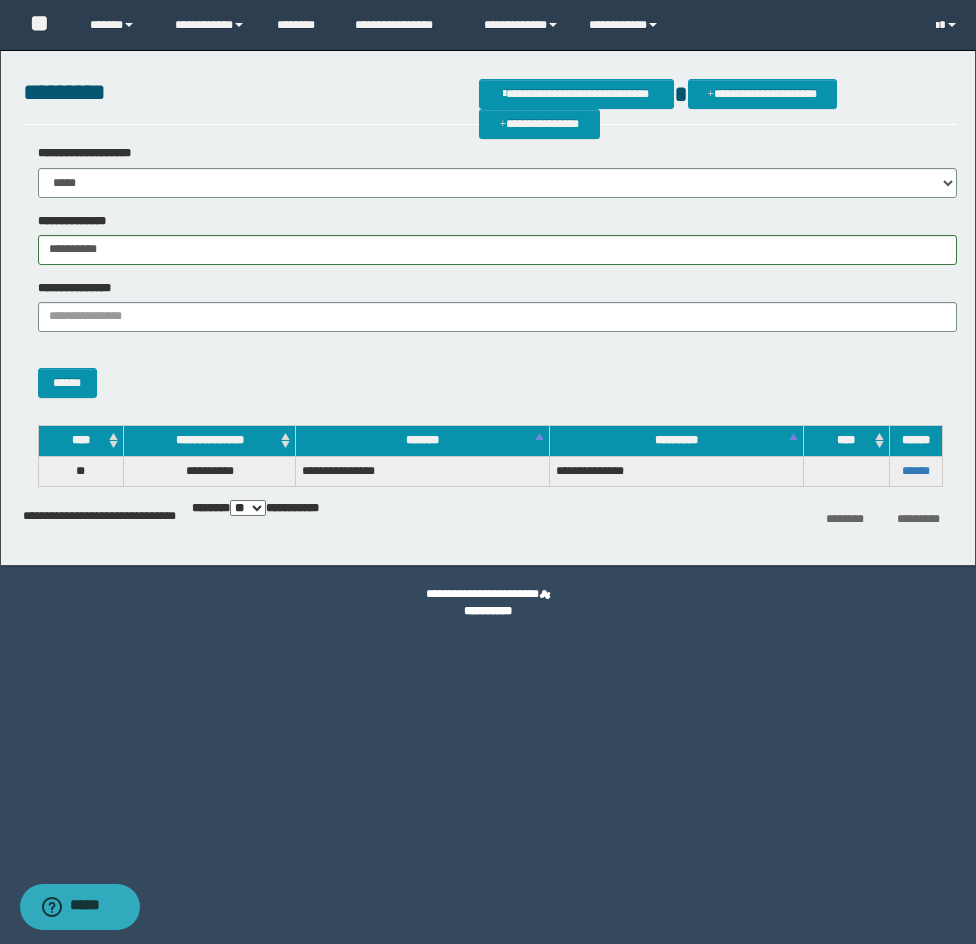click on "******" at bounding box center (915, 471) 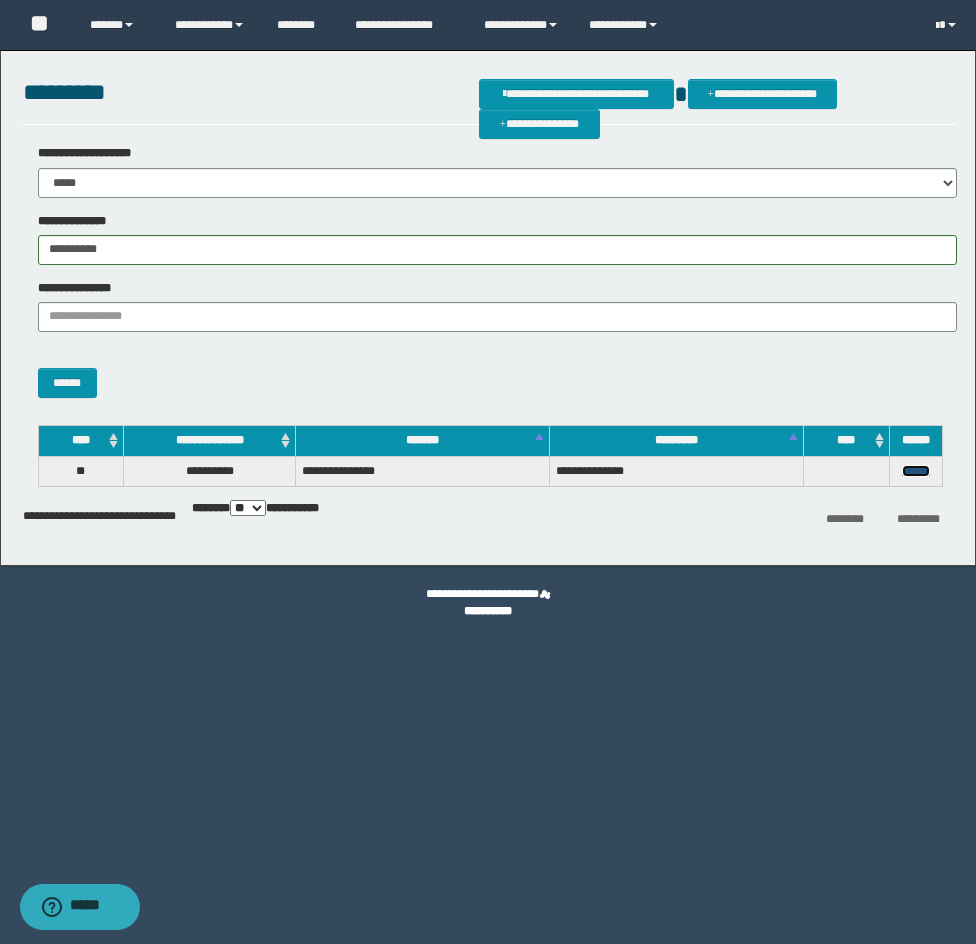 click on "******" at bounding box center [916, 471] 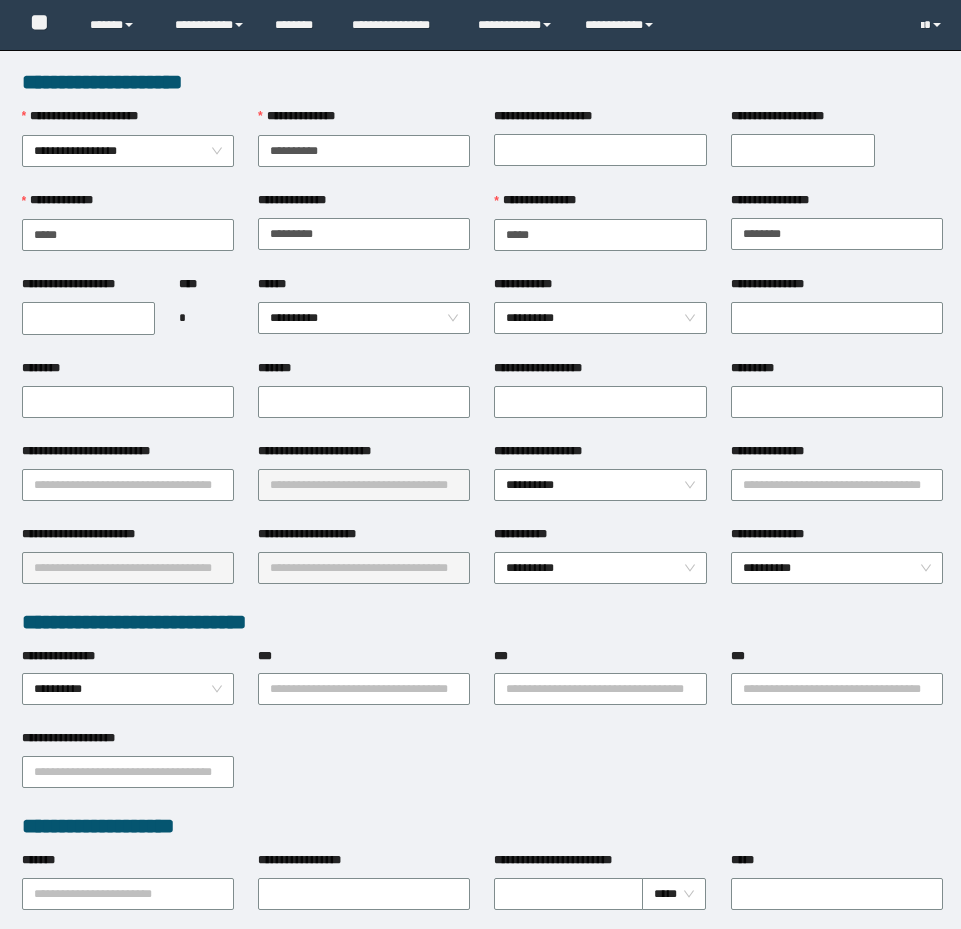 scroll, scrollTop: 0, scrollLeft: 0, axis: both 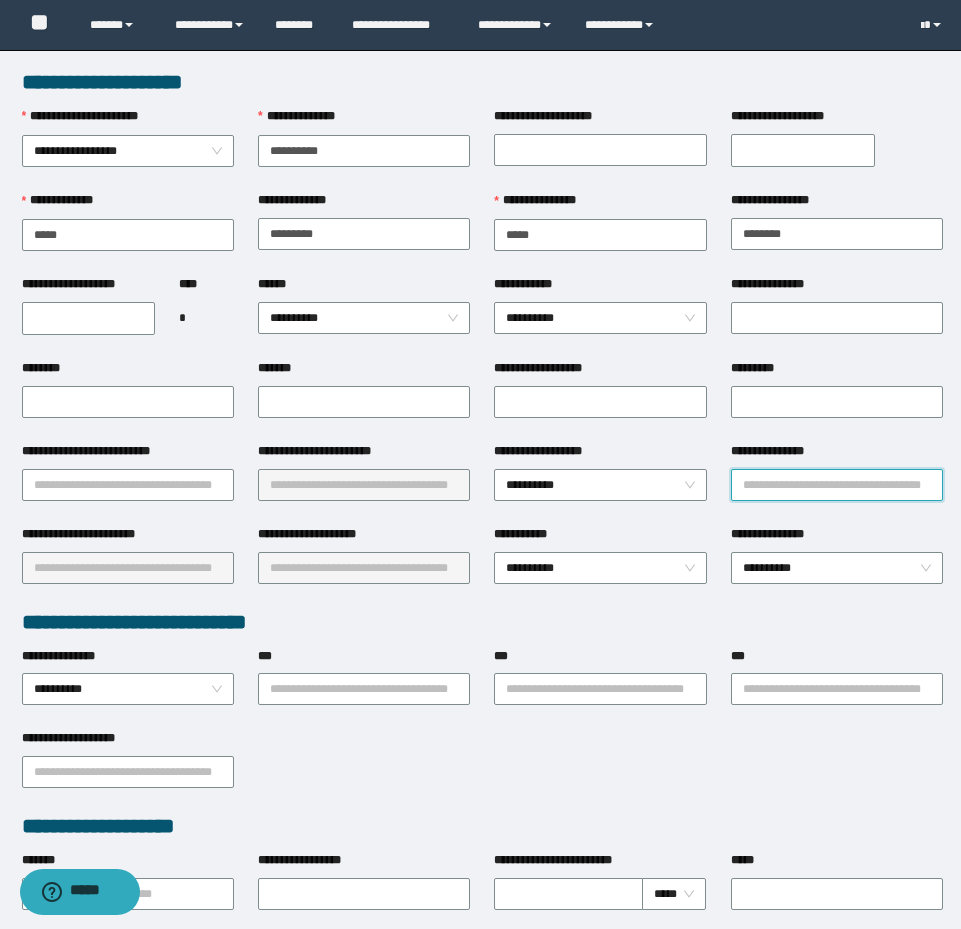 click on "**********" at bounding box center (837, 485) 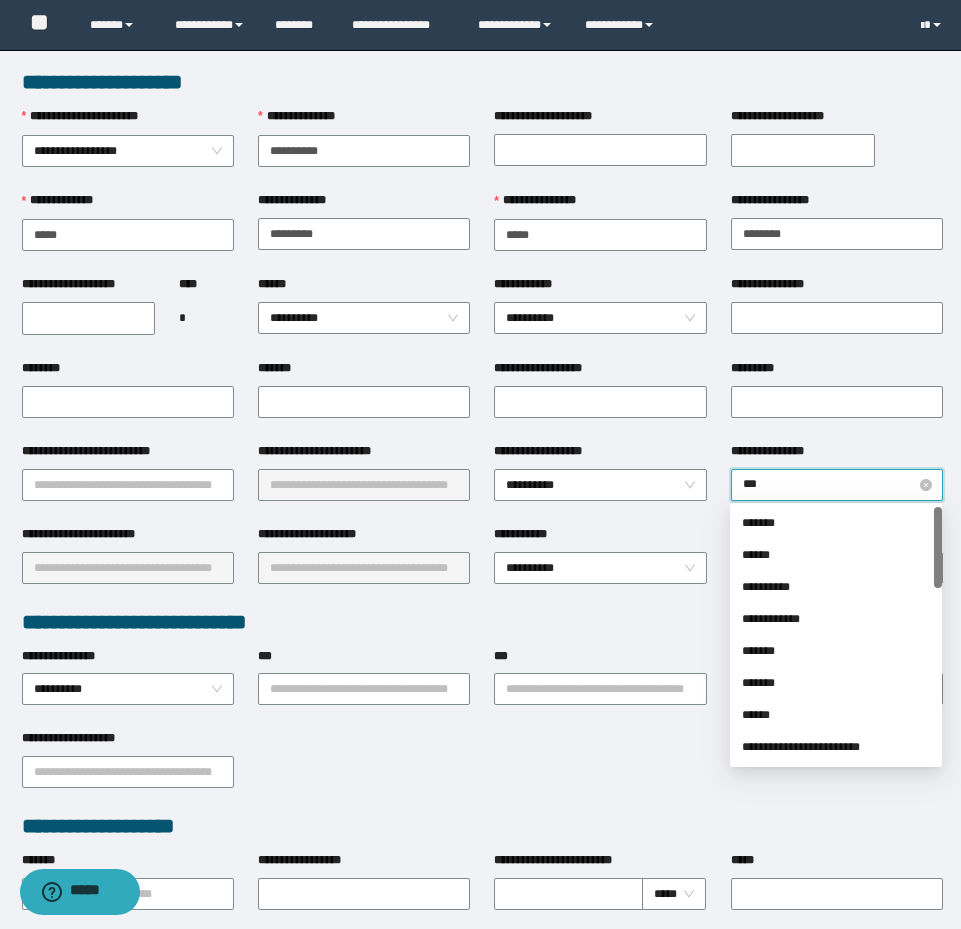 type on "****" 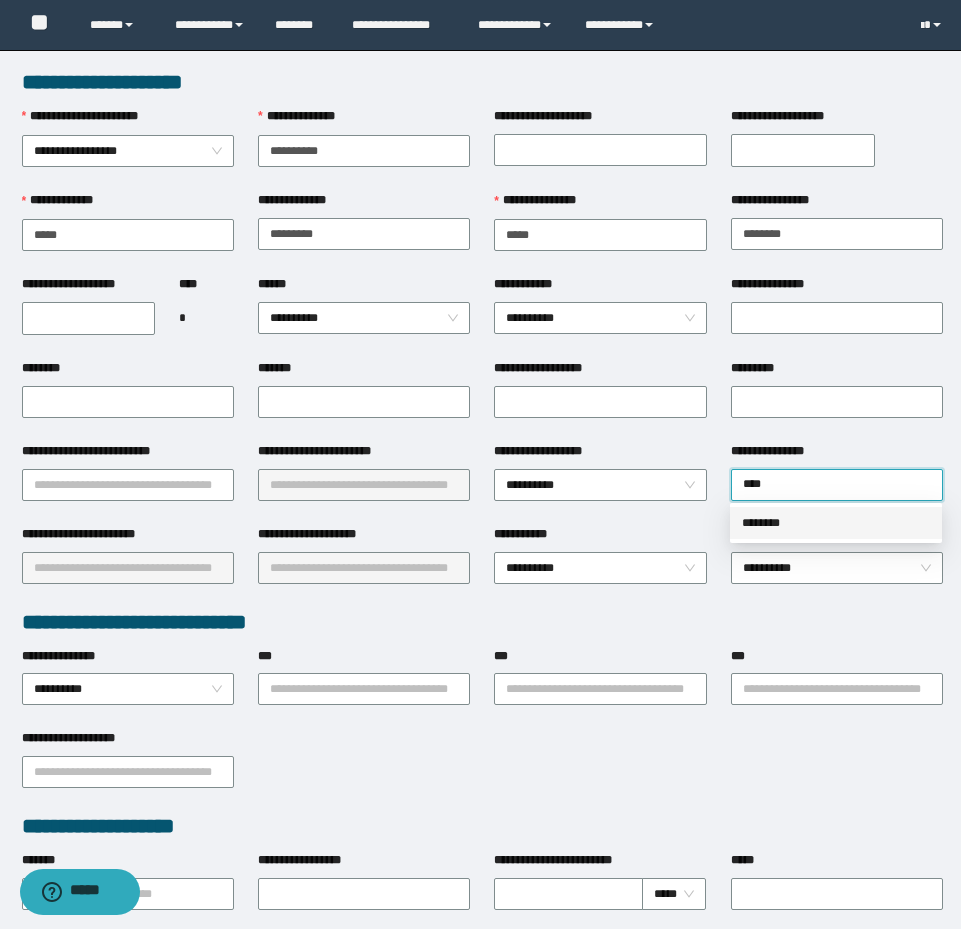 click on "********" at bounding box center (836, 523) 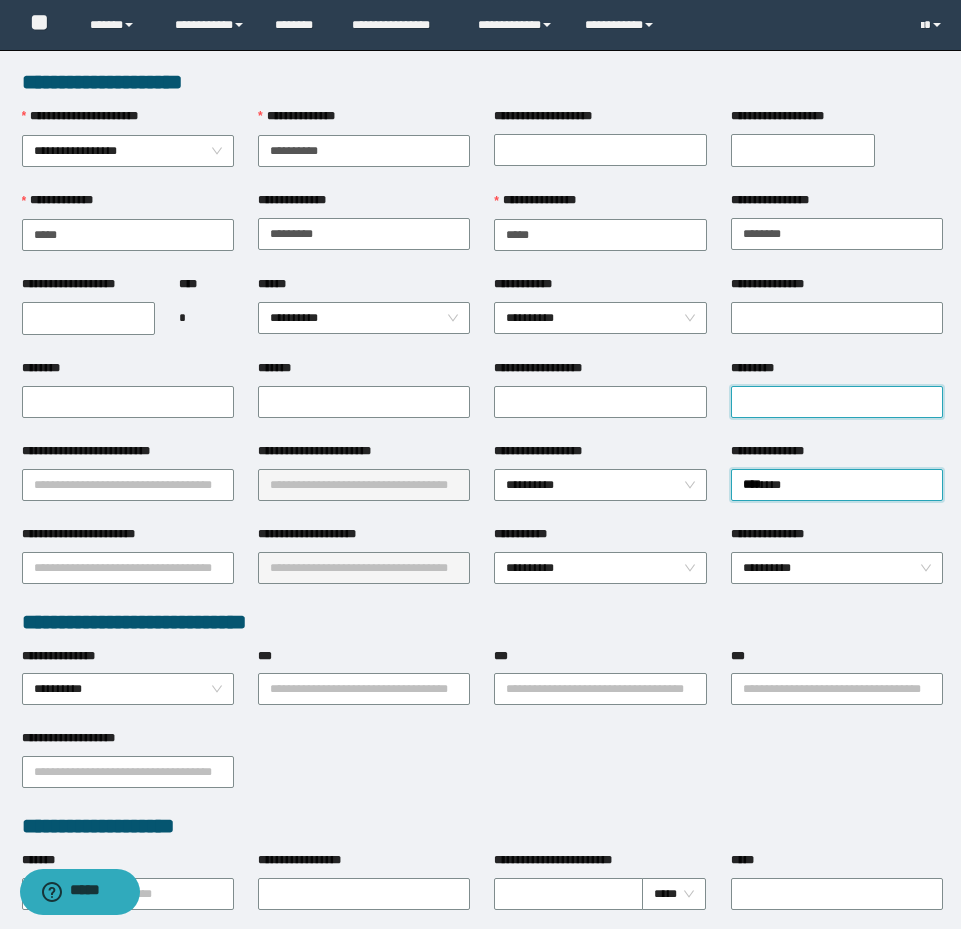 click on "*********" at bounding box center [837, 402] 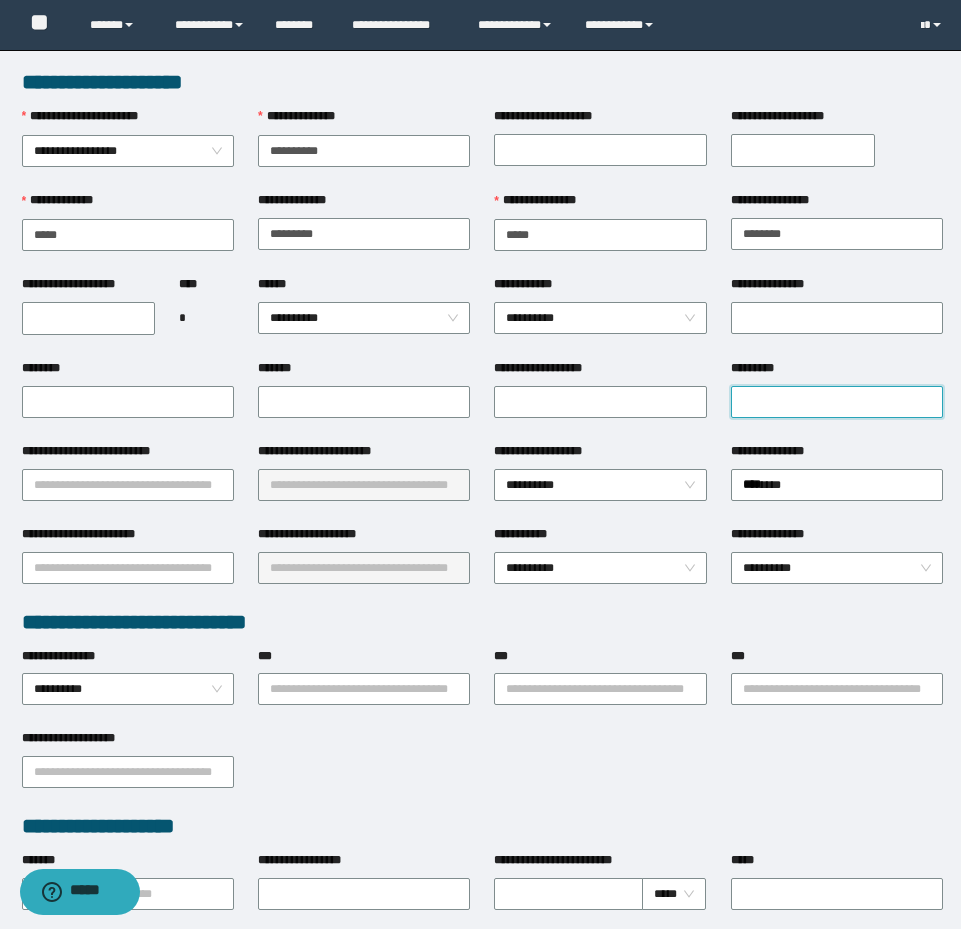 click on "*********" at bounding box center (837, 402) 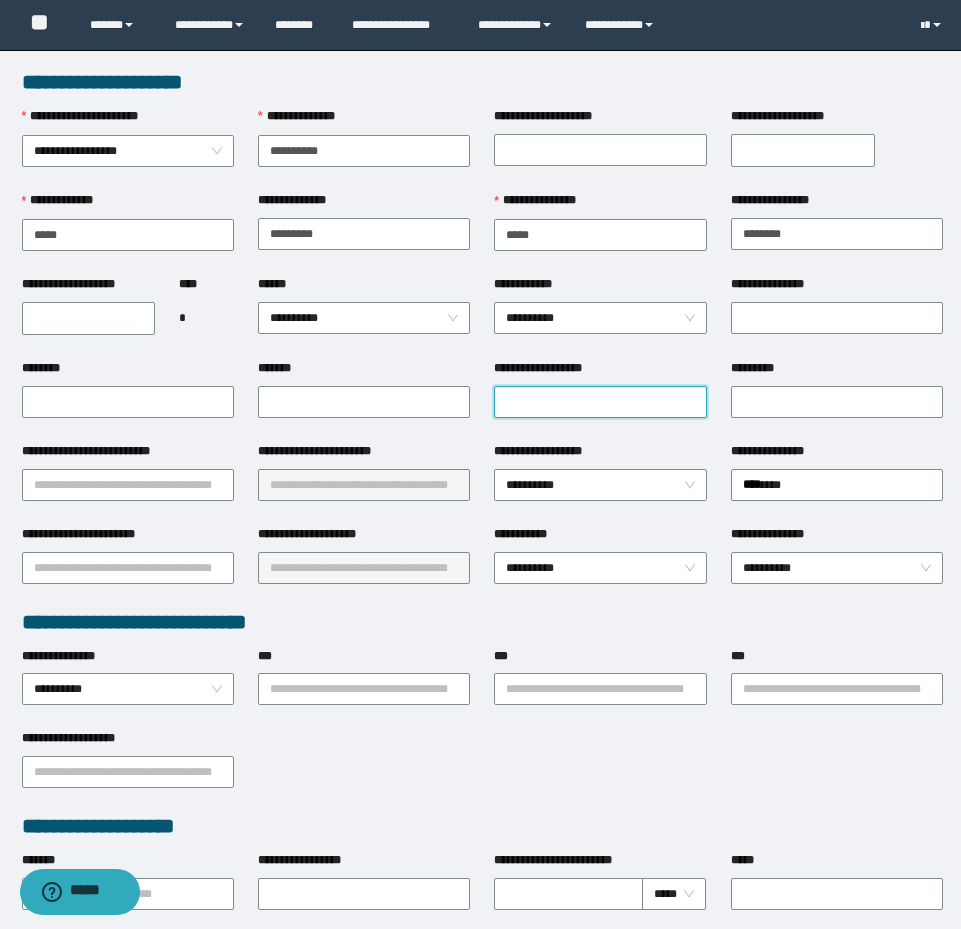 click on "**********" at bounding box center [600, 402] 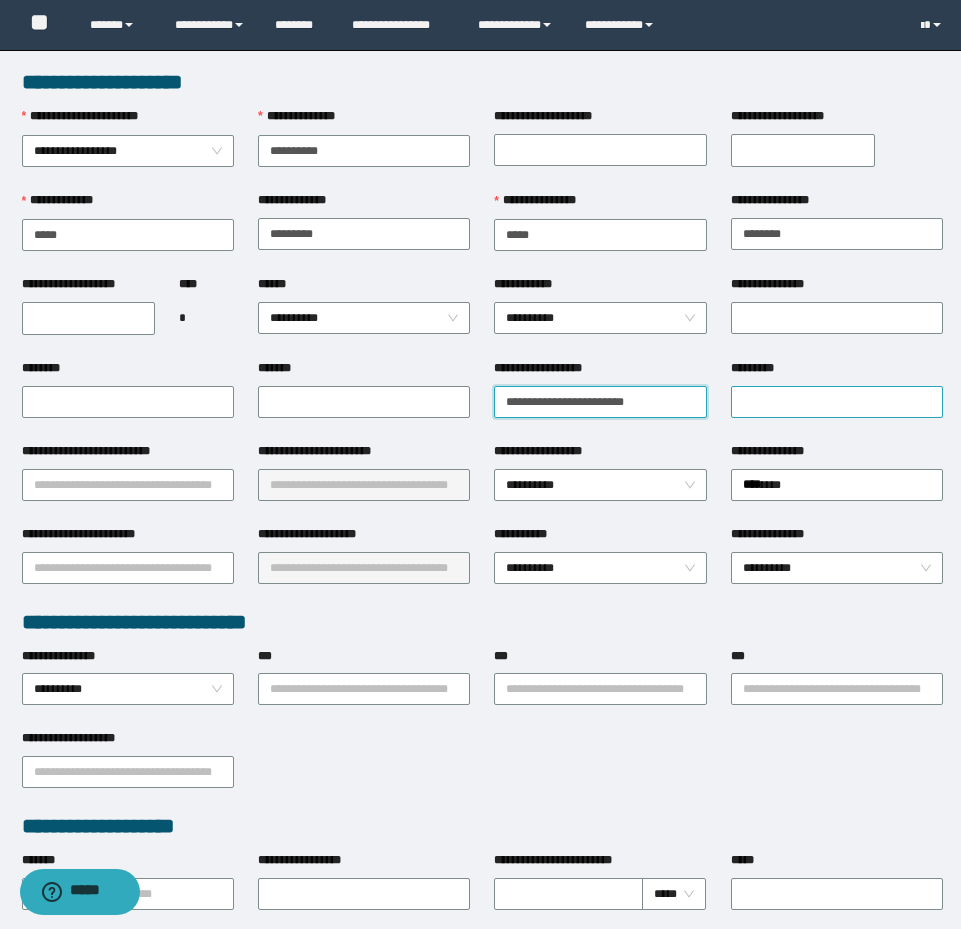 type on "**********" 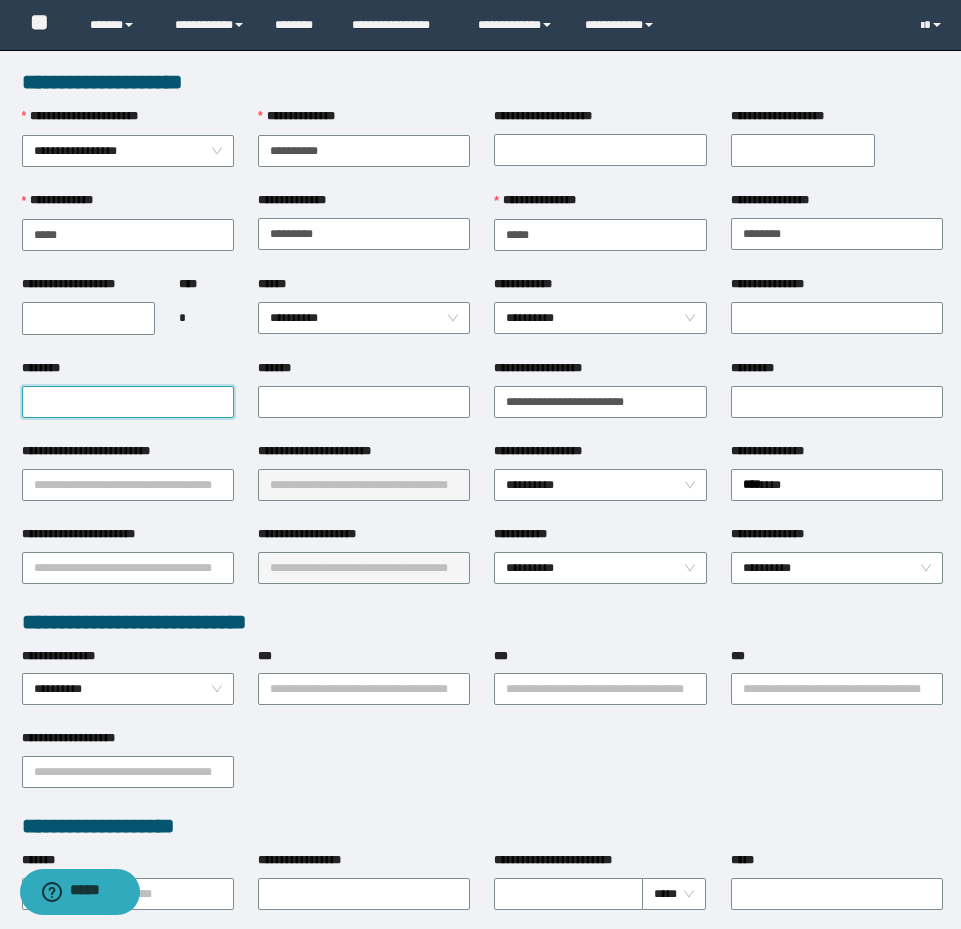 click on "********" at bounding box center (128, 402) 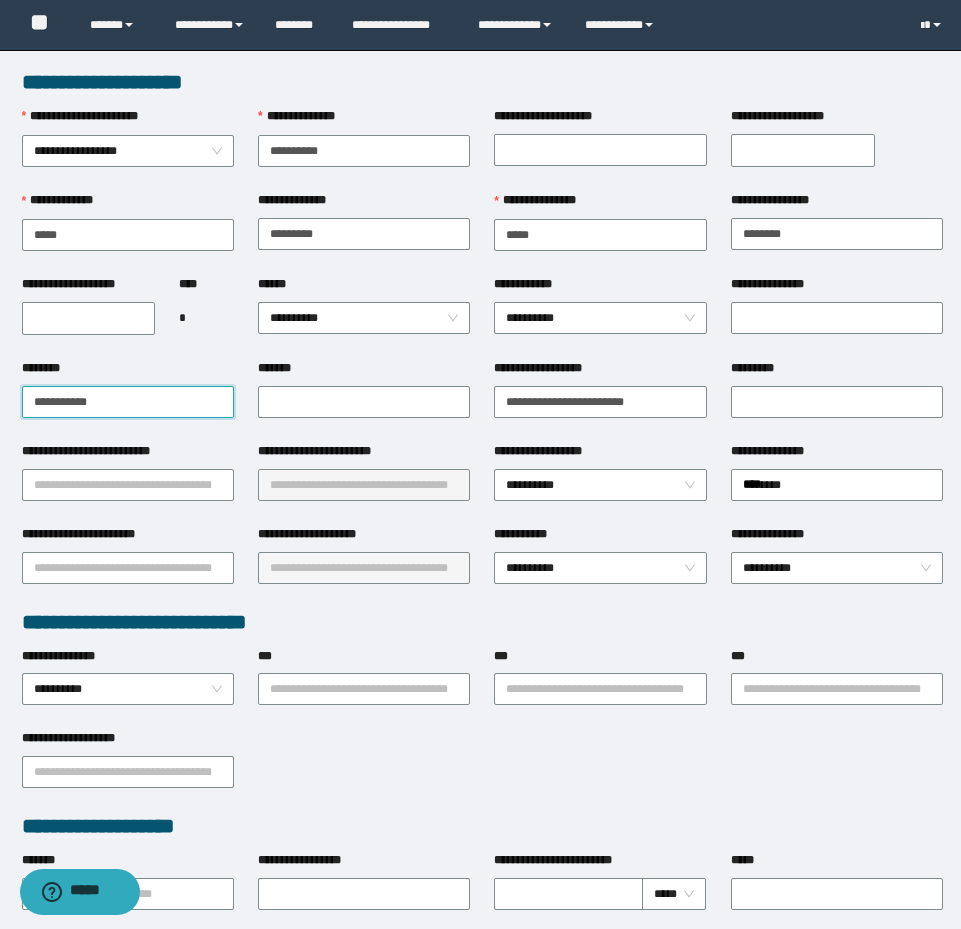 click on "**********" at bounding box center (128, 402) 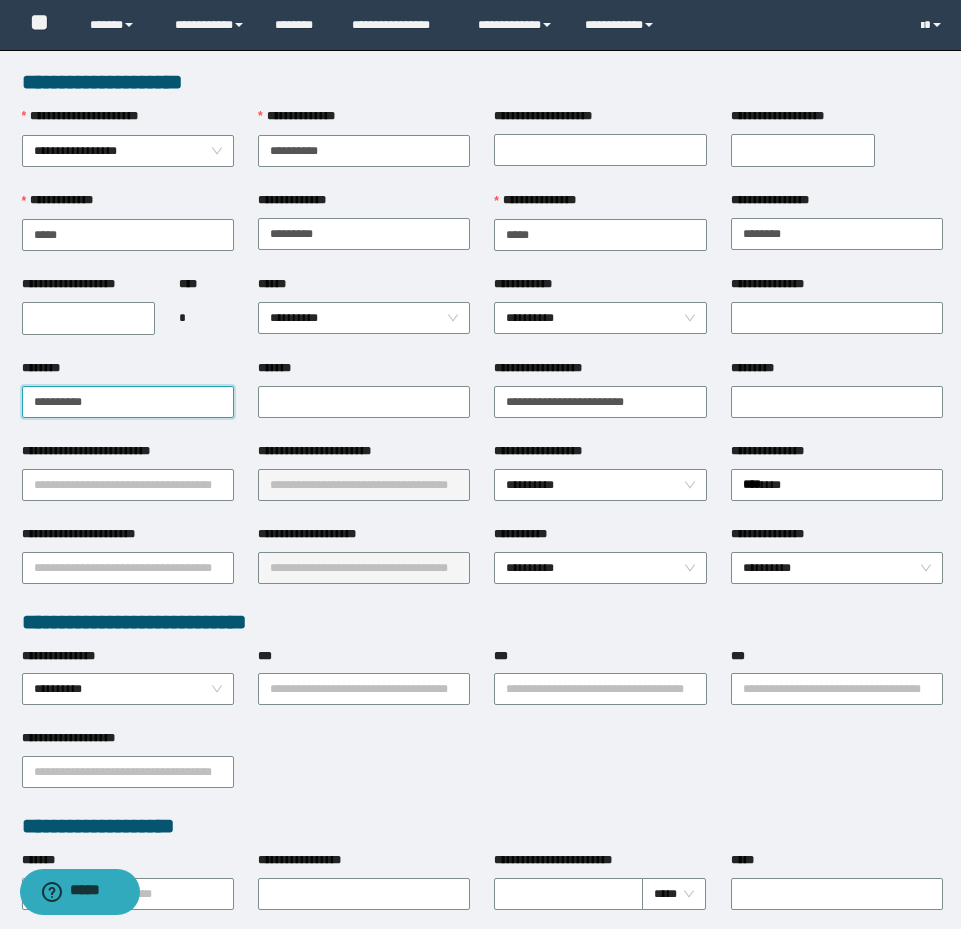 type on "**********" 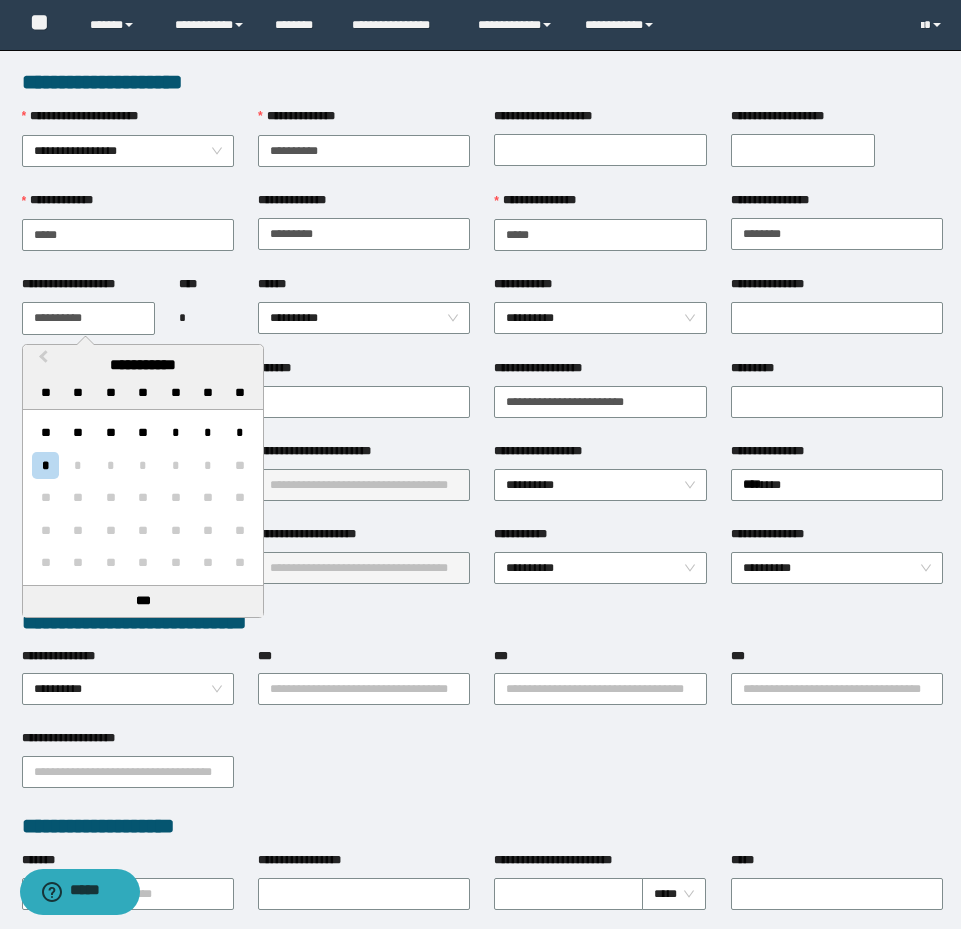 click on "**********" at bounding box center [89, 318] 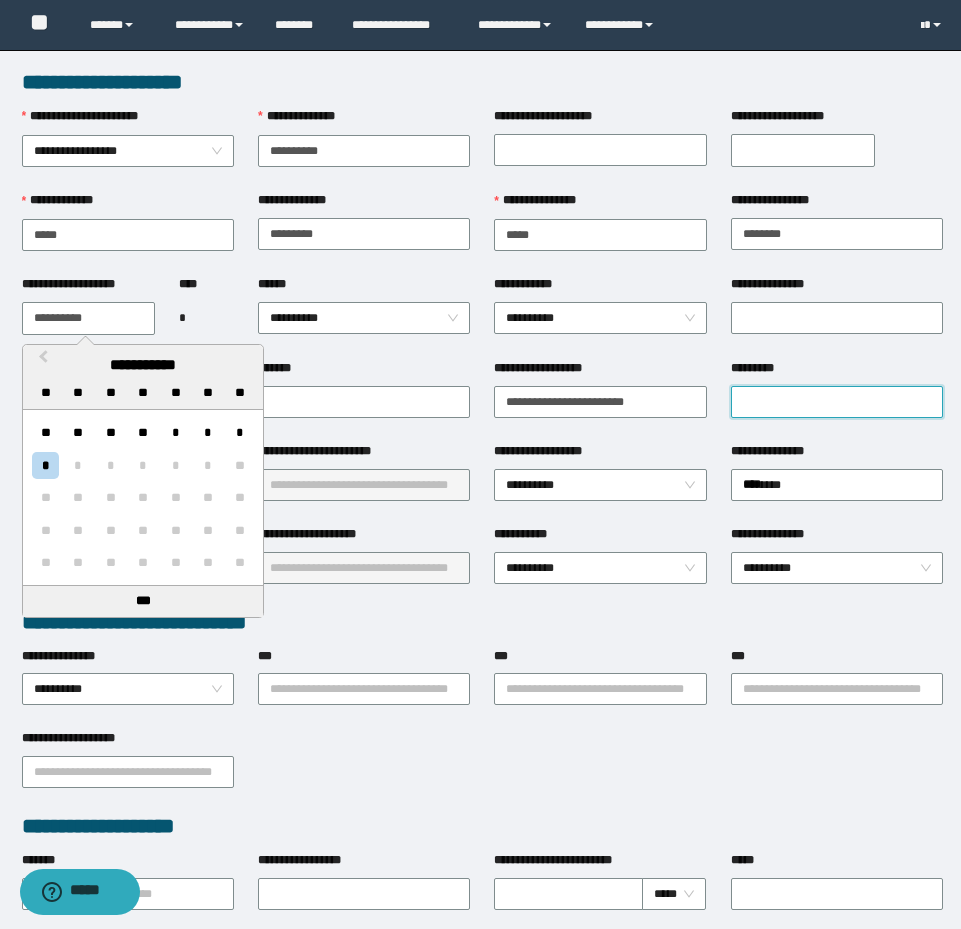 click on "*********" at bounding box center (837, 402) 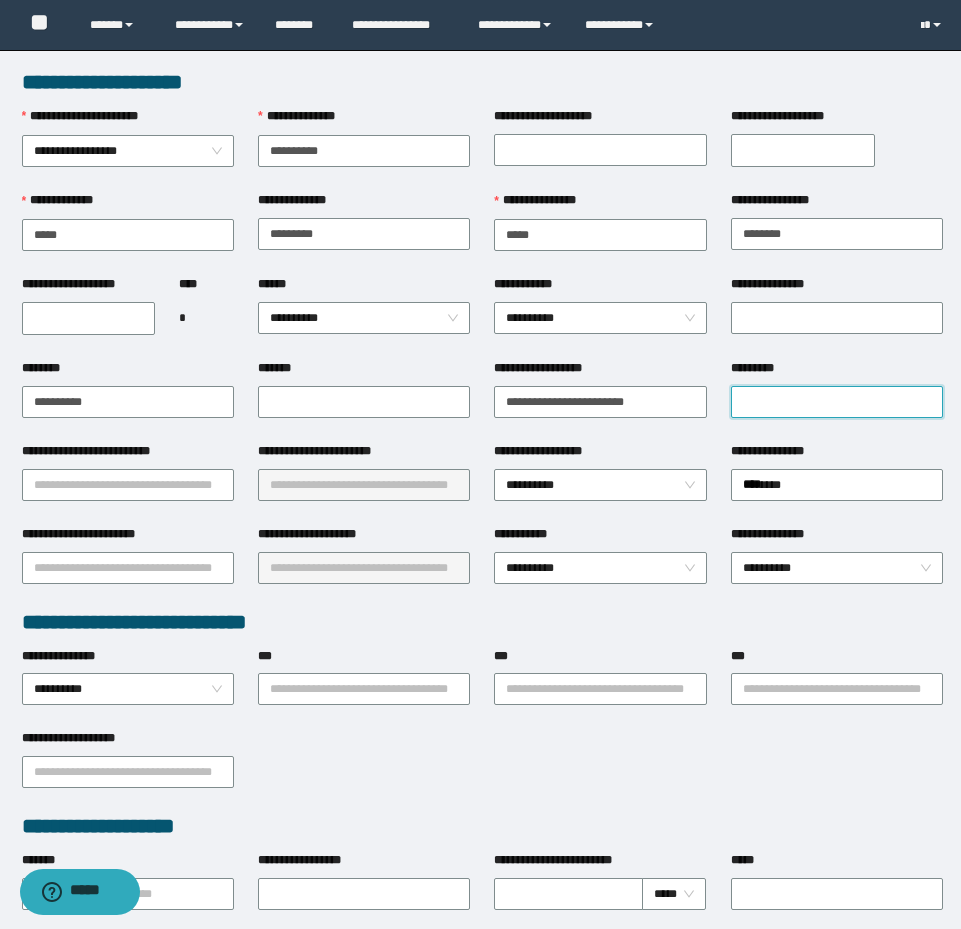 paste on "**********" 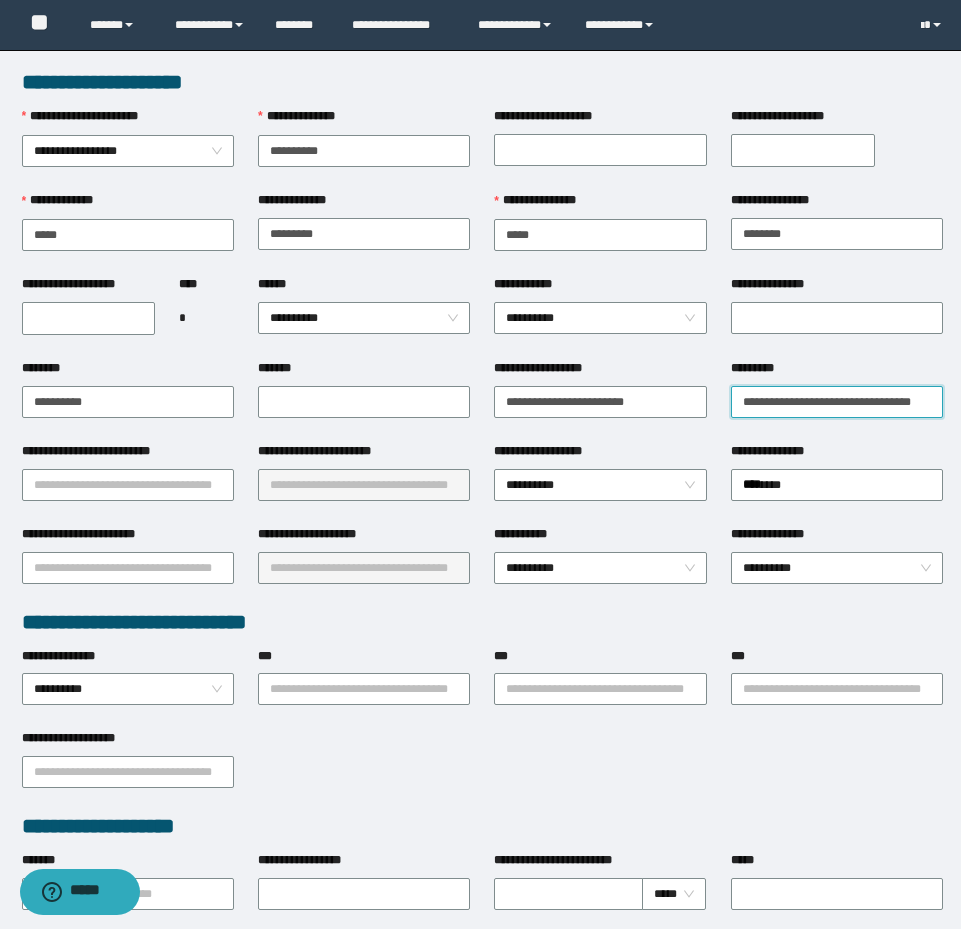 scroll, scrollTop: 0, scrollLeft: 32, axis: horizontal 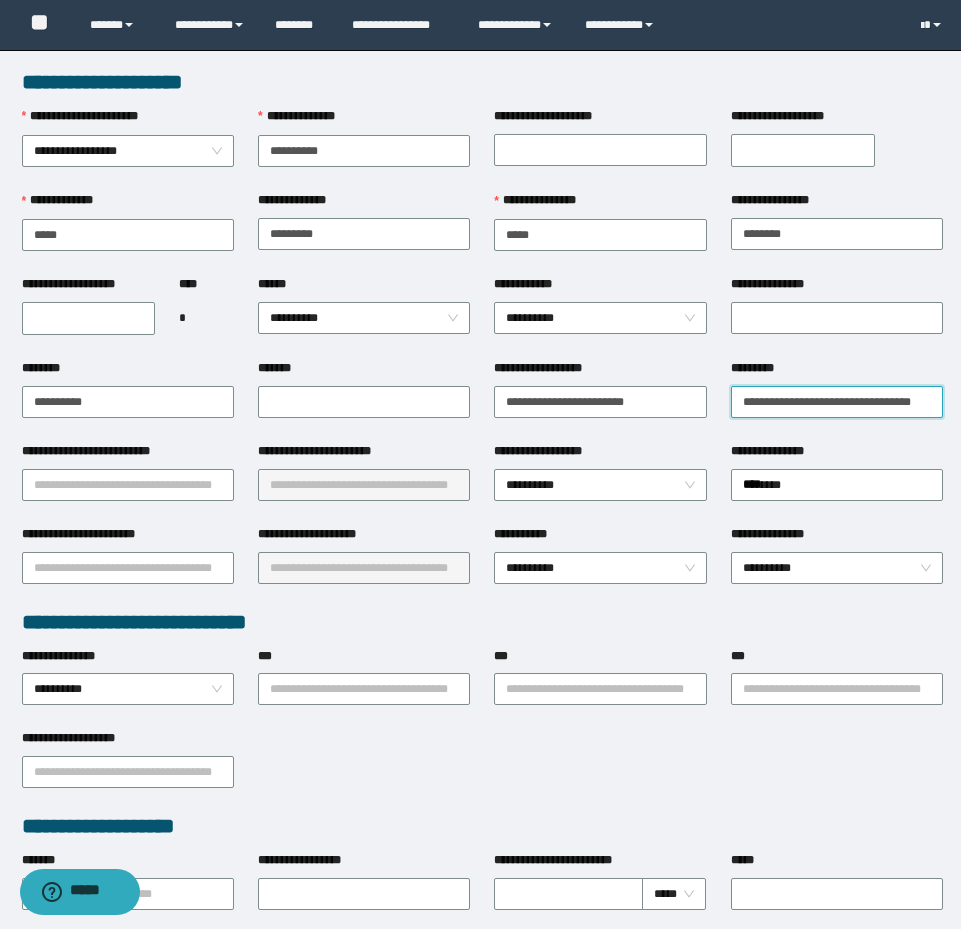 type on "**********" 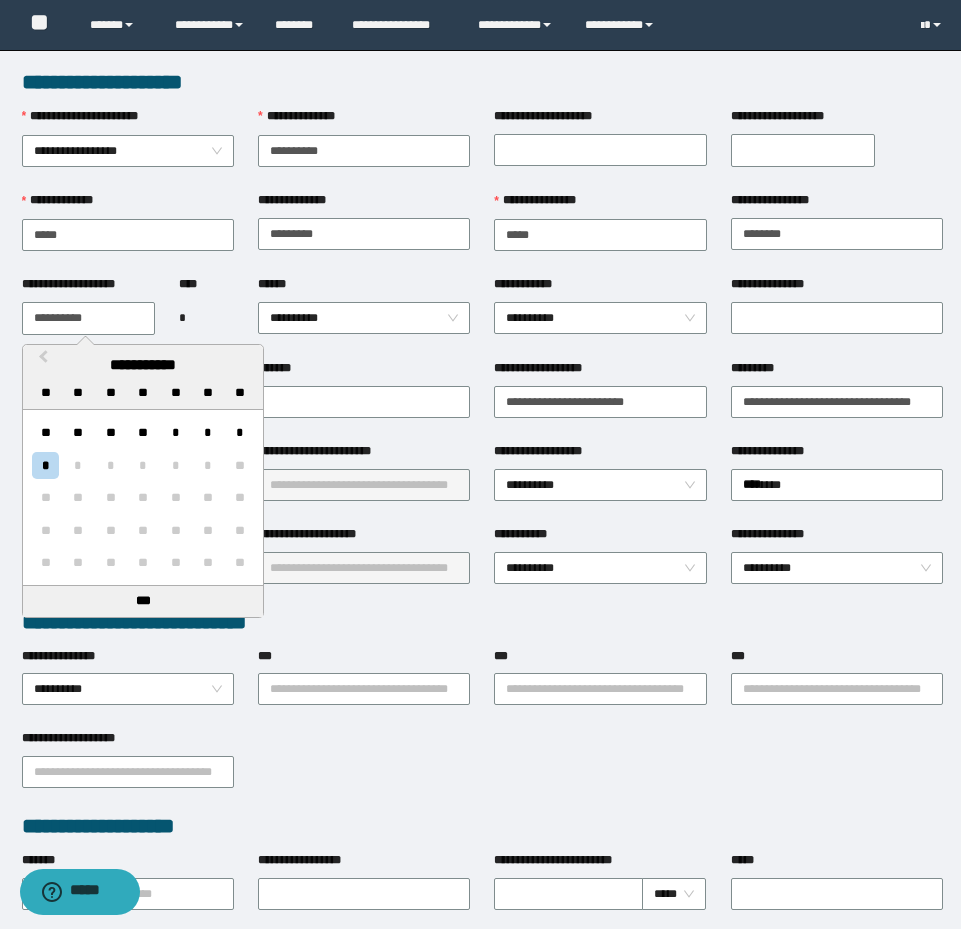 click on "**********" at bounding box center (89, 318) 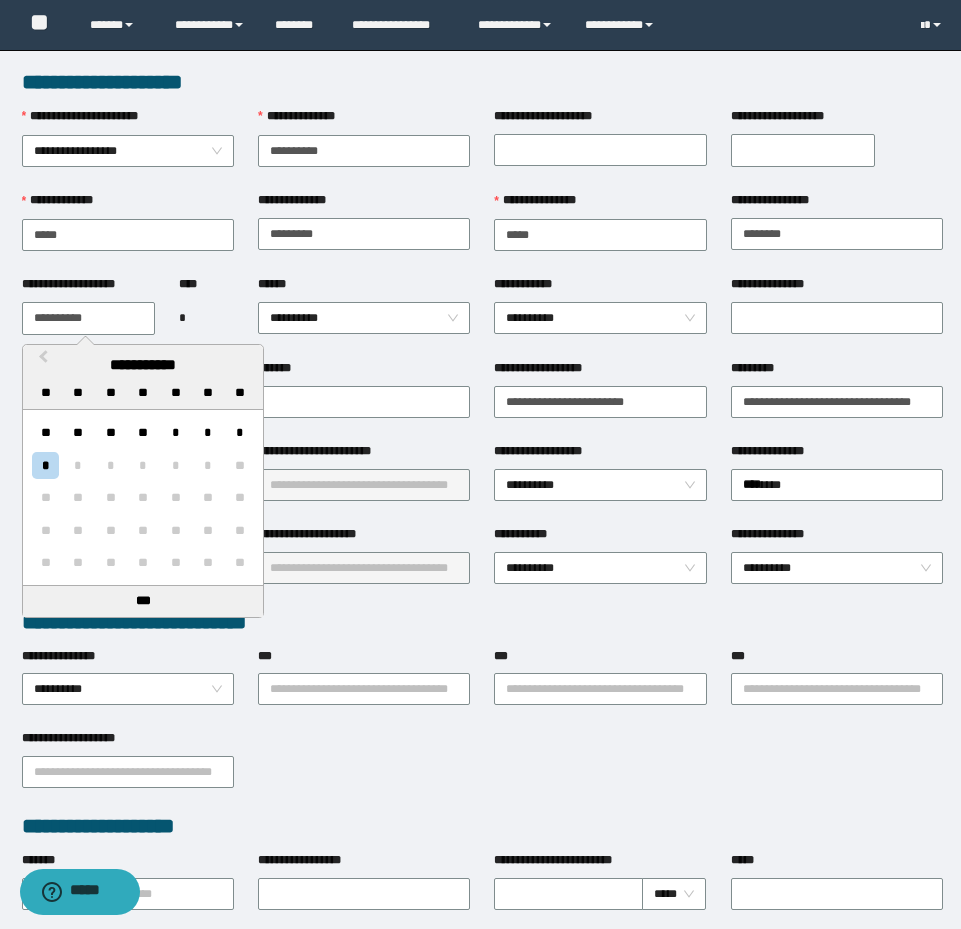 scroll, scrollTop: 0, scrollLeft: 0, axis: both 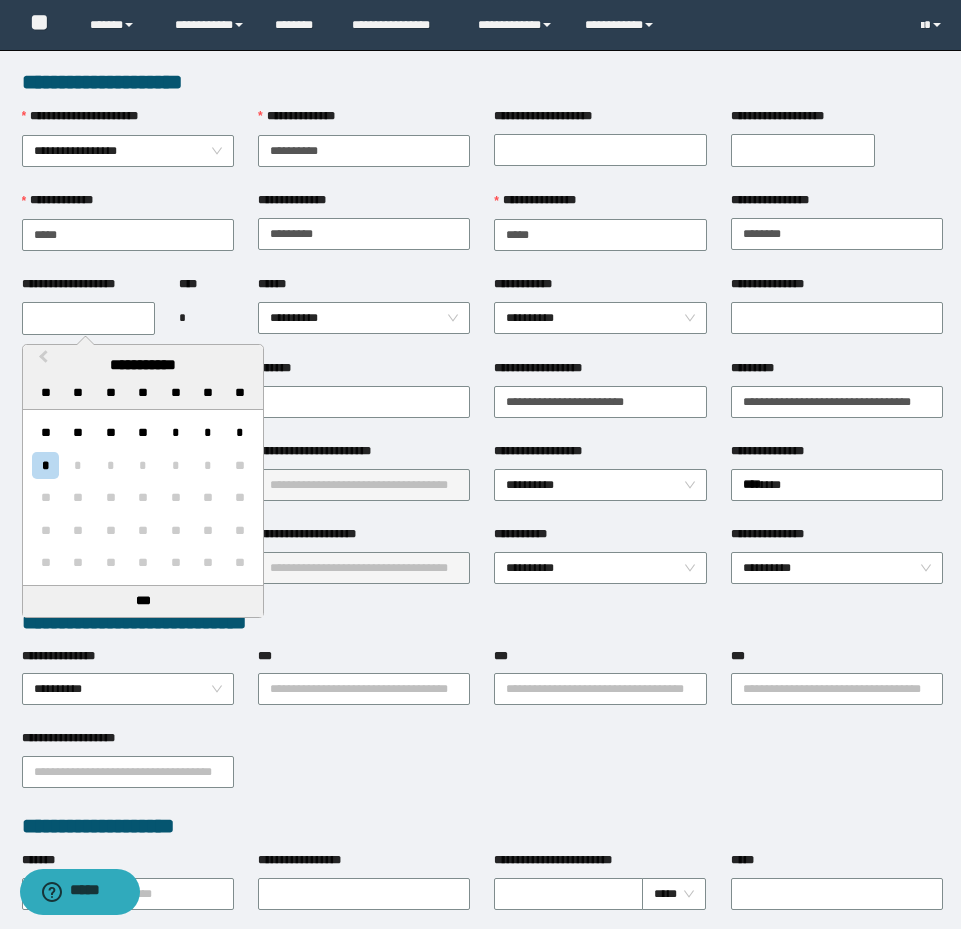 click on "**********" at bounding box center (600, 372) 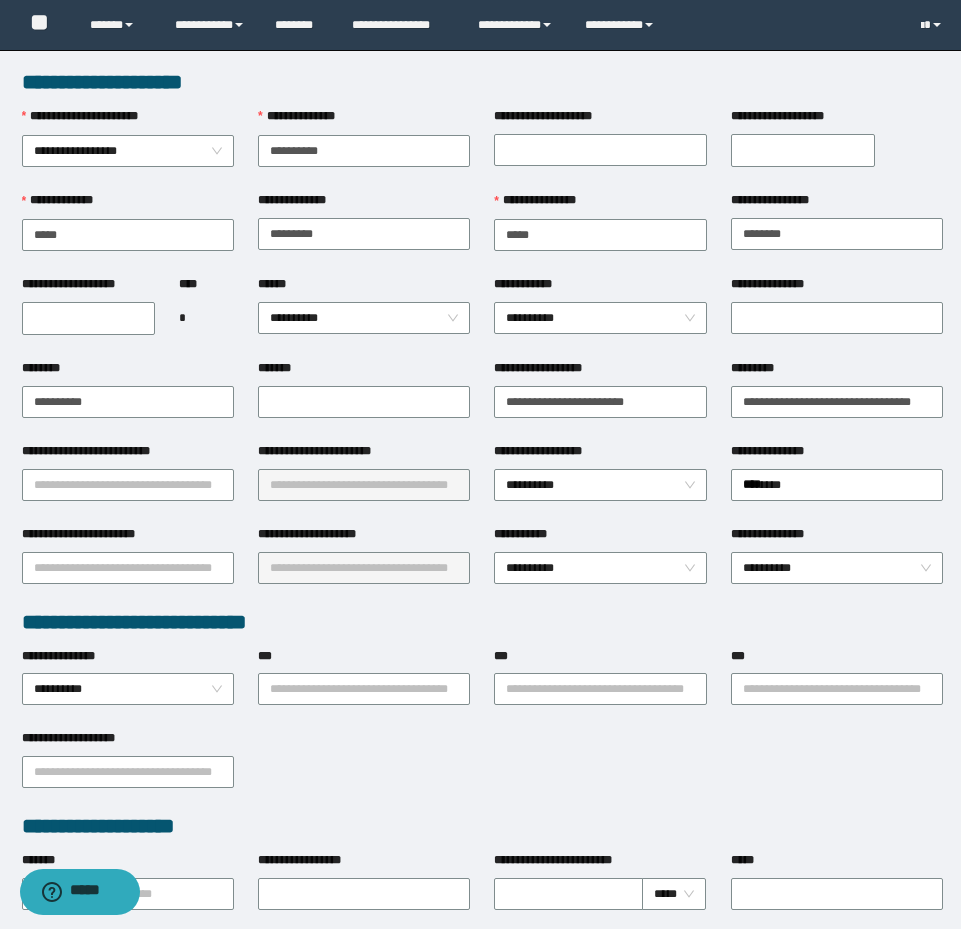 click on "**********" at bounding box center (89, 318) 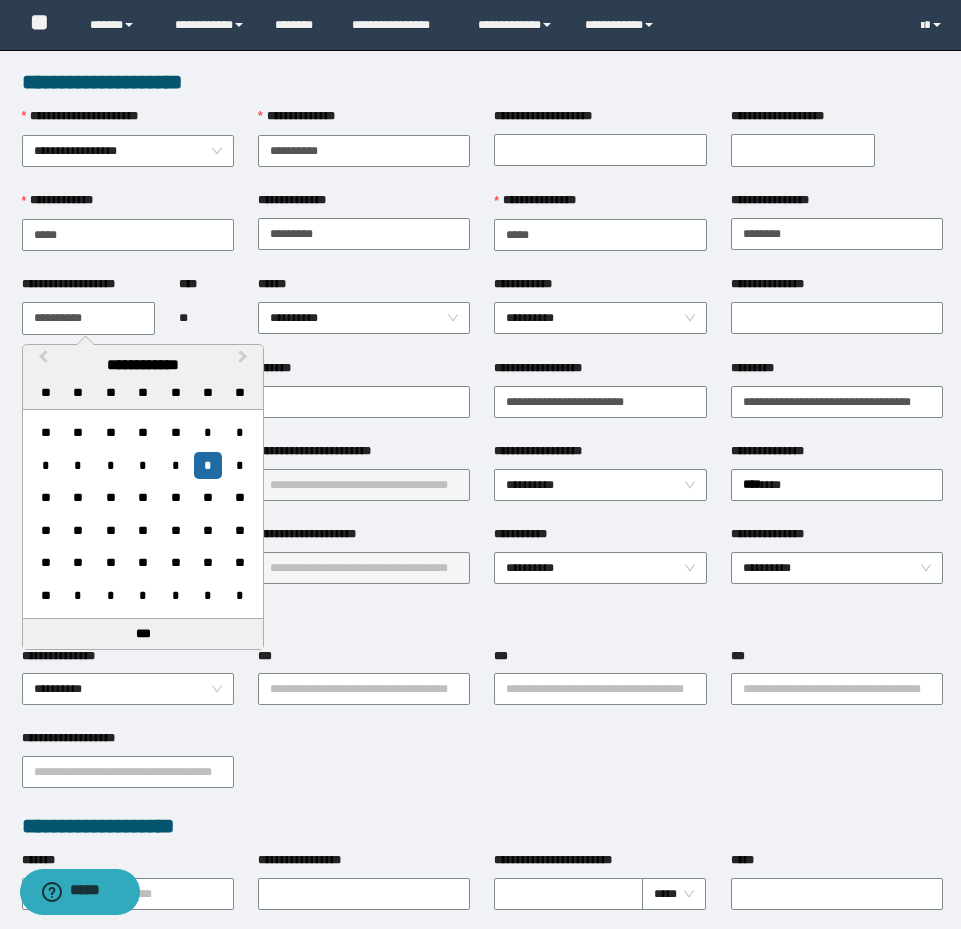 type on "**********" 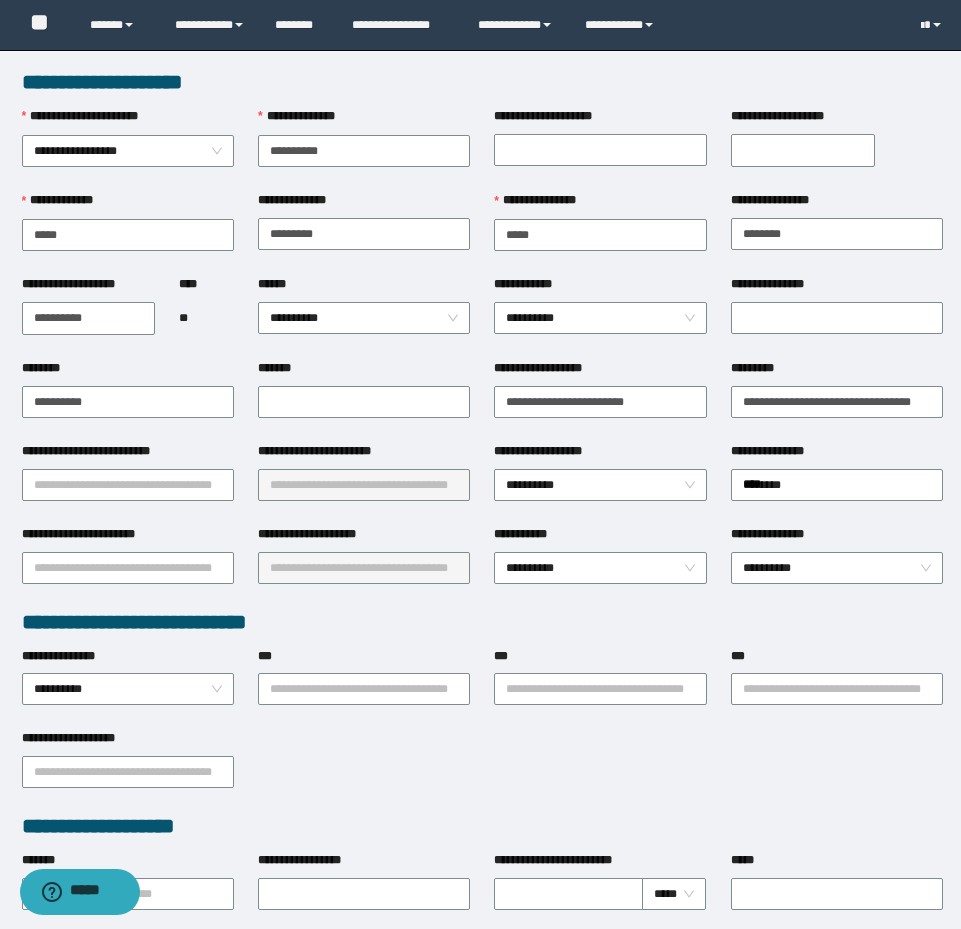 click on "******" at bounding box center [364, 288] 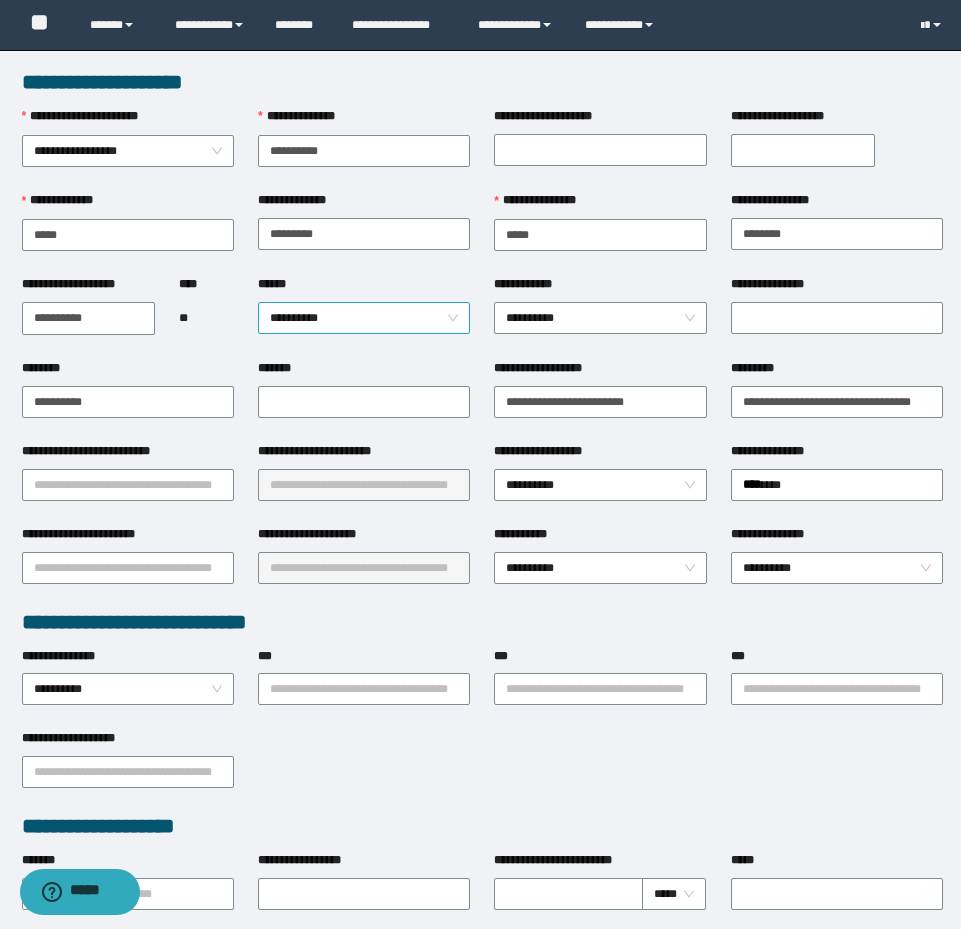 click on "**********" at bounding box center [364, 318] 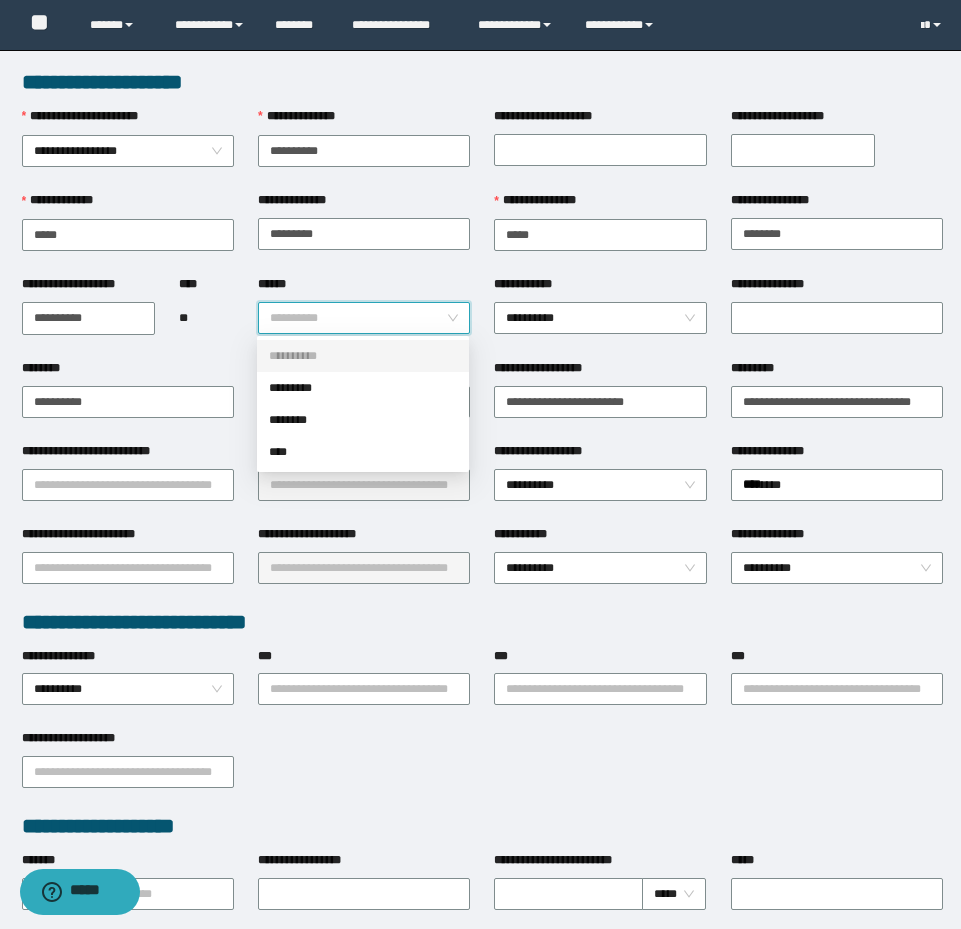 click on "*********" at bounding box center (363, 388) 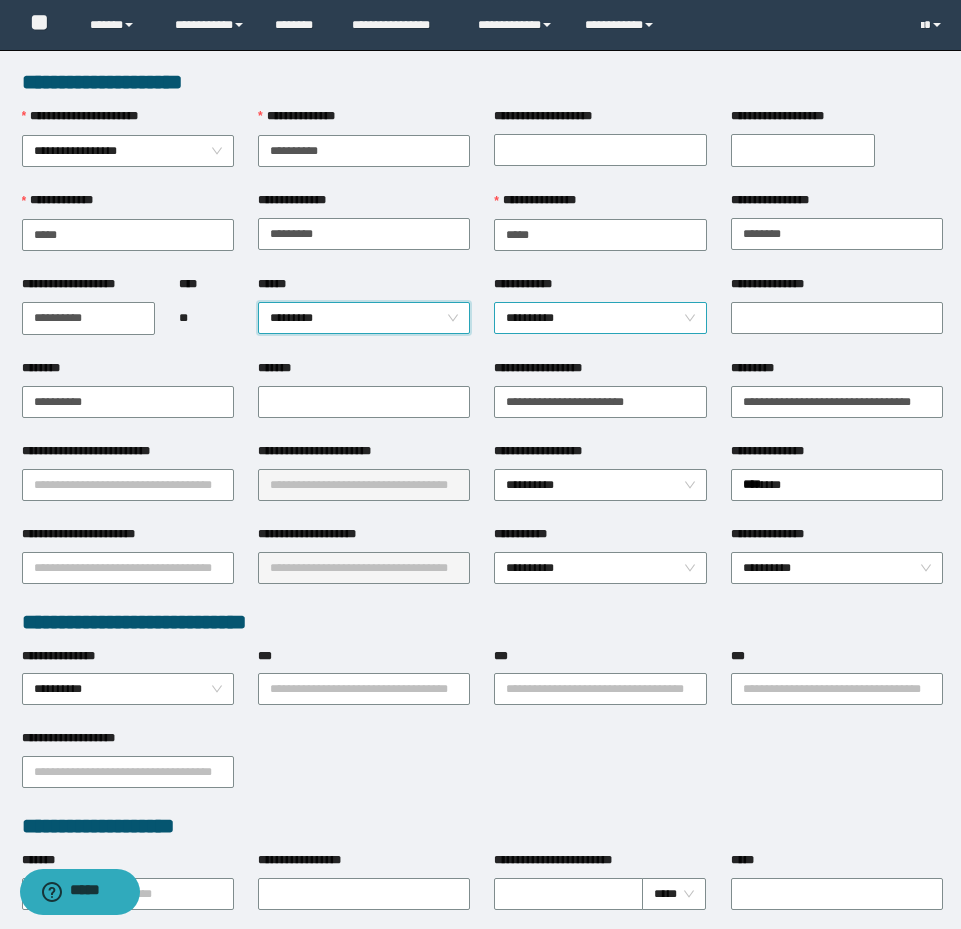 click on "**********" at bounding box center (600, 318) 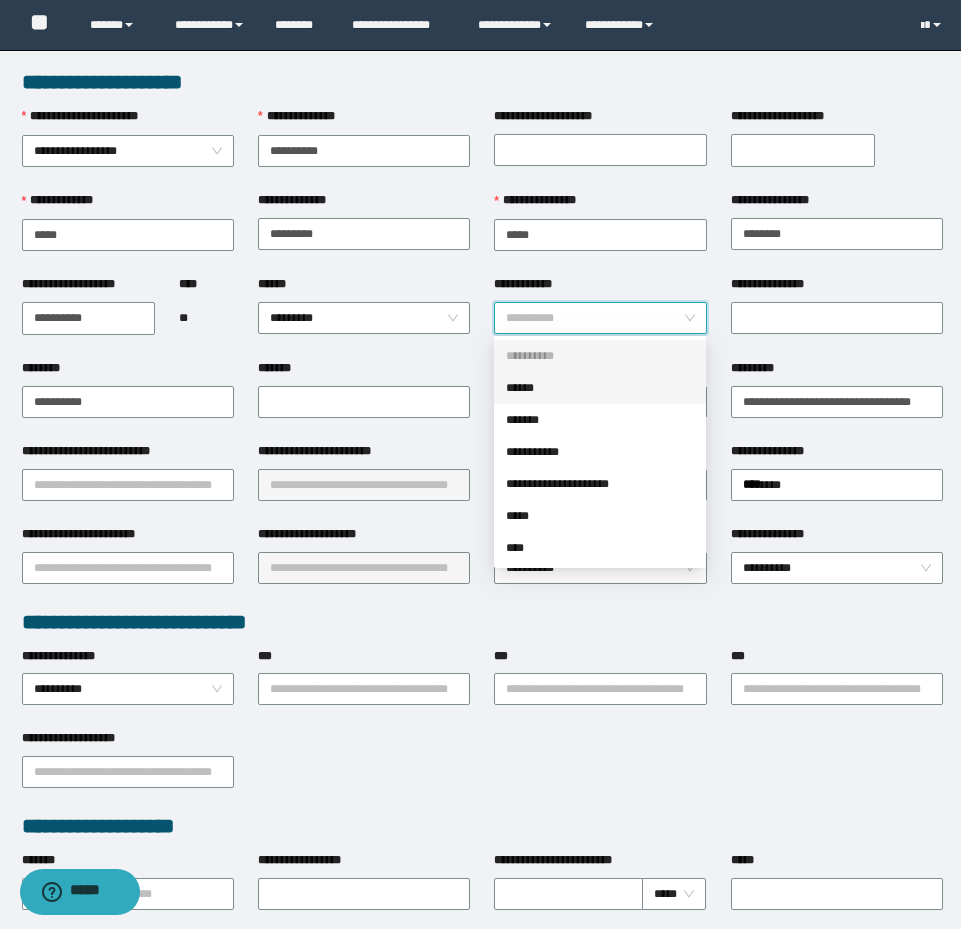 click on "******" at bounding box center (600, 388) 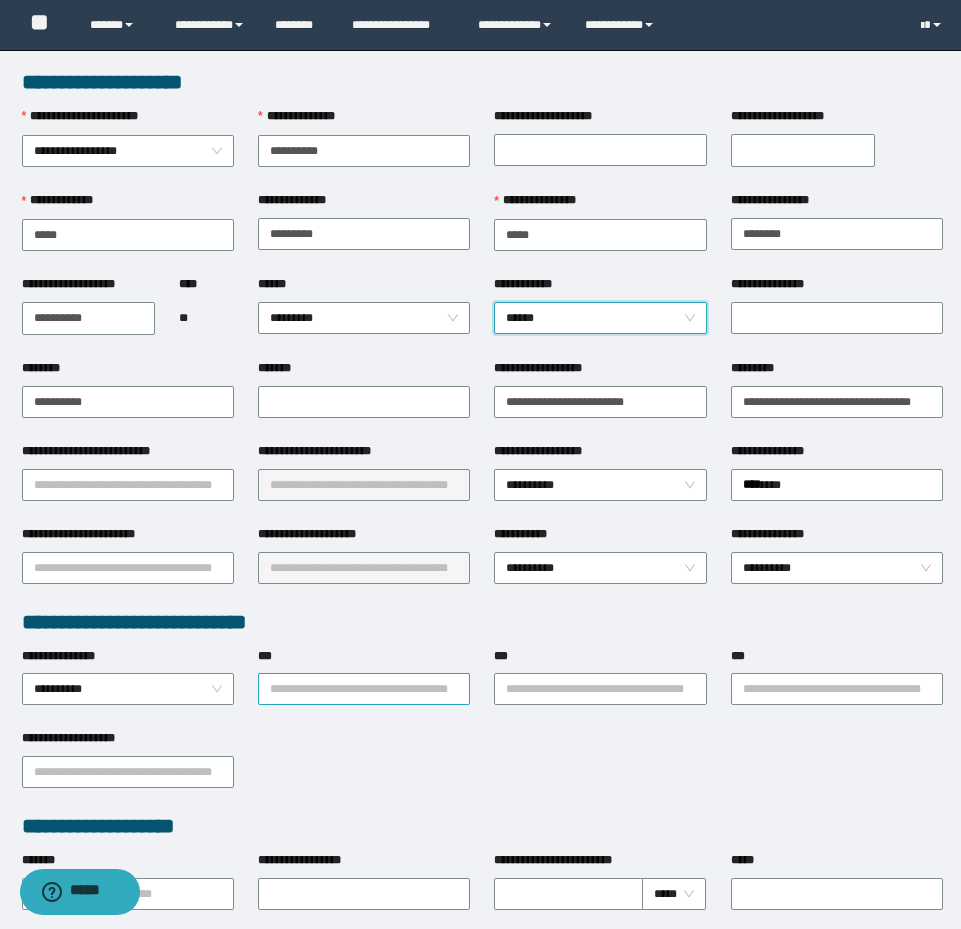 click on "**********" at bounding box center [364, 689] 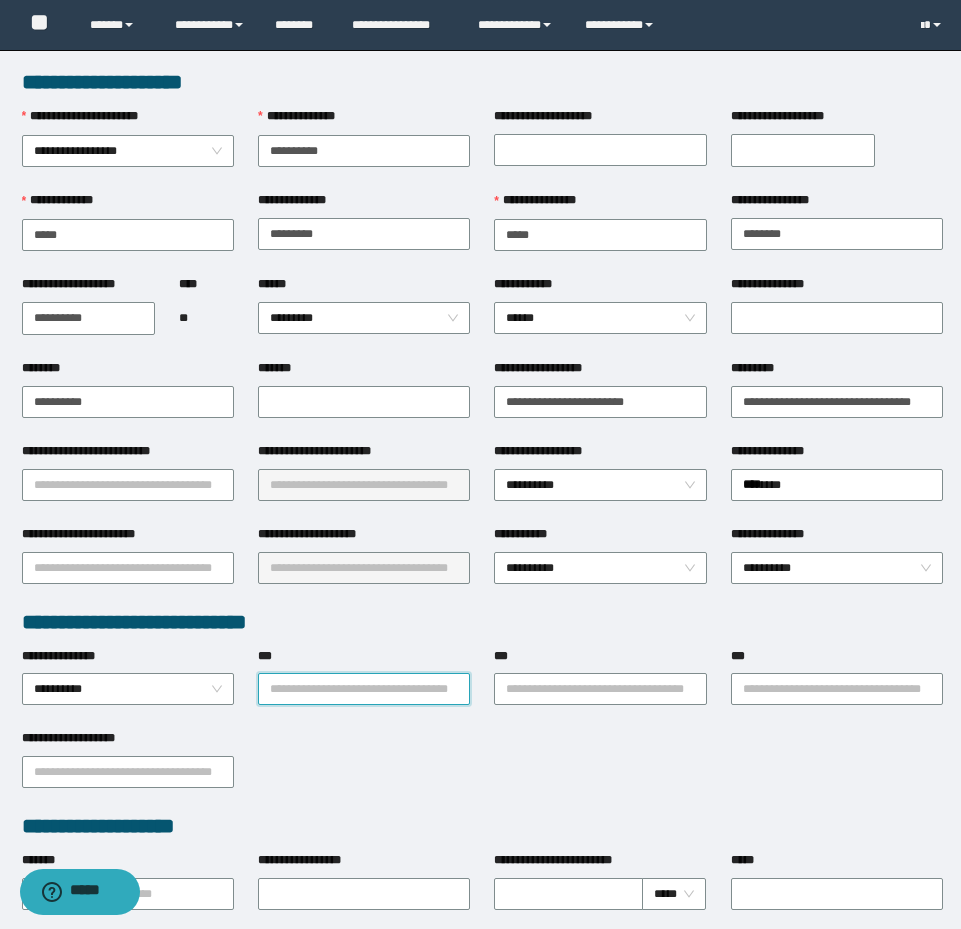 click on "***" at bounding box center (364, 689) 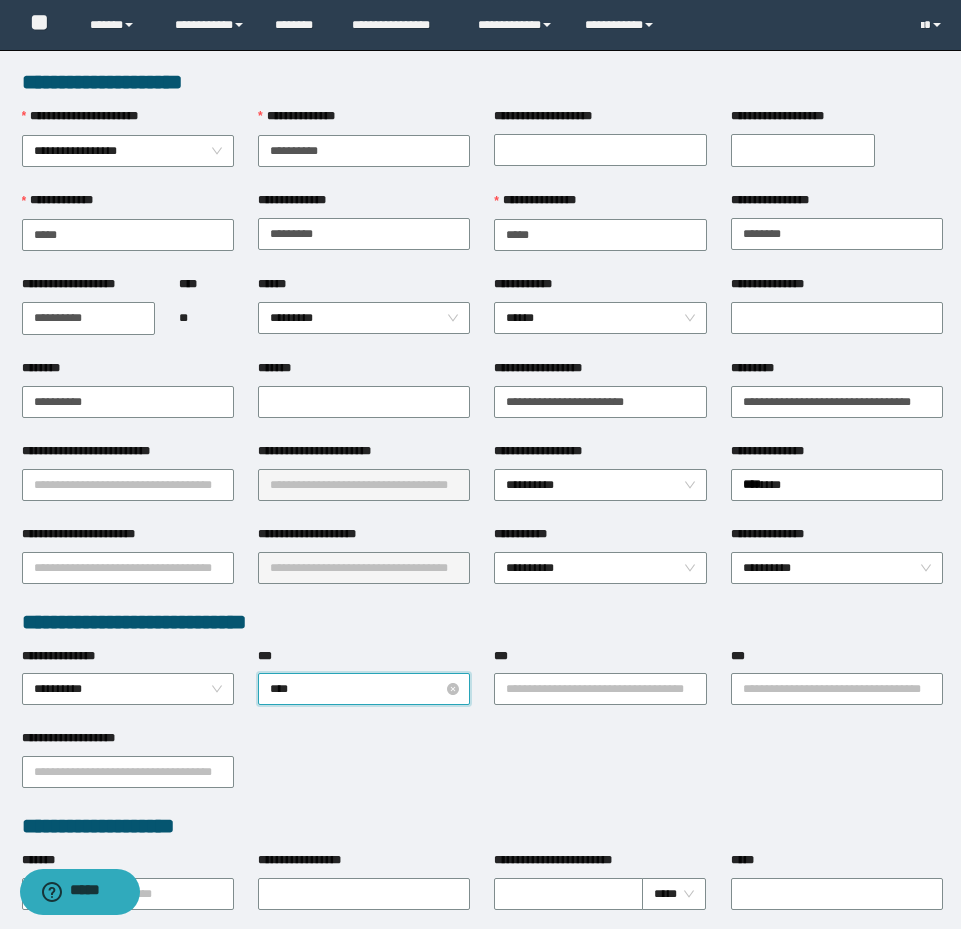 type on "*****" 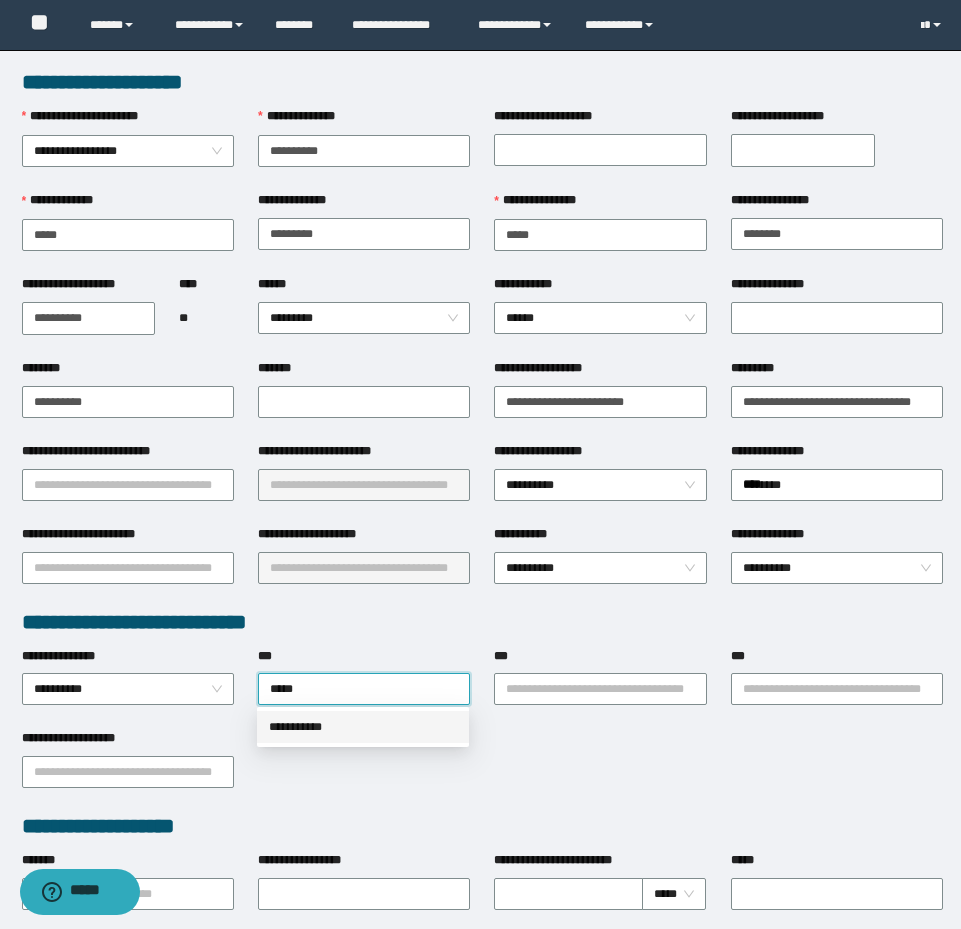 click on "**********" at bounding box center (363, 727) 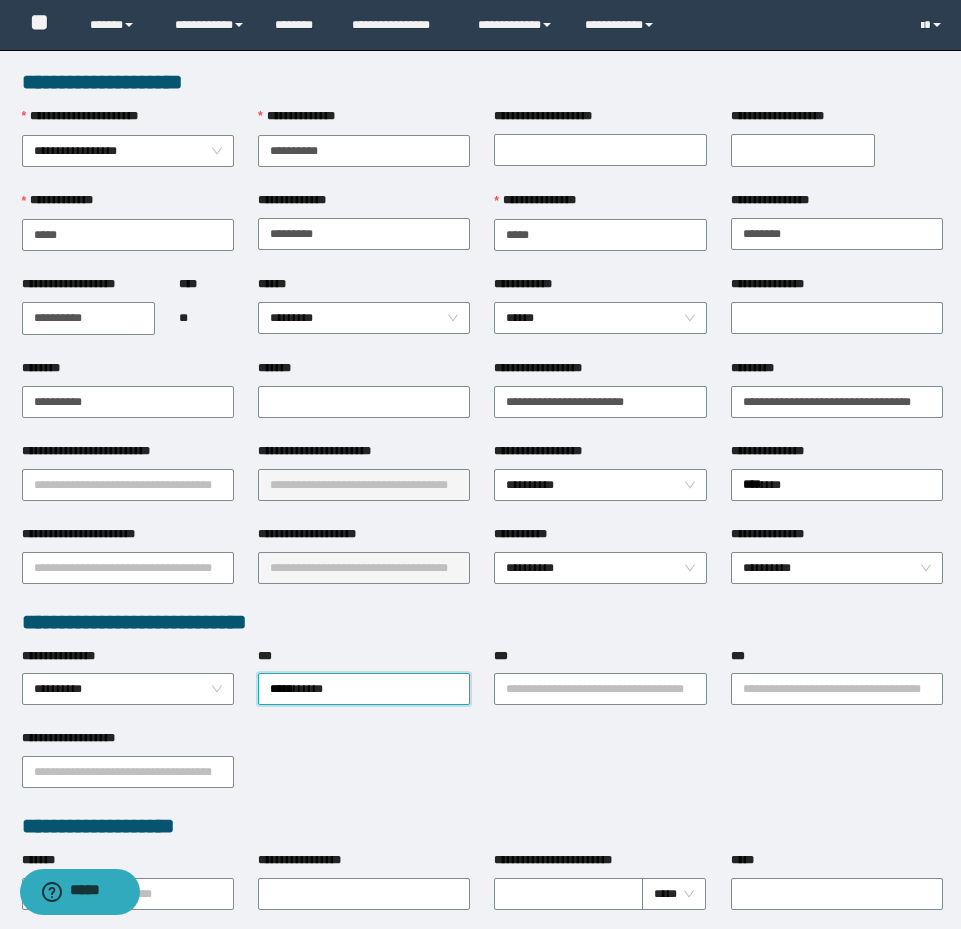 click on "**********" at bounding box center (600, 688) 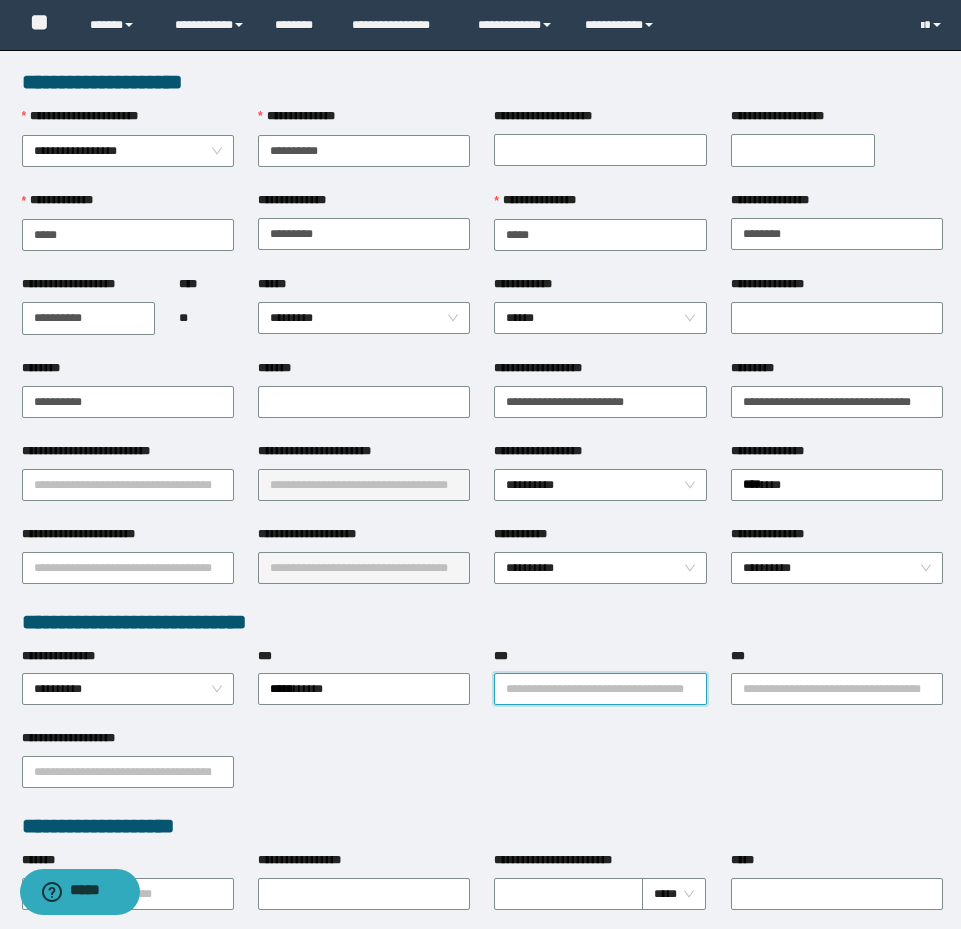 click on "***" at bounding box center (600, 689) 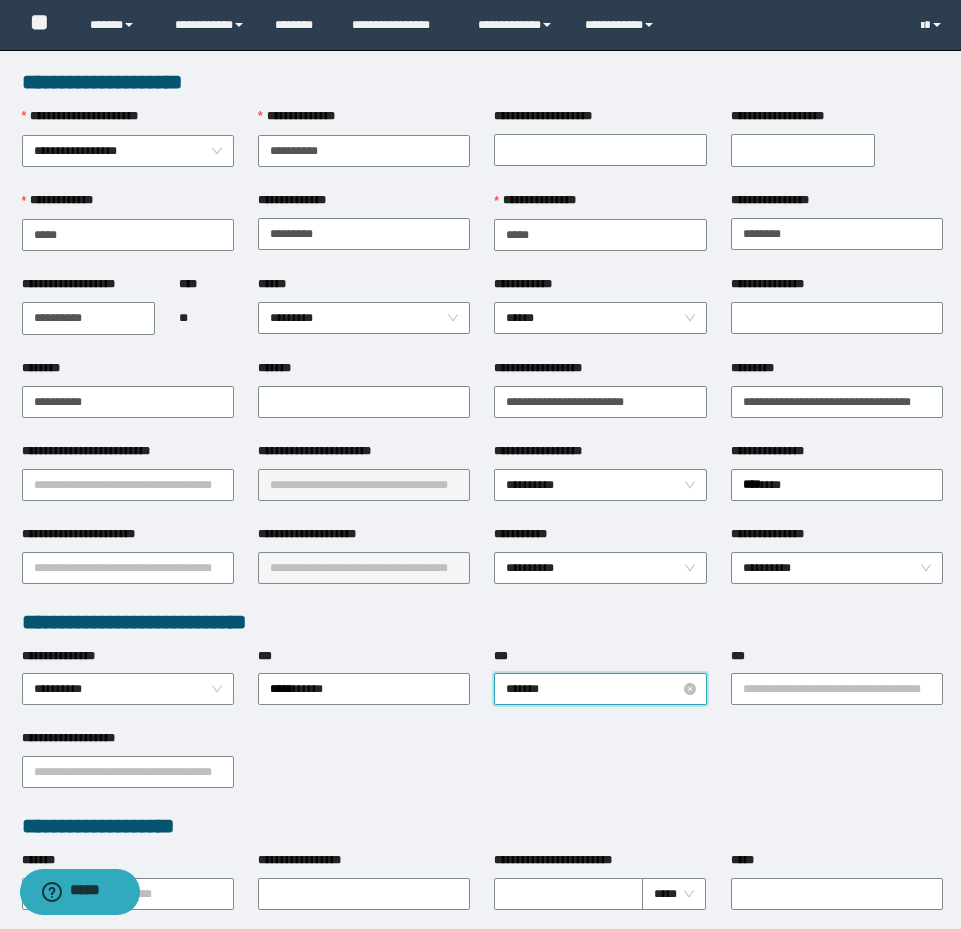 type on "********" 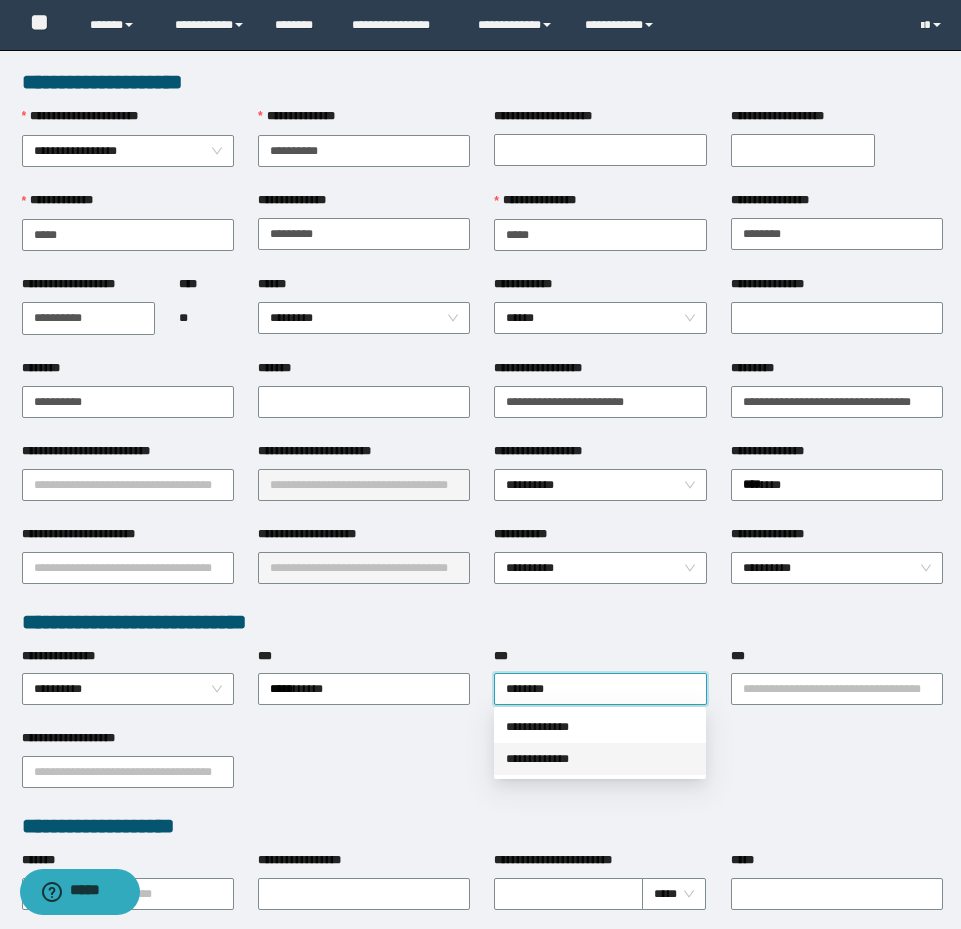 click on "**********" at bounding box center [600, 759] 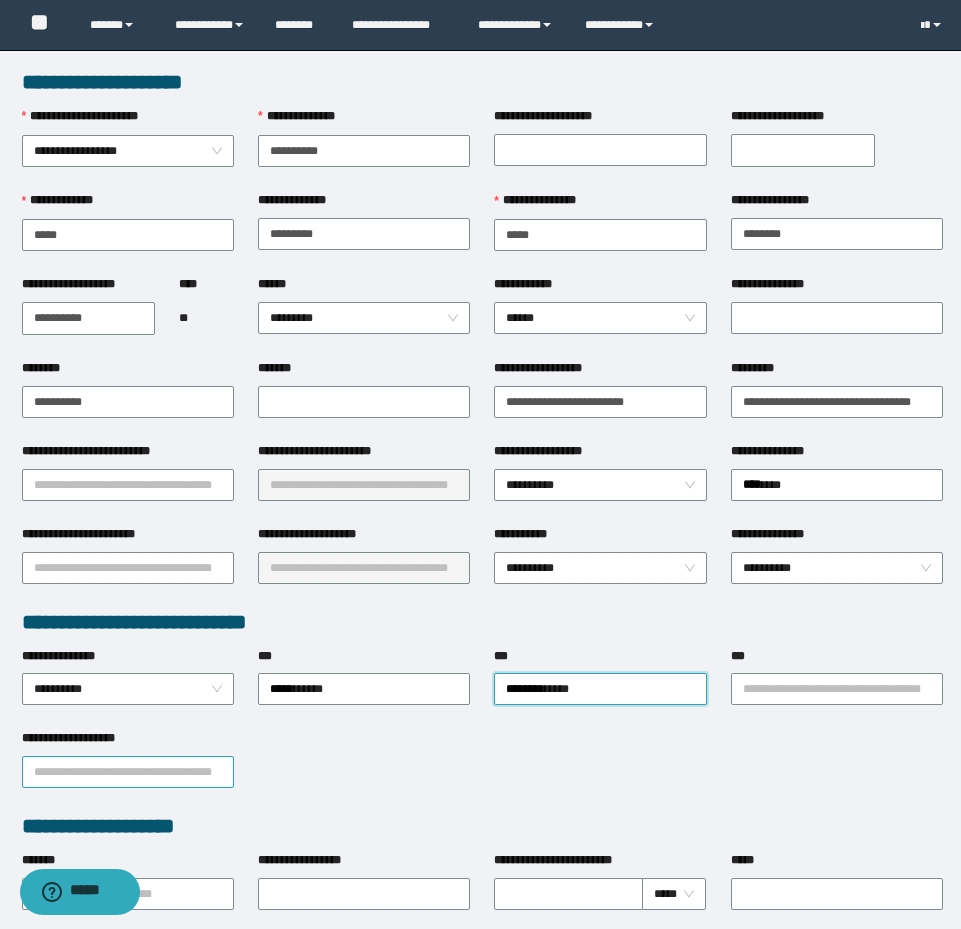 click on "**********" at bounding box center [128, 772] 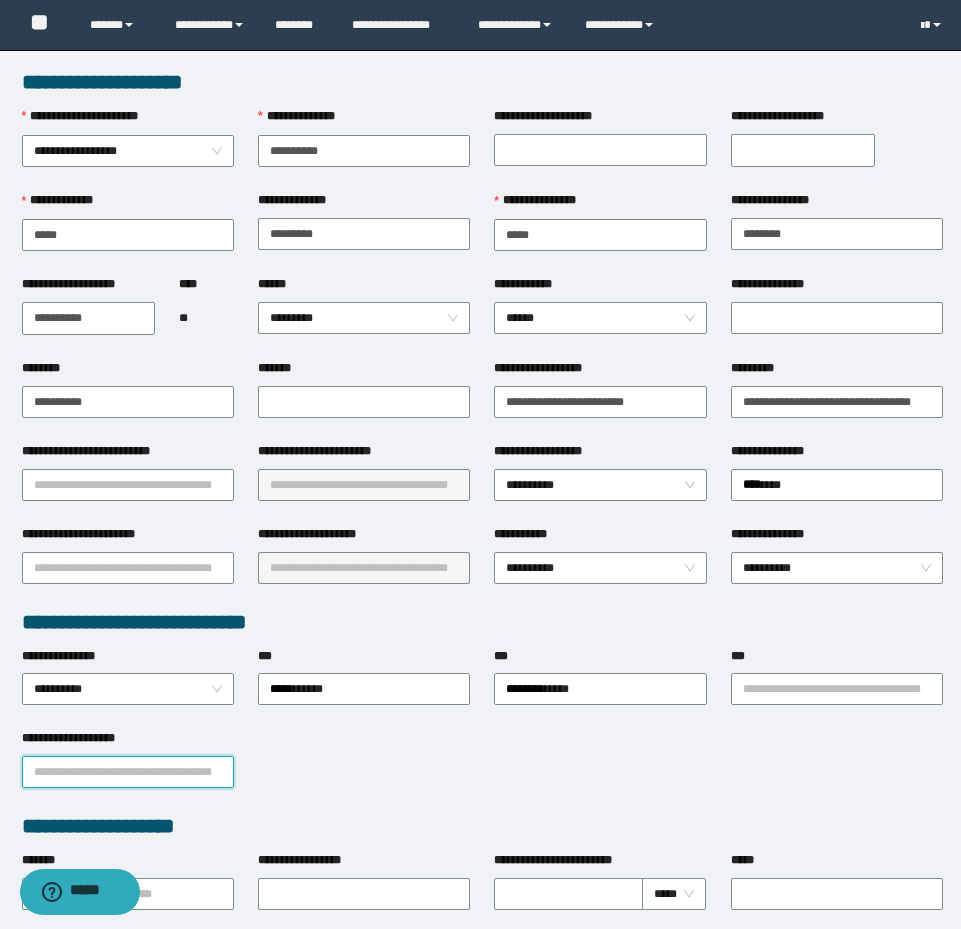 click on "**********" at bounding box center (128, 772) 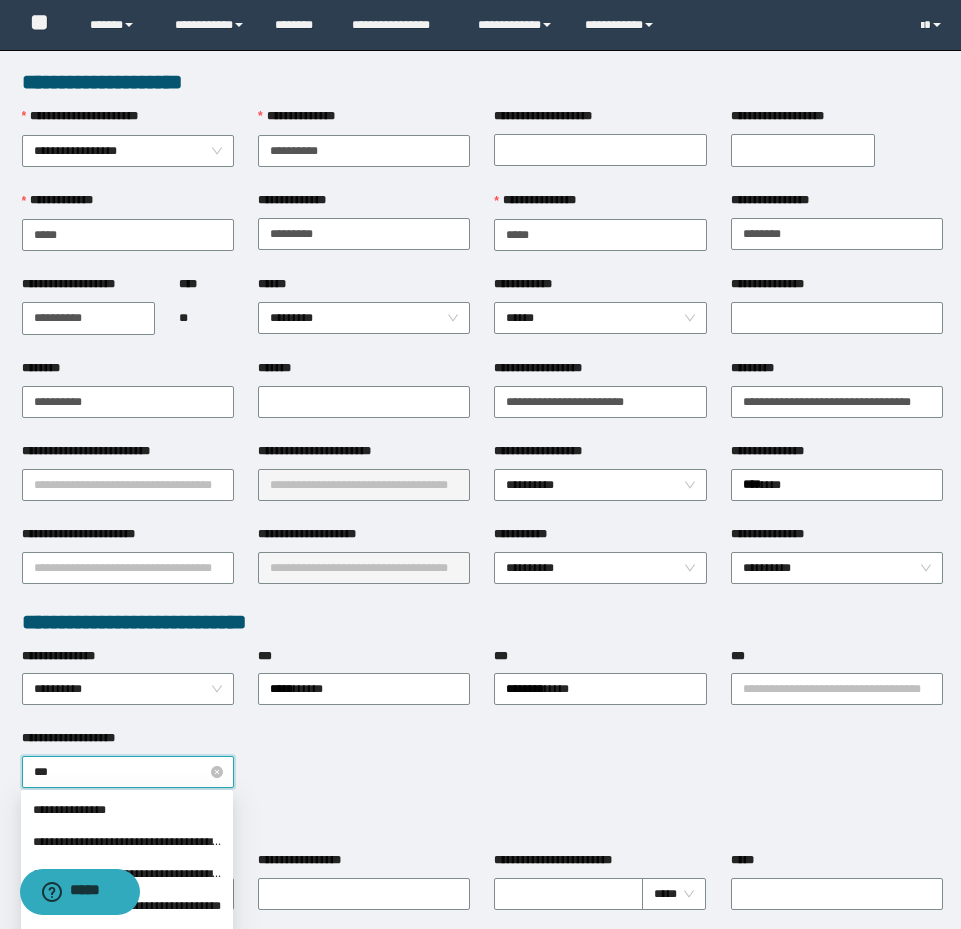 type on "****" 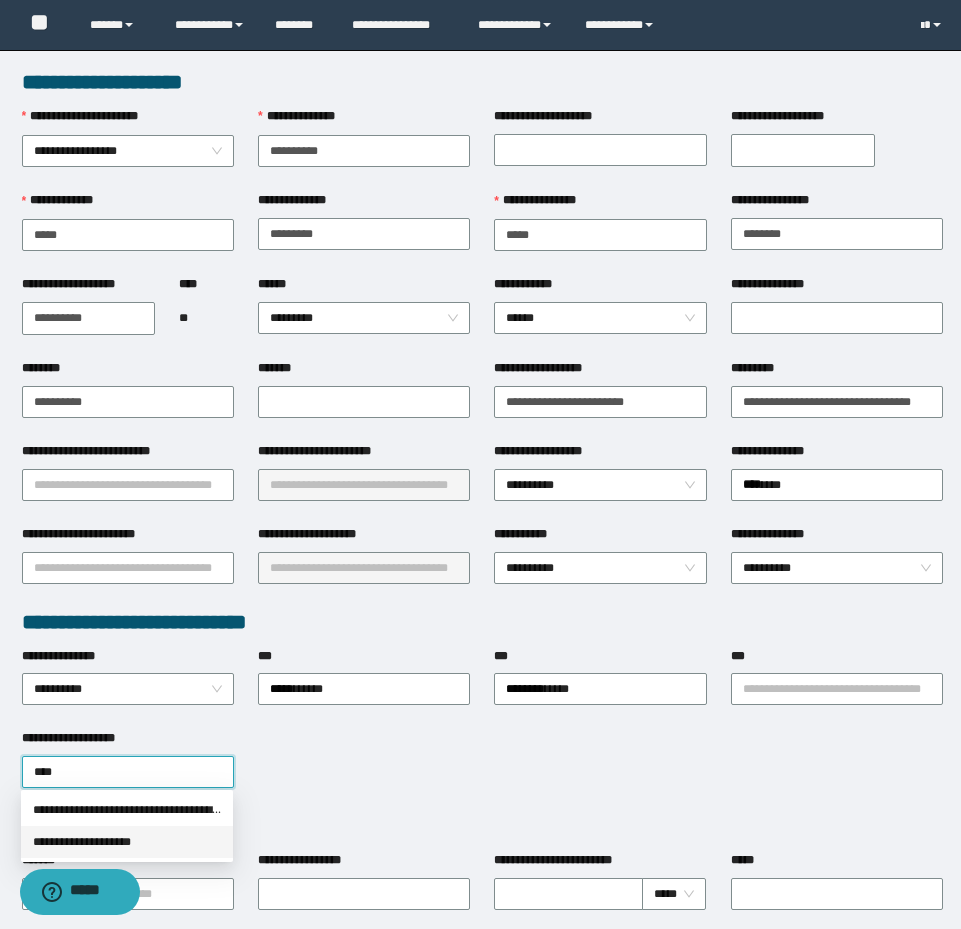 click on "**********" at bounding box center [127, 842] 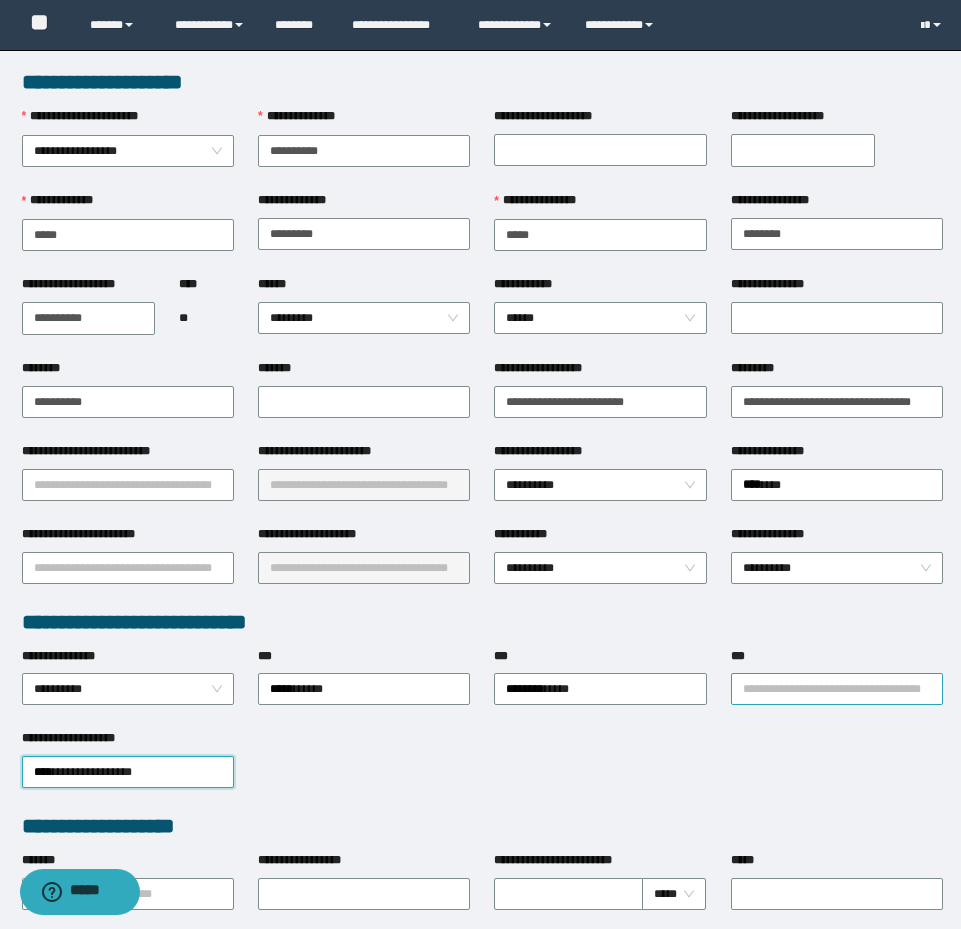 click on "***" at bounding box center (837, 689) 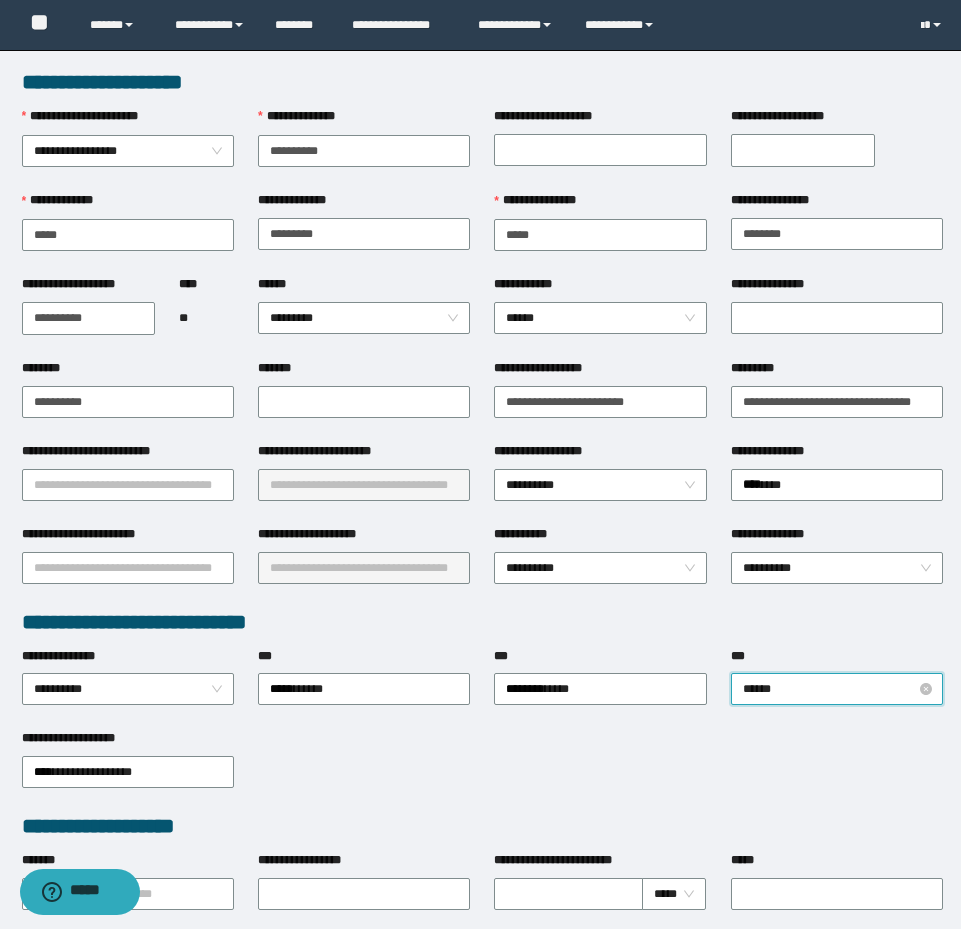 type on "*******" 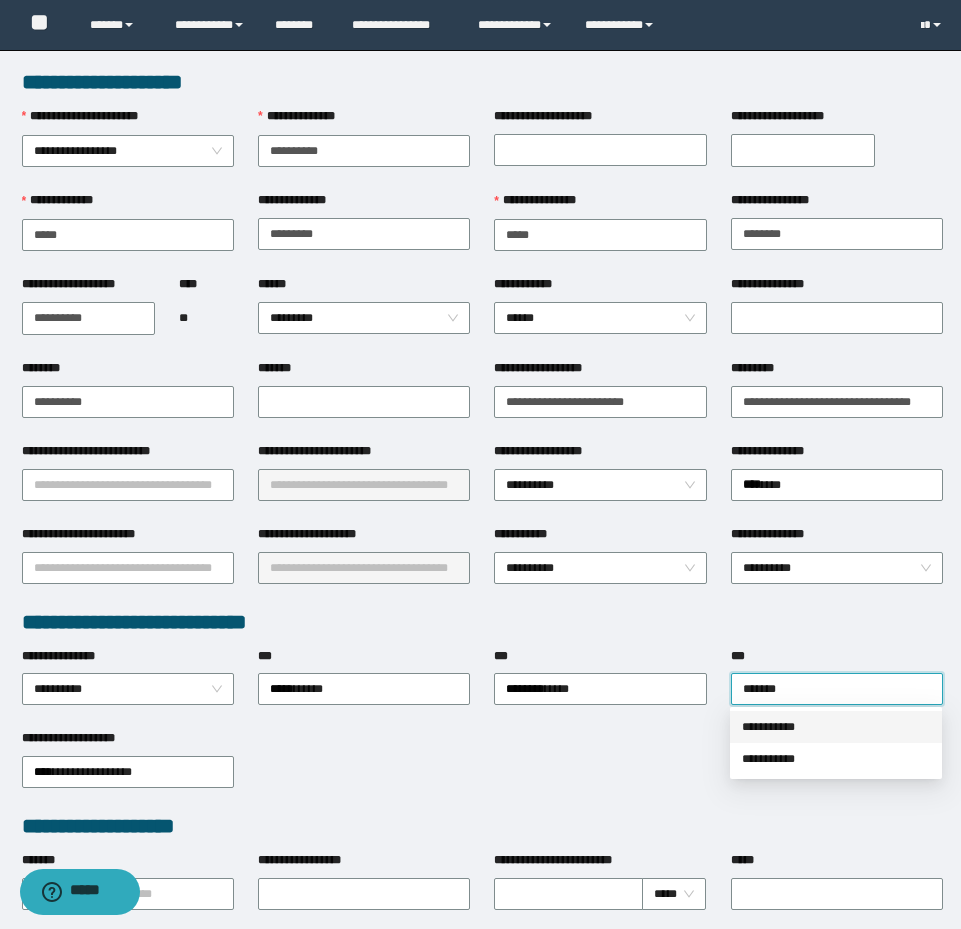 click on "**********" at bounding box center [836, 727] 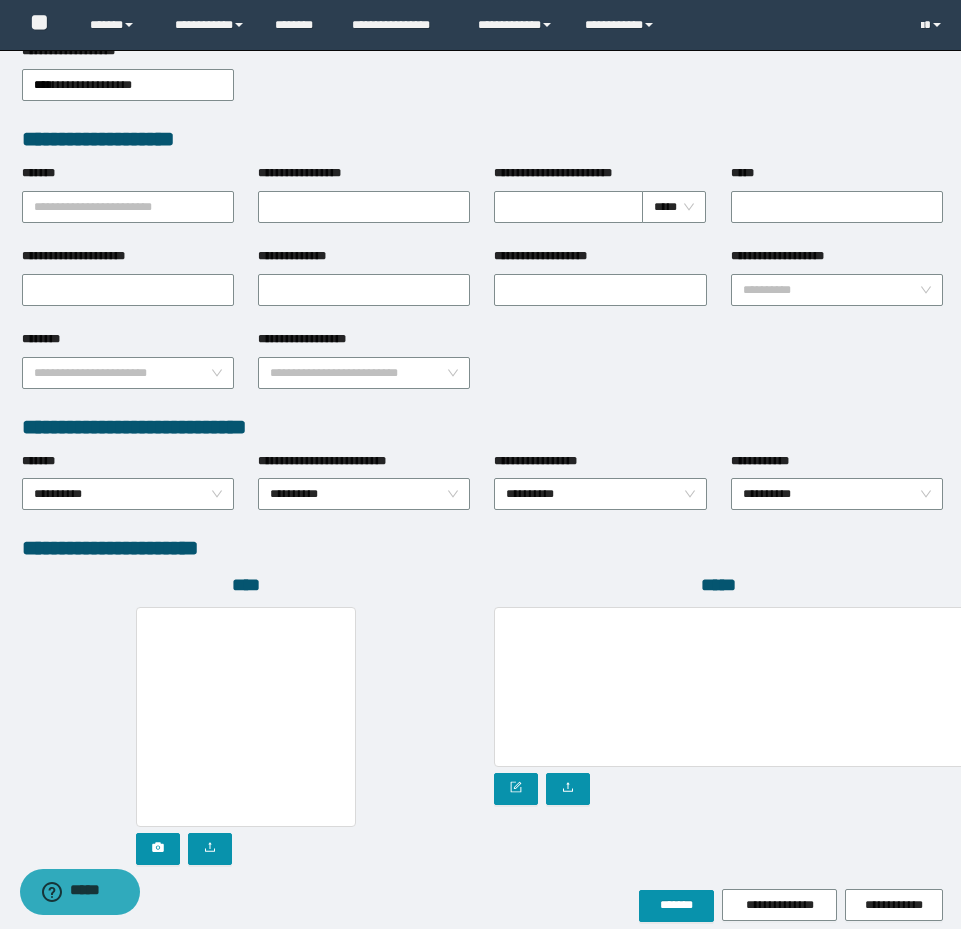 scroll, scrollTop: 774, scrollLeft: 0, axis: vertical 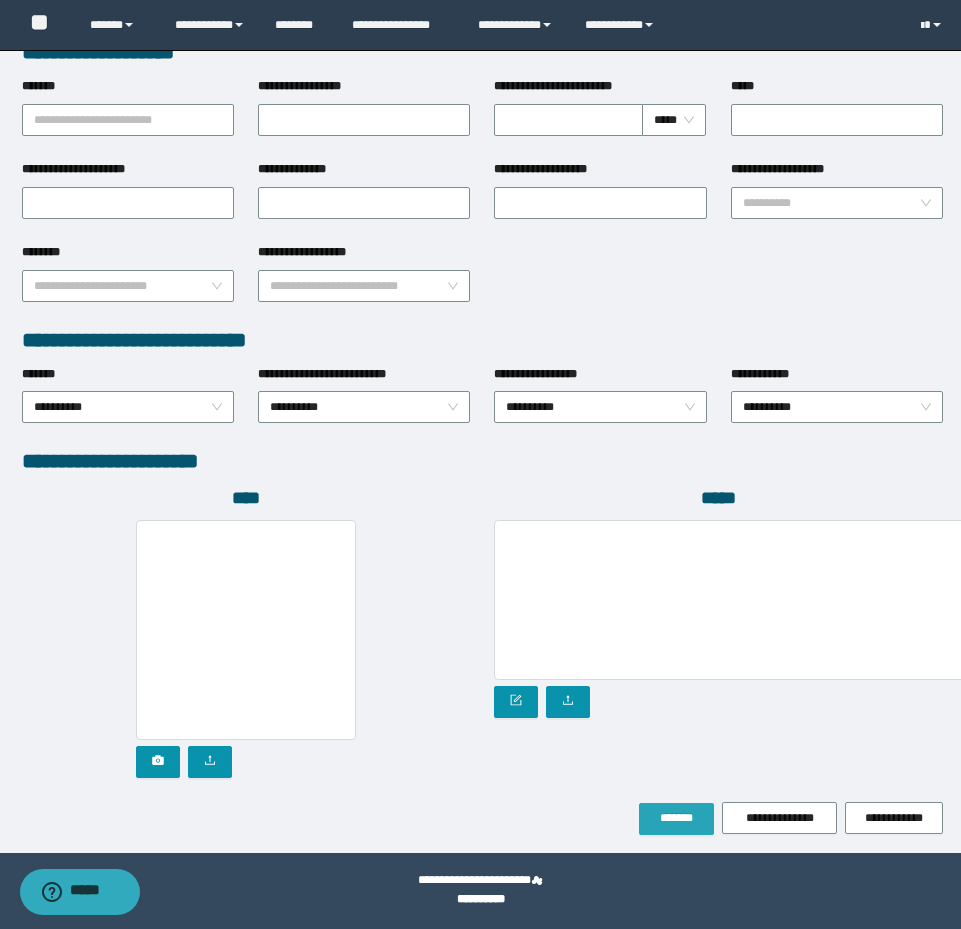 click on "*******" at bounding box center (676, 819) 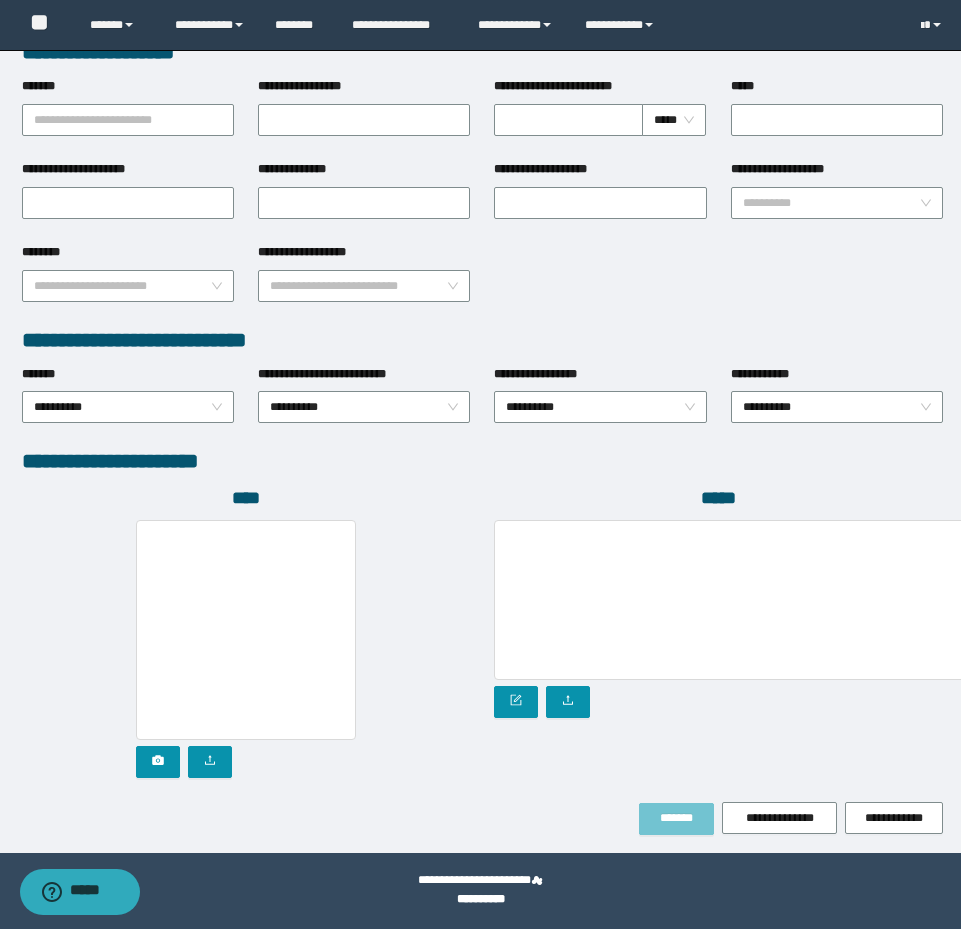 click on "*******" at bounding box center (676, 819) 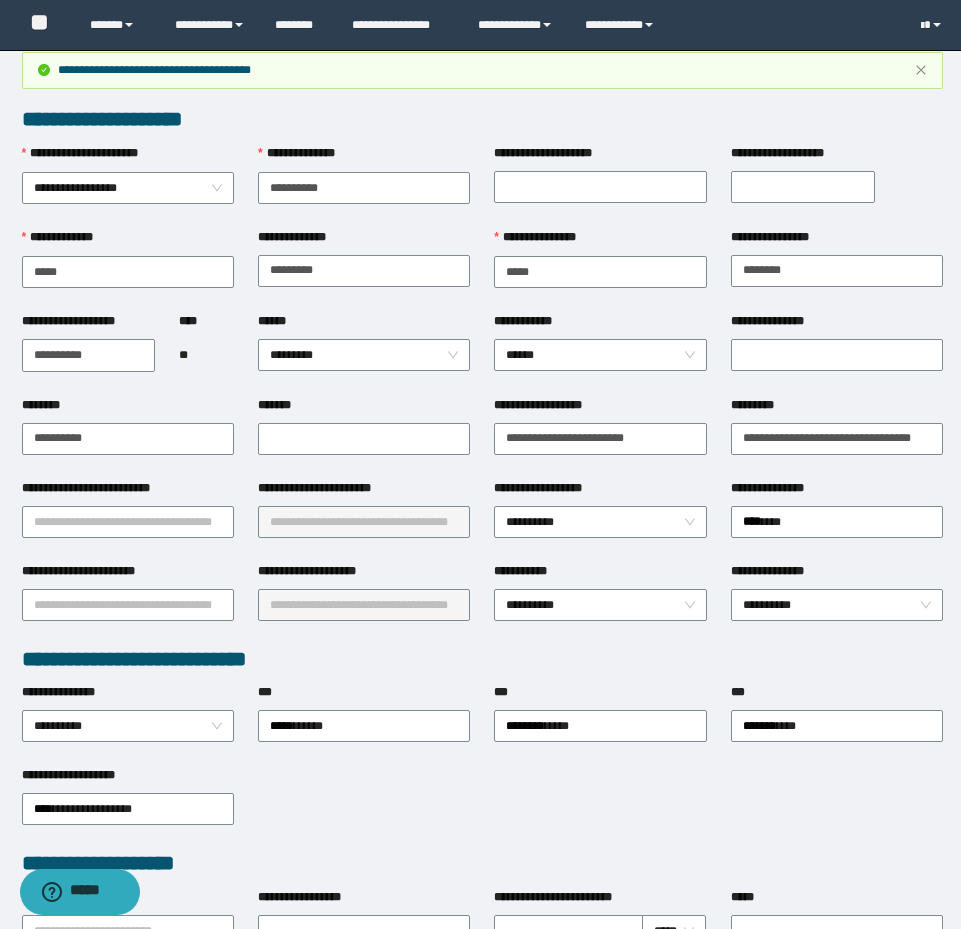 scroll, scrollTop: 0, scrollLeft: 0, axis: both 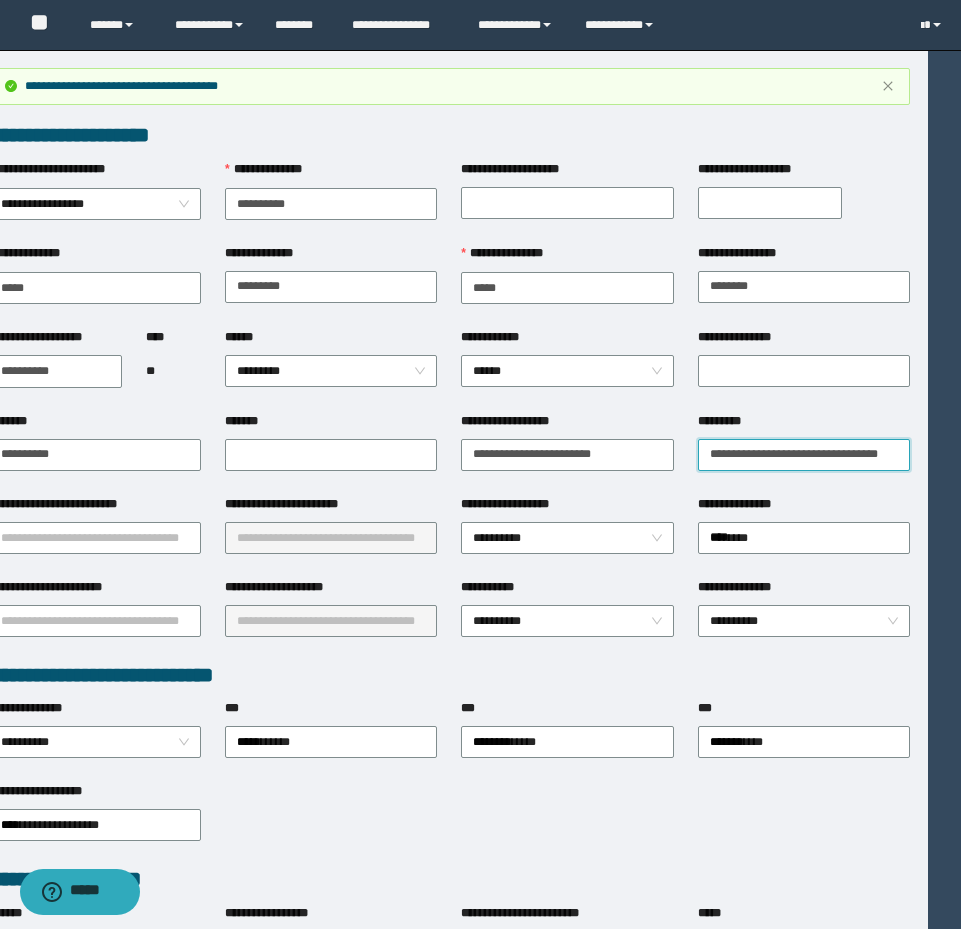 drag, startPoint x: 742, startPoint y: 458, endPoint x: 1107, endPoint y: 472, distance: 365.2684 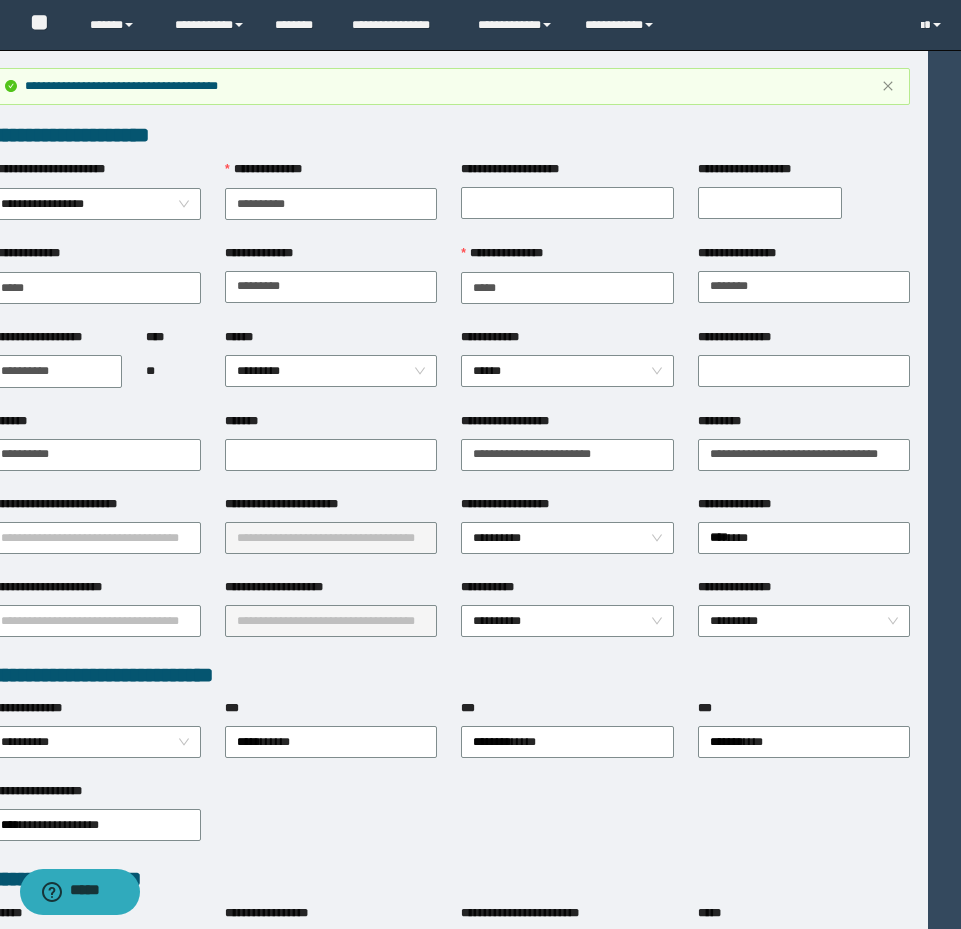 scroll, scrollTop: 0, scrollLeft: 0, axis: both 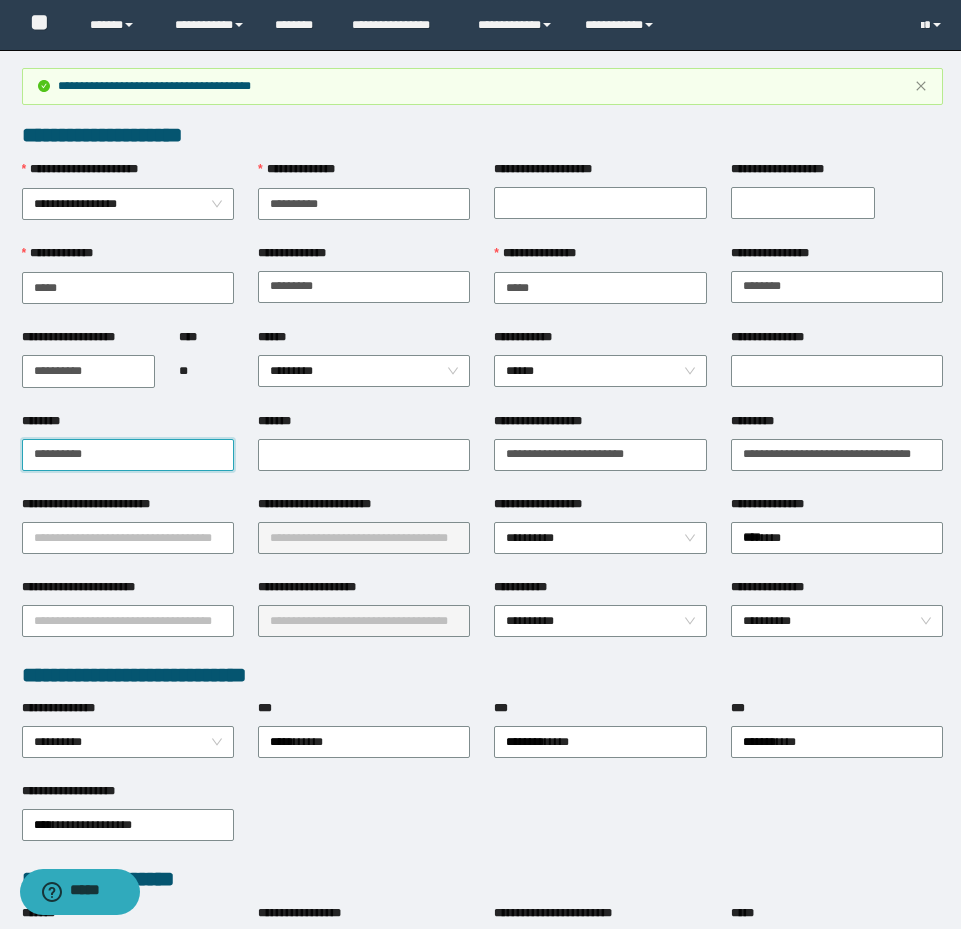 drag, startPoint x: 153, startPoint y: 450, endPoint x: 4, endPoint y: 425, distance: 151.08276 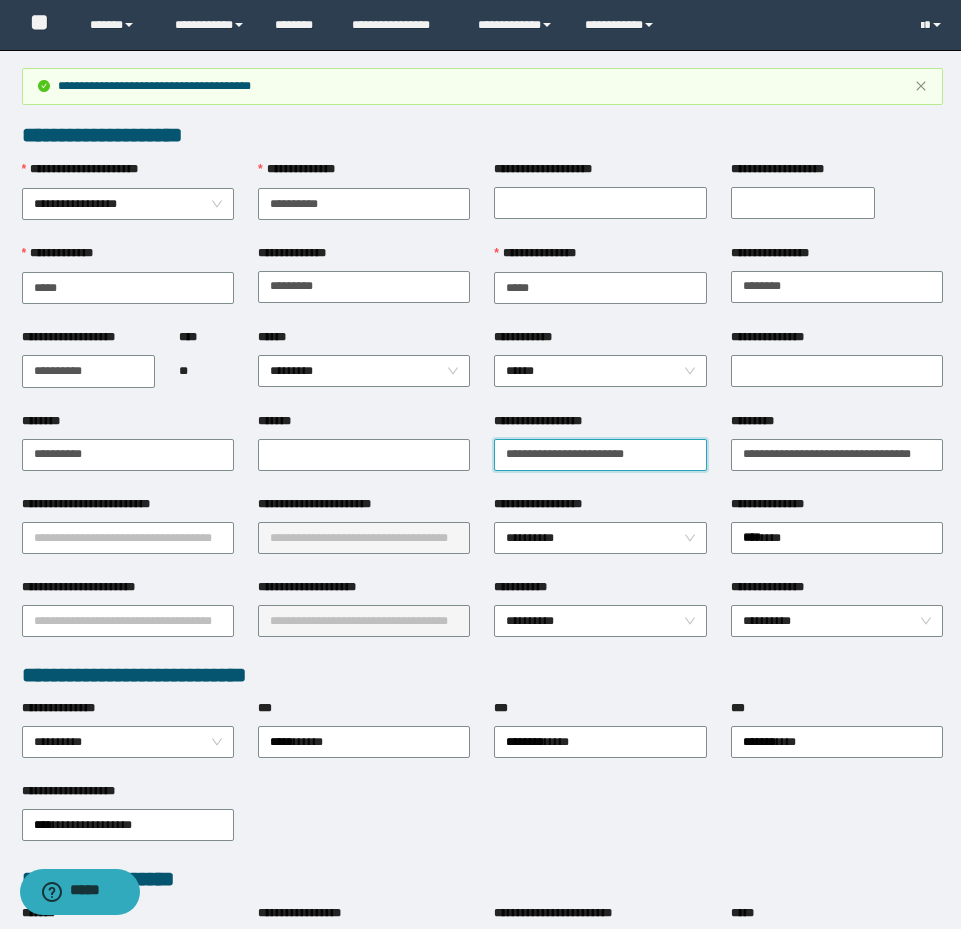 drag, startPoint x: 629, startPoint y: 448, endPoint x: 408, endPoint y: 414, distance: 223.60008 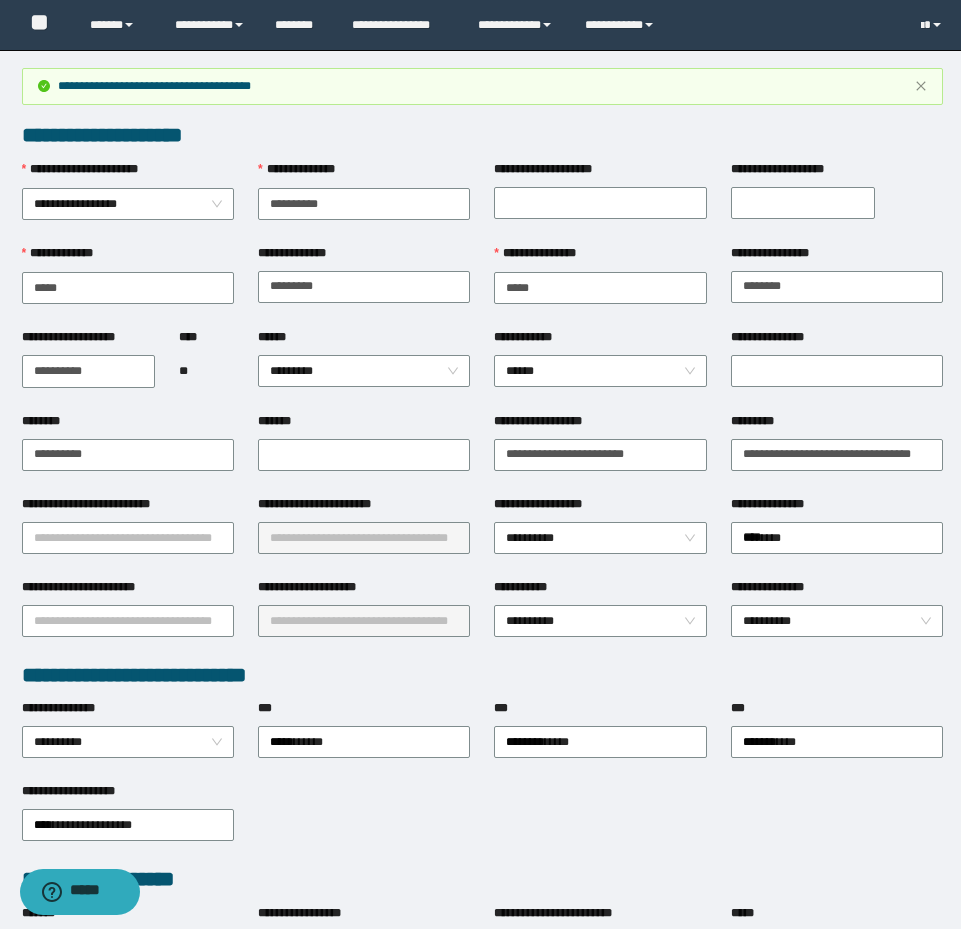 click on "**********" at bounding box center (128, 536) 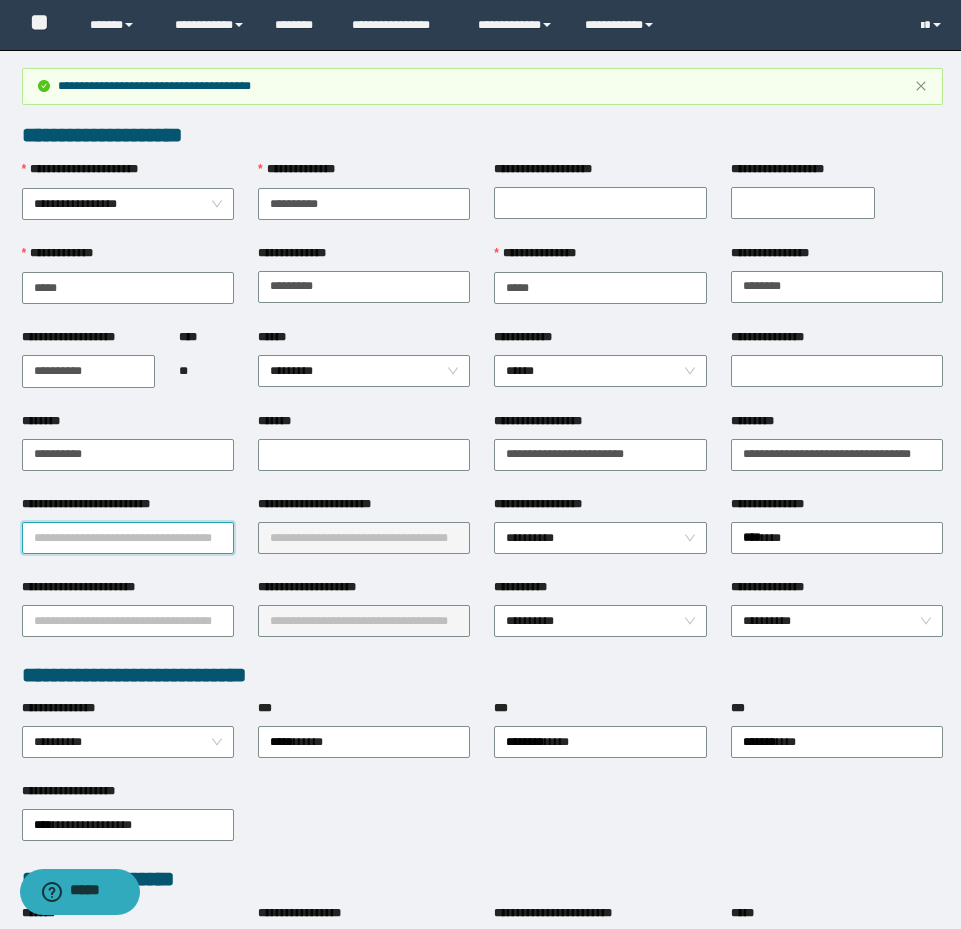 click on "**********" at bounding box center (128, 538) 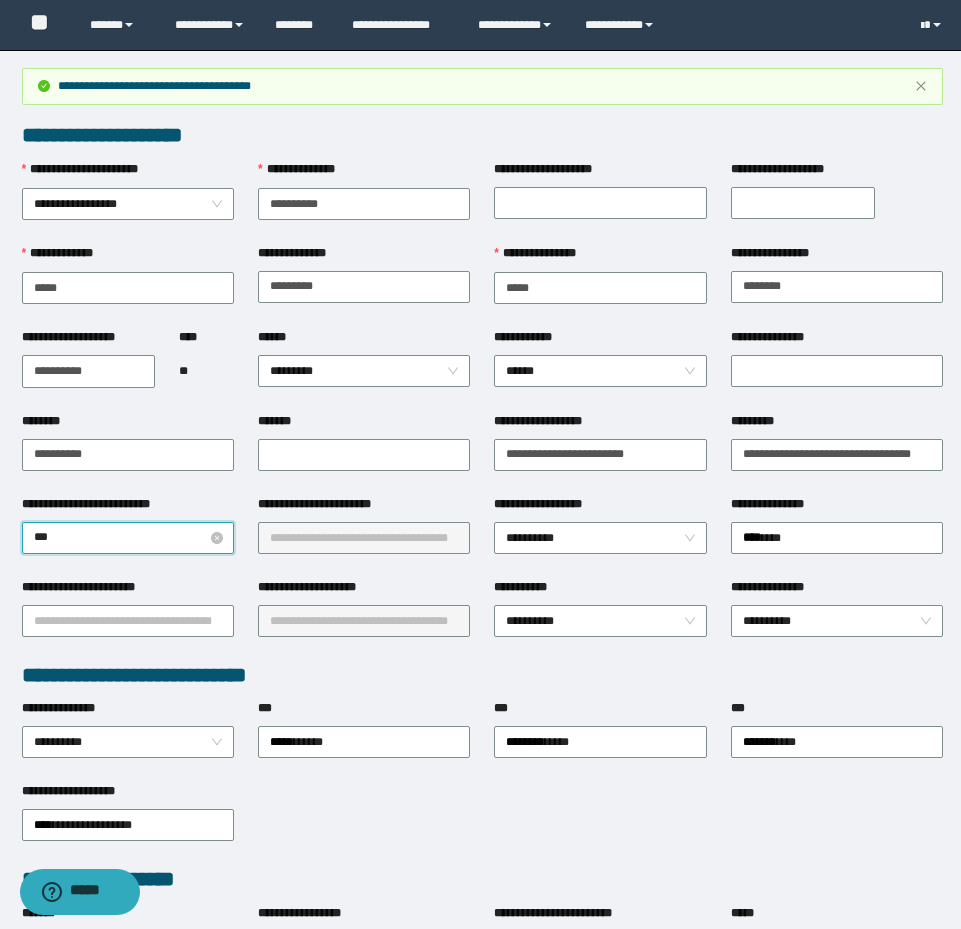 type on "****" 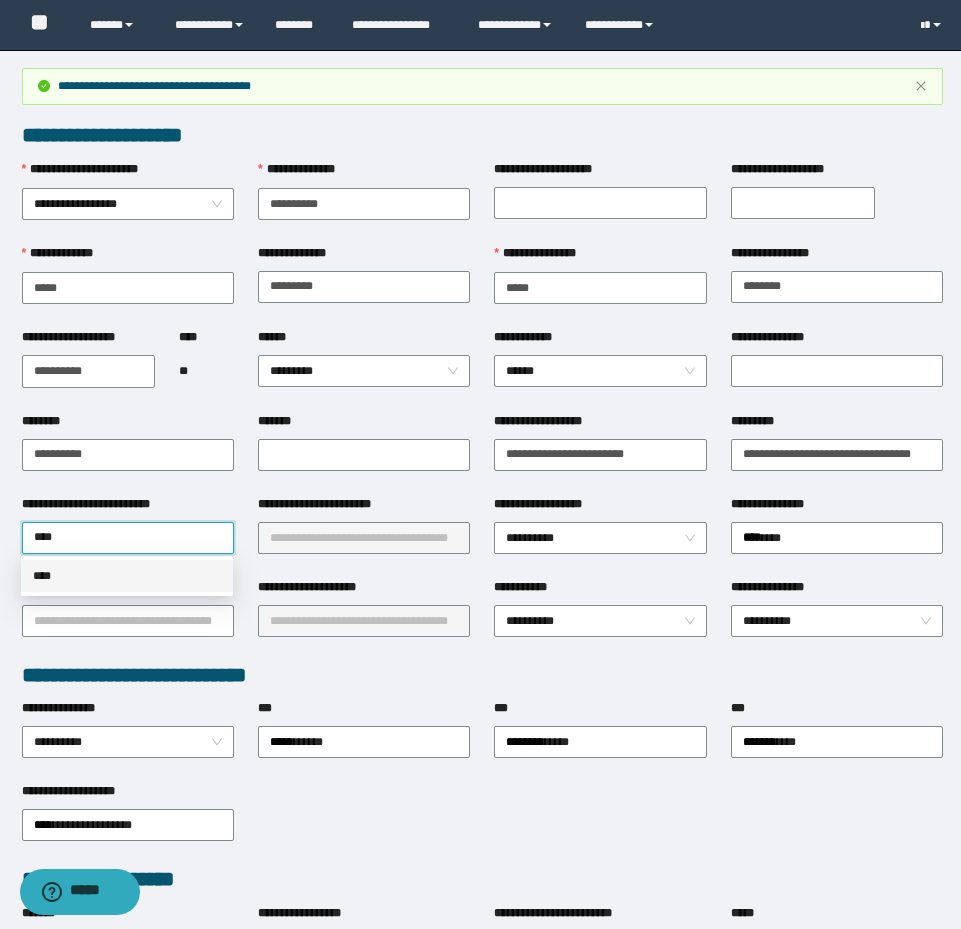 click on "****" at bounding box center (127, 576) 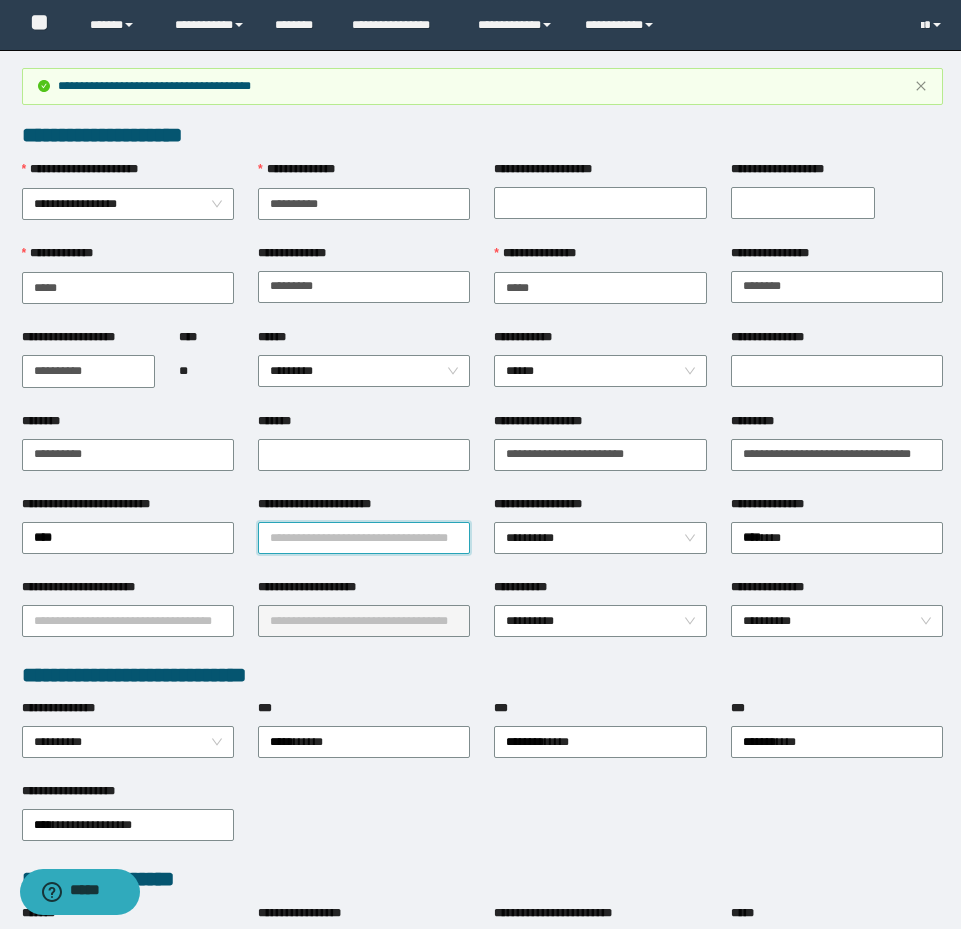 click on "**********" at bounding box center [364, 538] 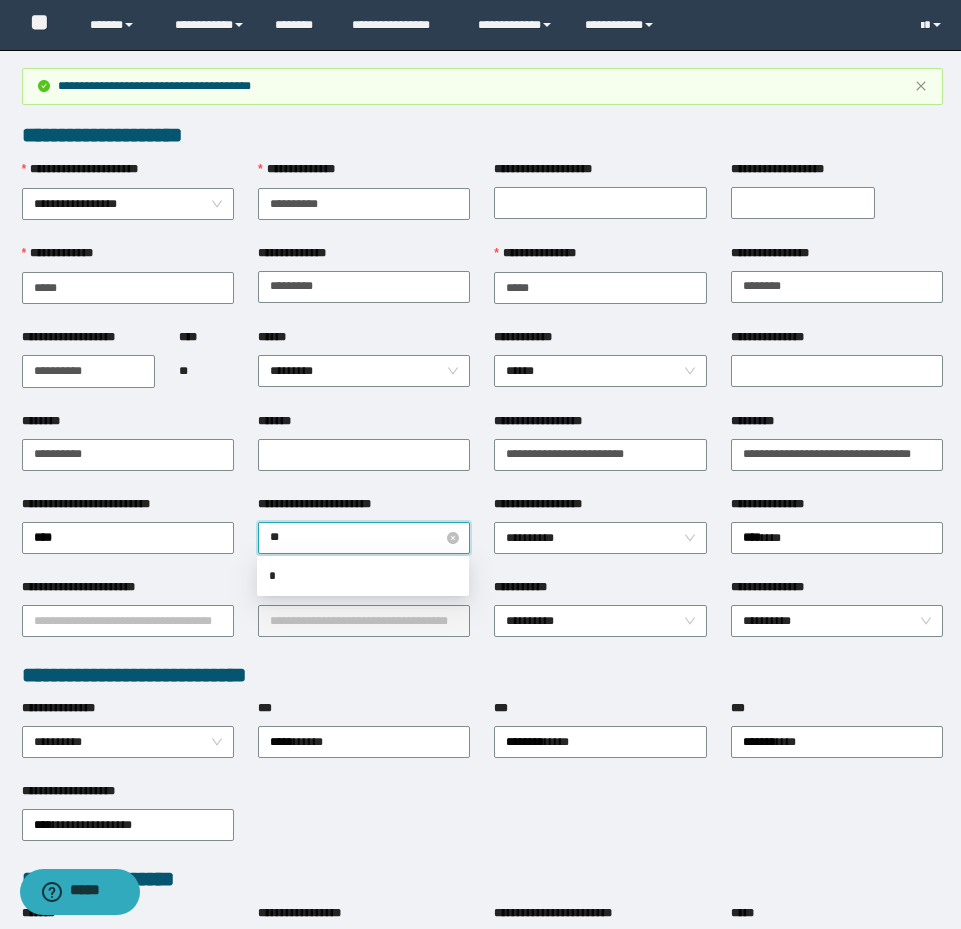 type on "***" 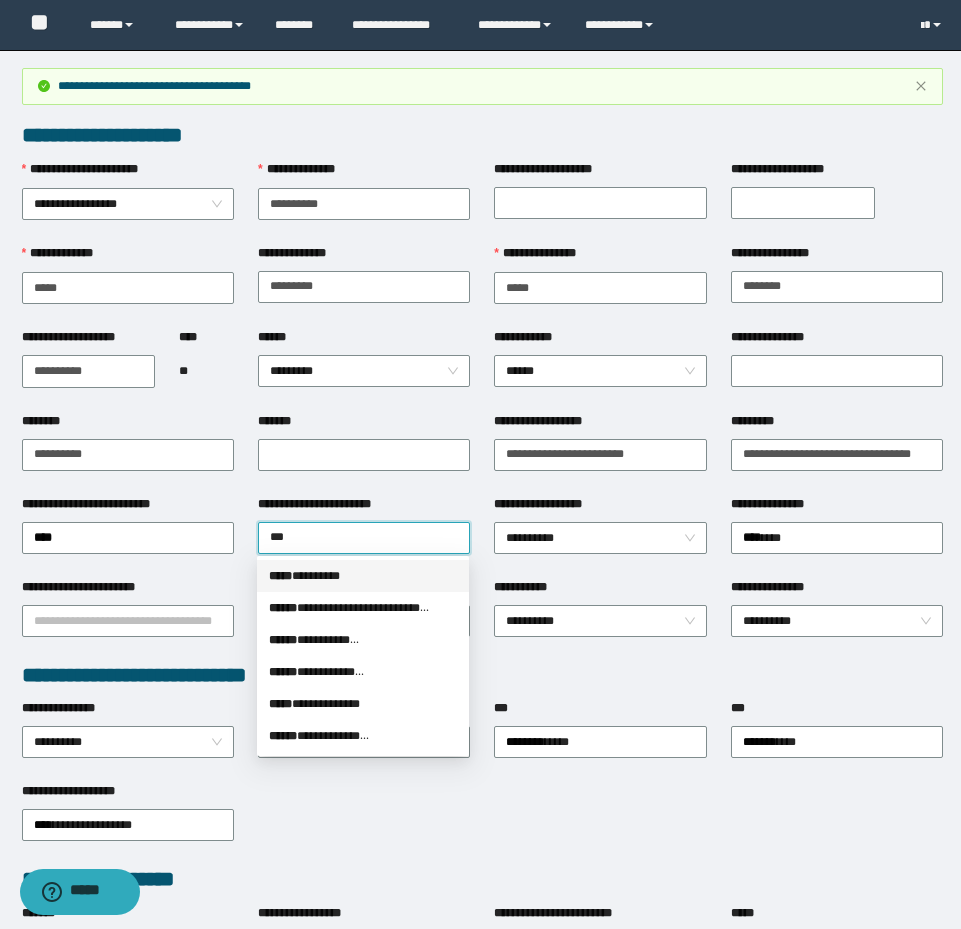 click on "***** * *******" at bounding box center (363, 576) 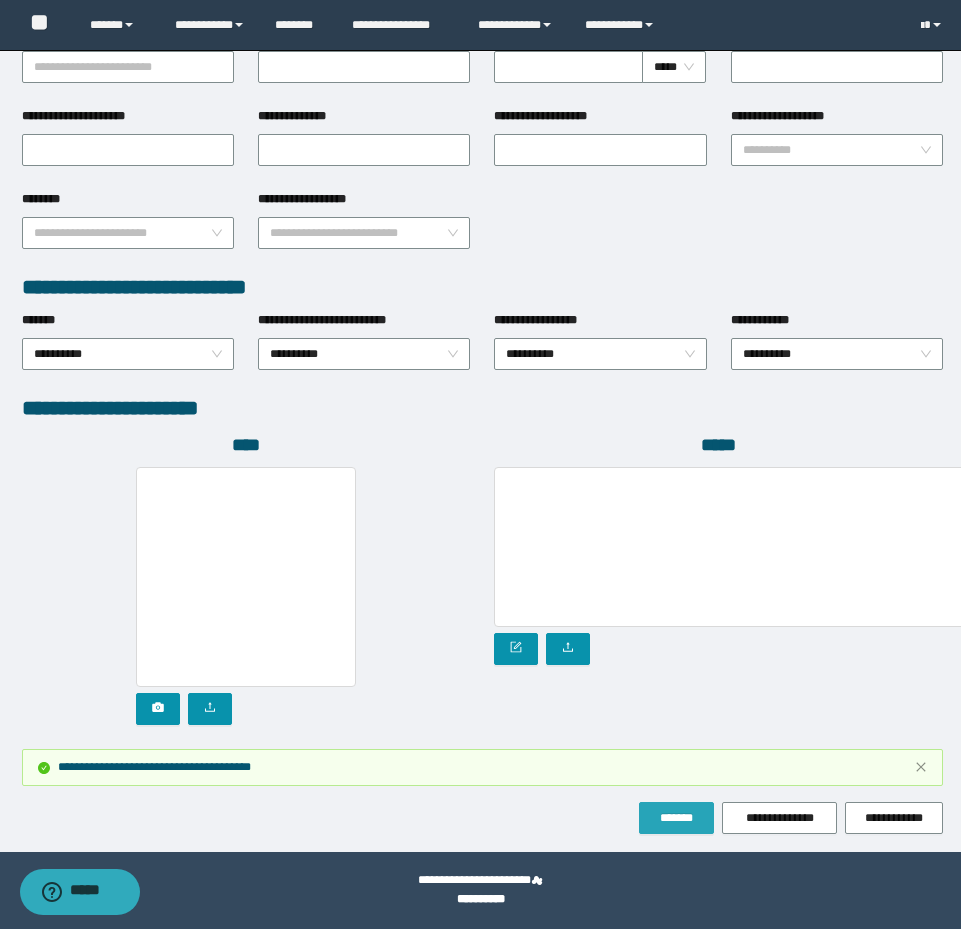 click on "*******" at bounding box center (676, 818) 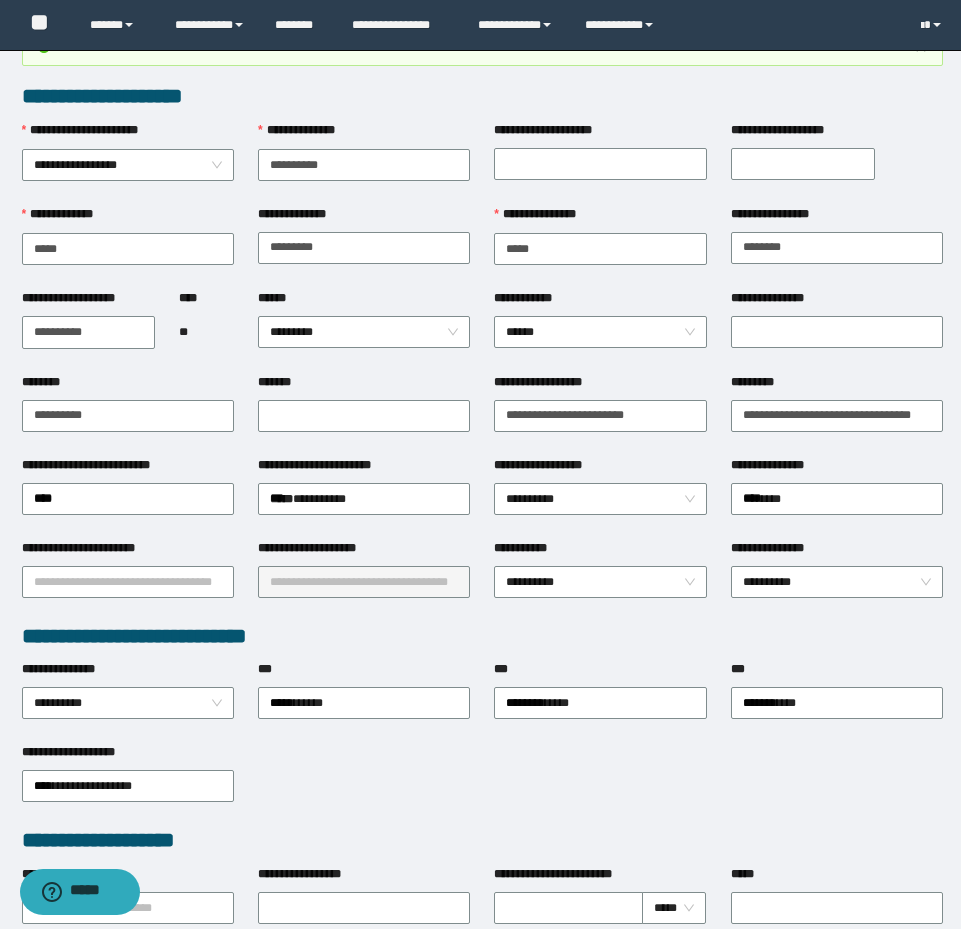scroll, scrollTop: 0, scrollLeft: 0, axis: both 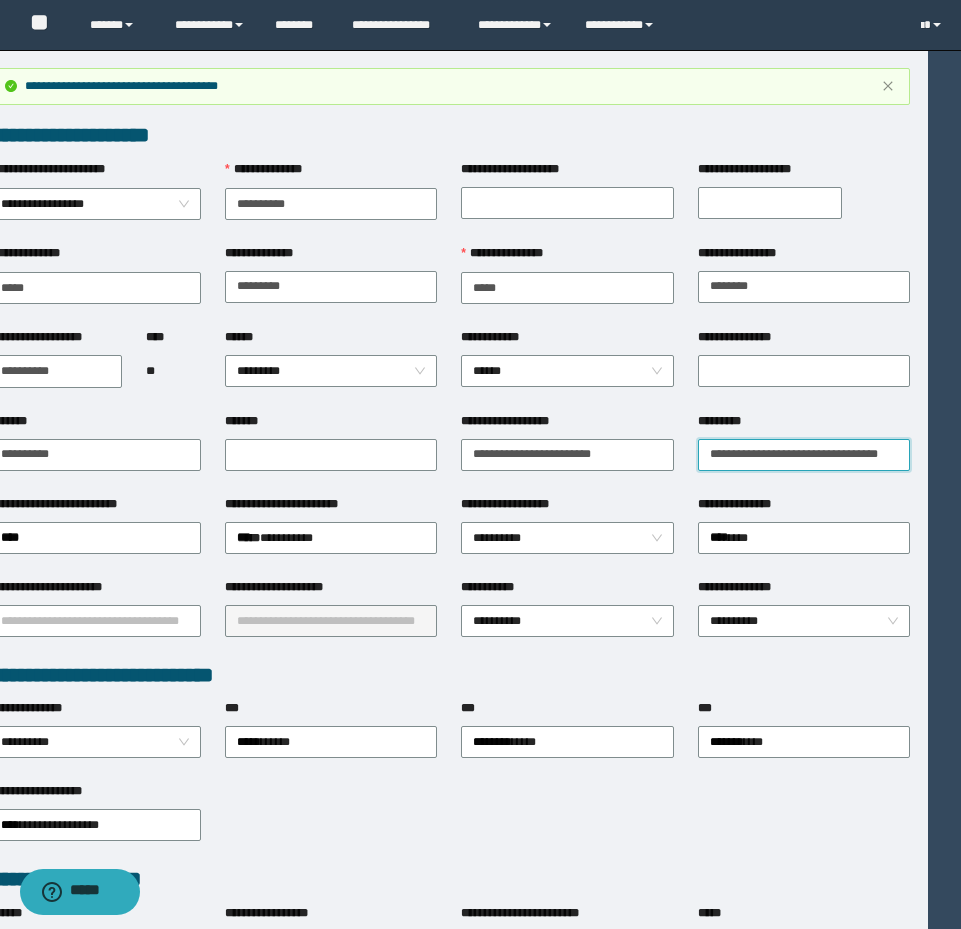 drag, startPoint x: 740, startPoint y: 455, endPoint x: 1050, endPoint y: 460, distance: 310.0403 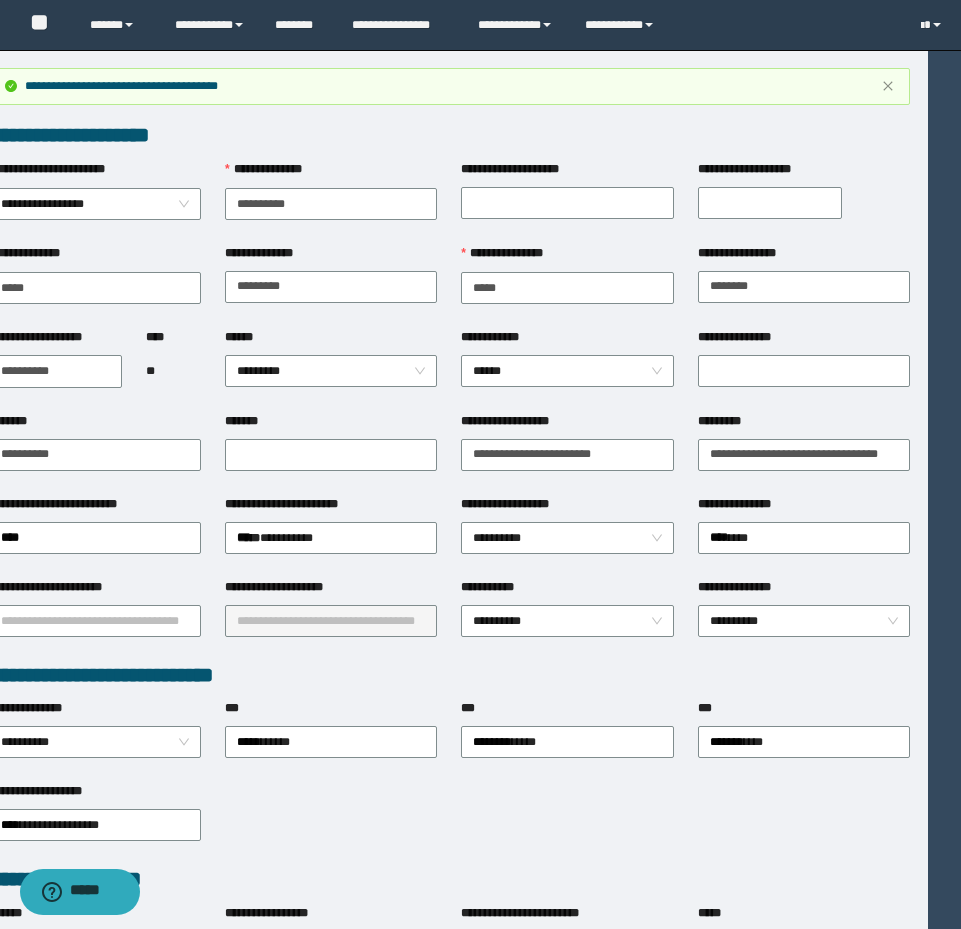 scroll, scrollTop: 0, scrollLeft: 0, axis: both 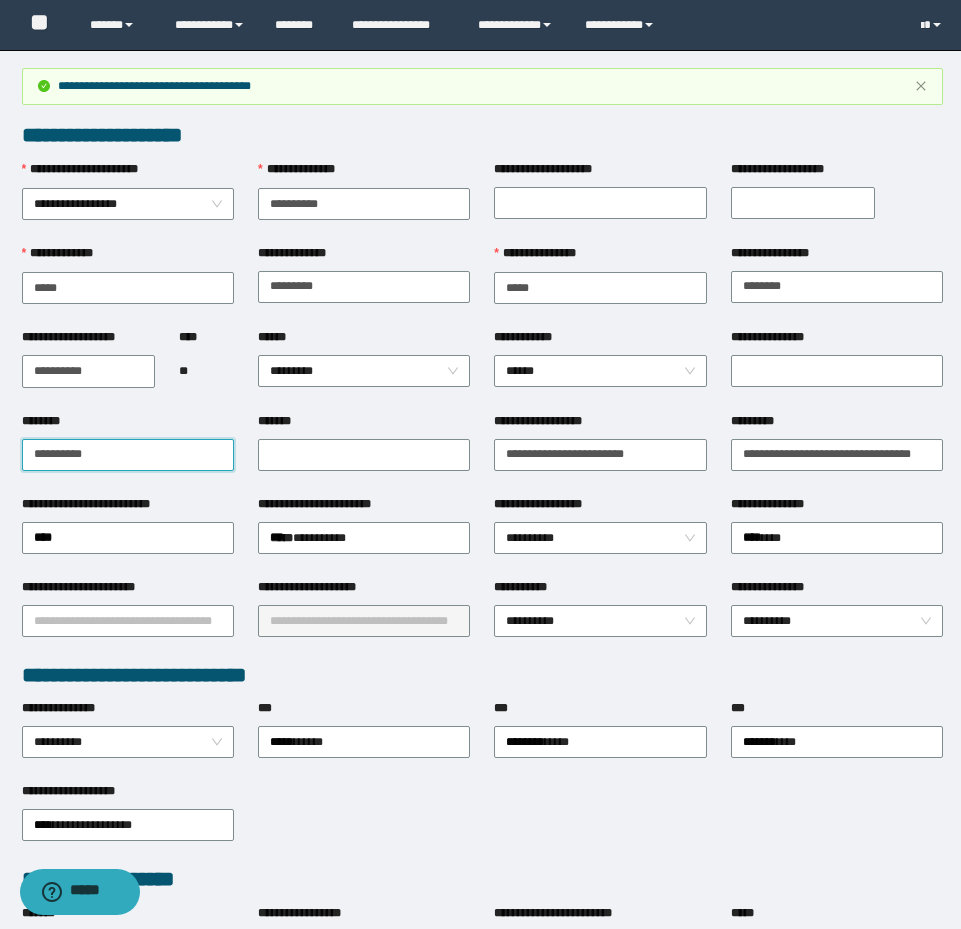 drag, startPoint x: 97, startPoint y: 458, endPoint x: 4, endPoint y: 420, distance: 100.46392 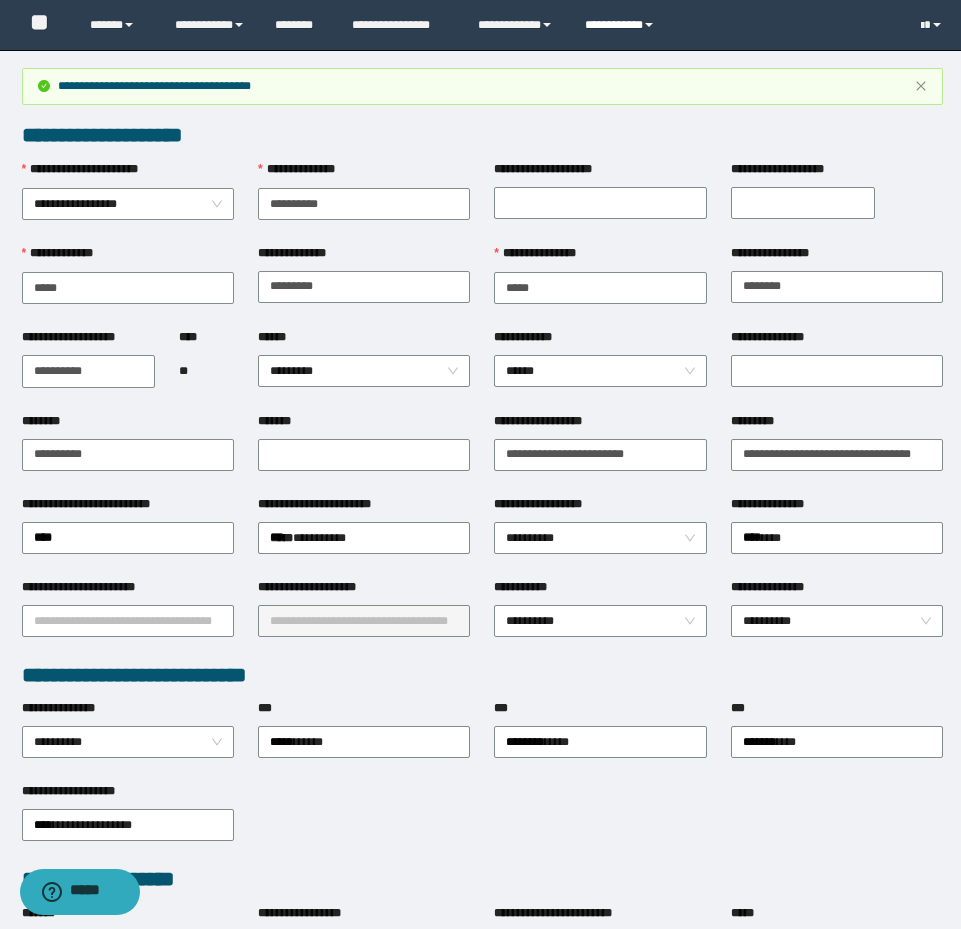 click on "**********" at bounding box center (622, 25) 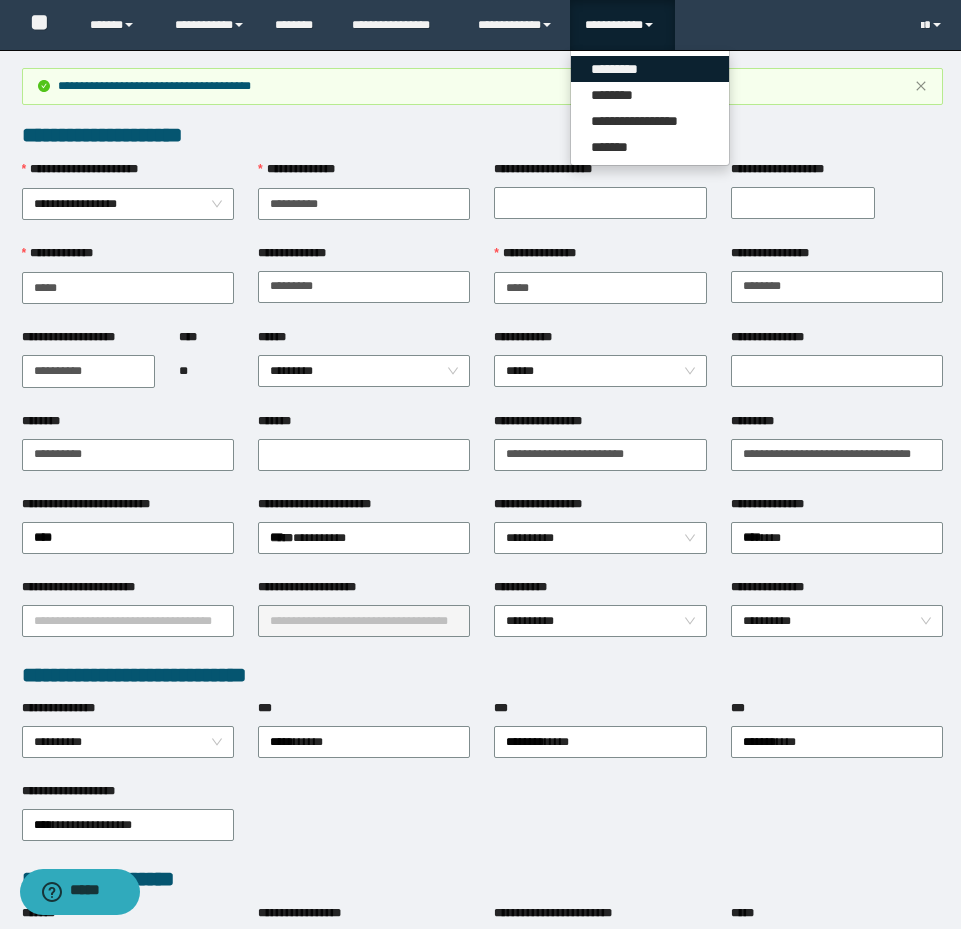 click on "*********" at bounding box center [650, 69] 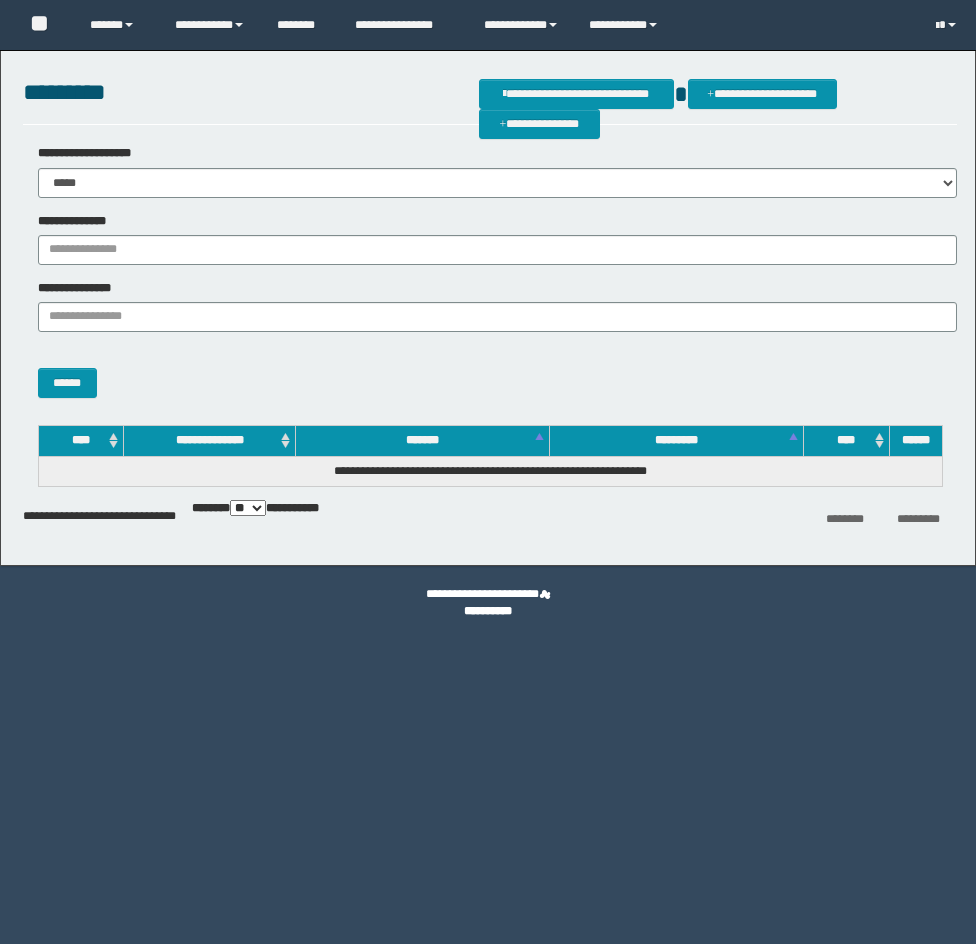 scroll, scrollTop: 0, scrollLeft: 0, axis: both 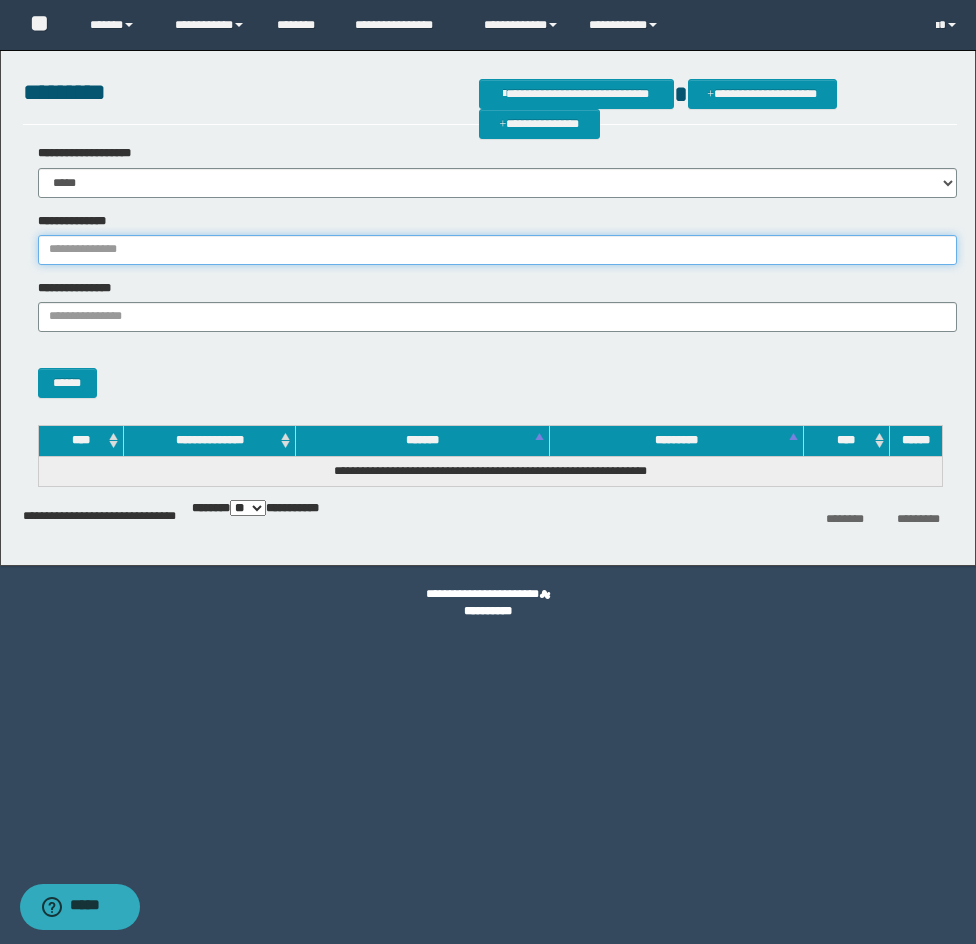click on "**********" at bounding box center (497, 250) 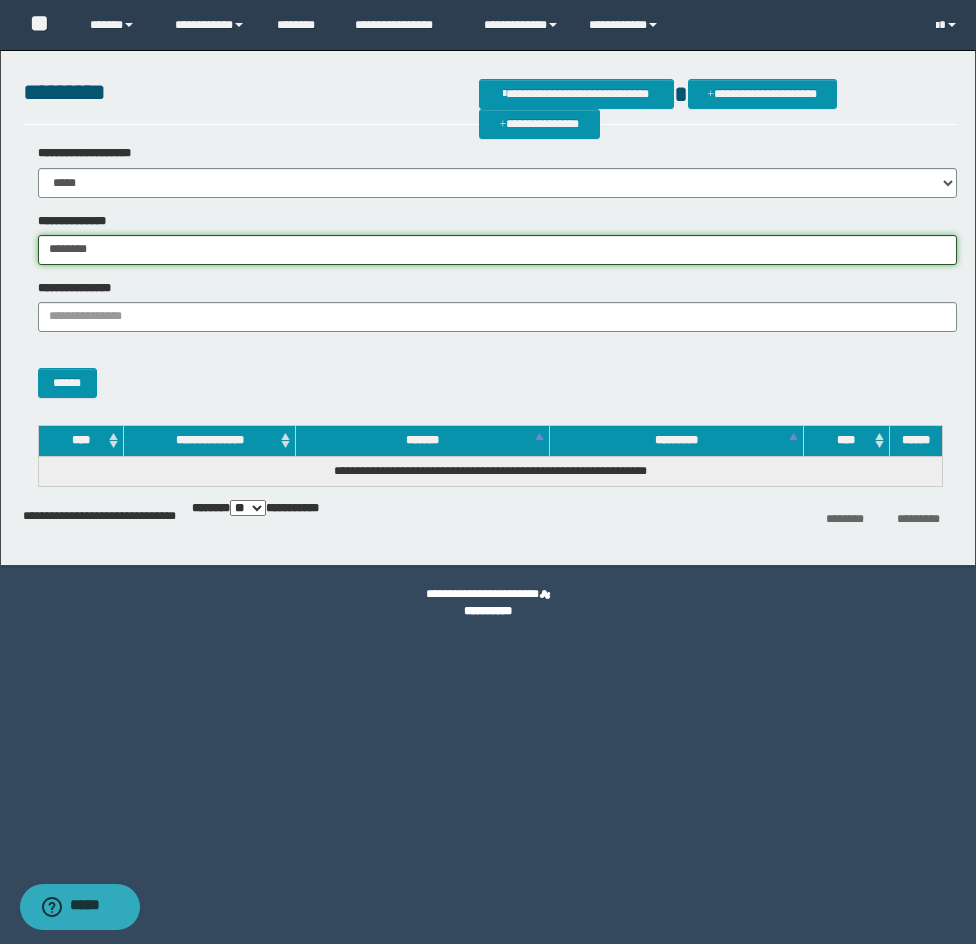 type on "********" 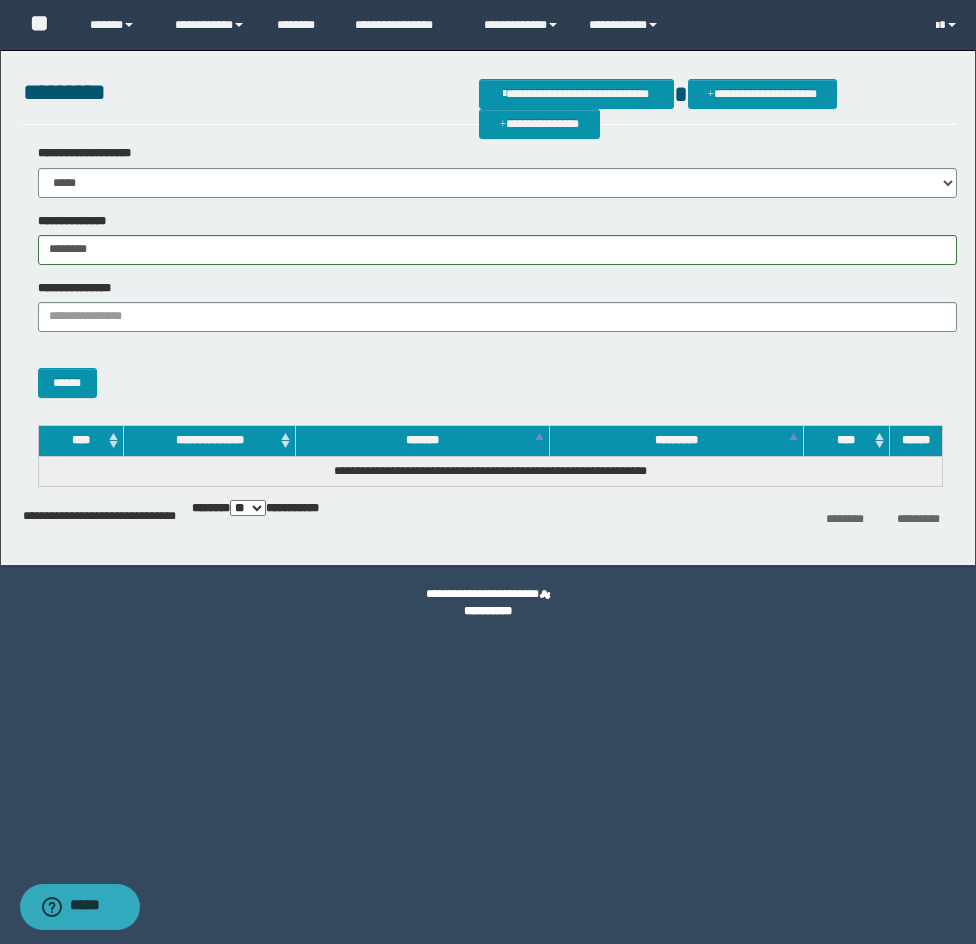click on "******" at bounding box center [490, 373] 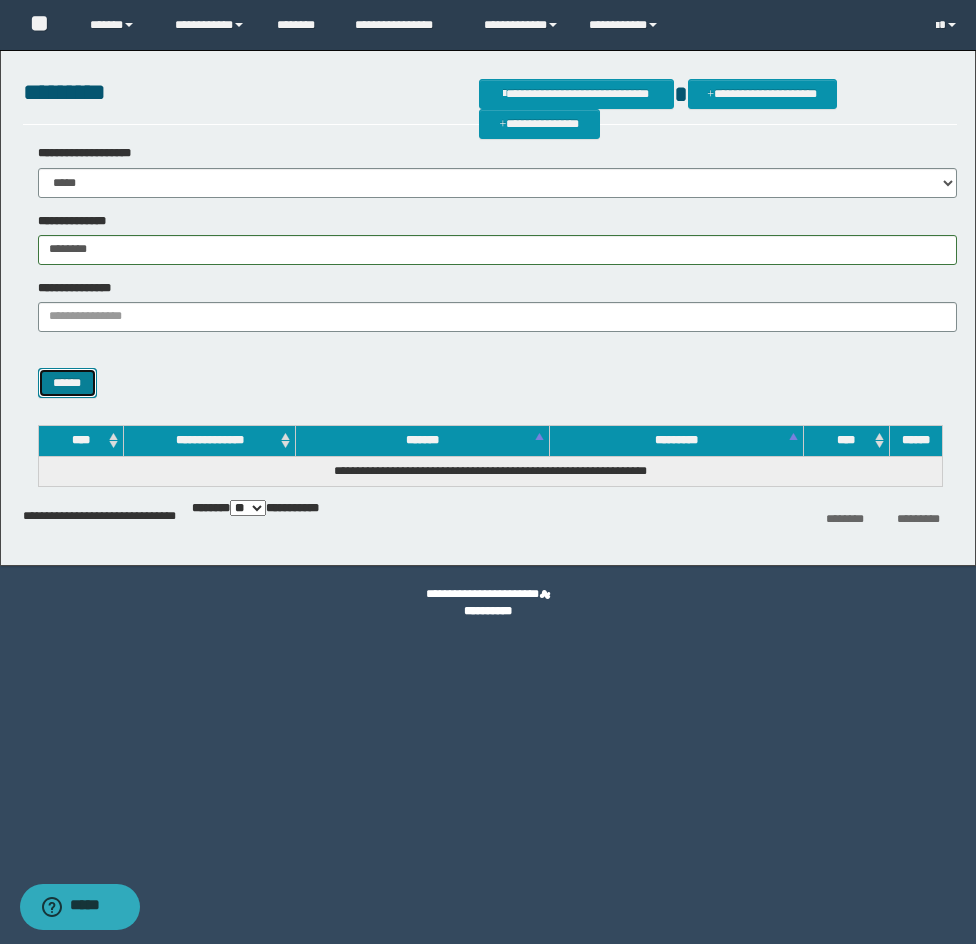 click on "******" at bounding box center [67, 383] 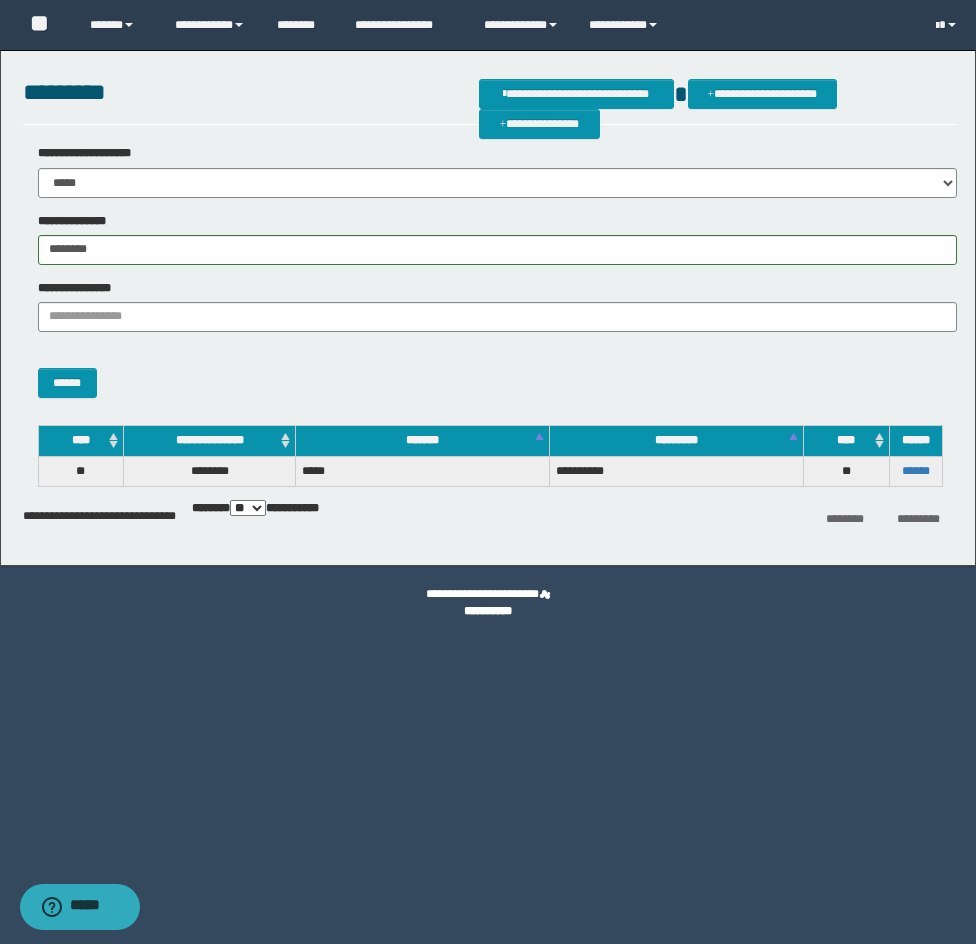 click on "******" at bounding box center (915, 471) 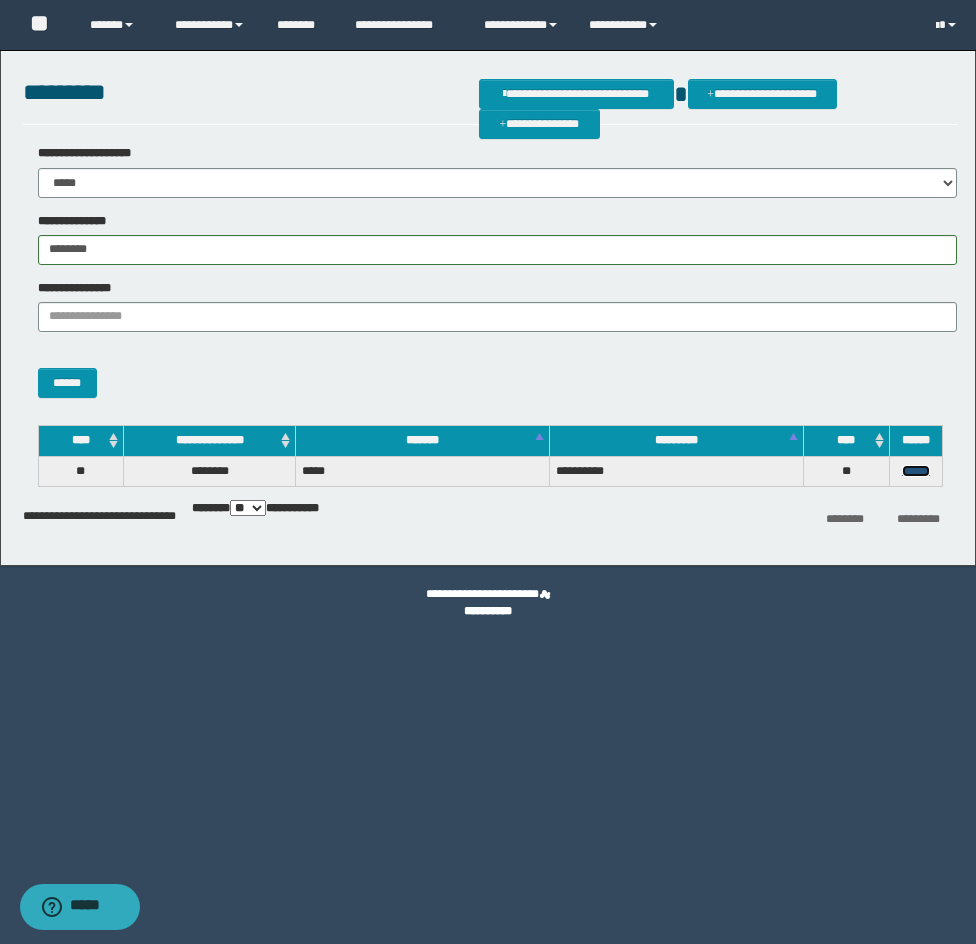 click on "******" at bounding box center (916, 471) 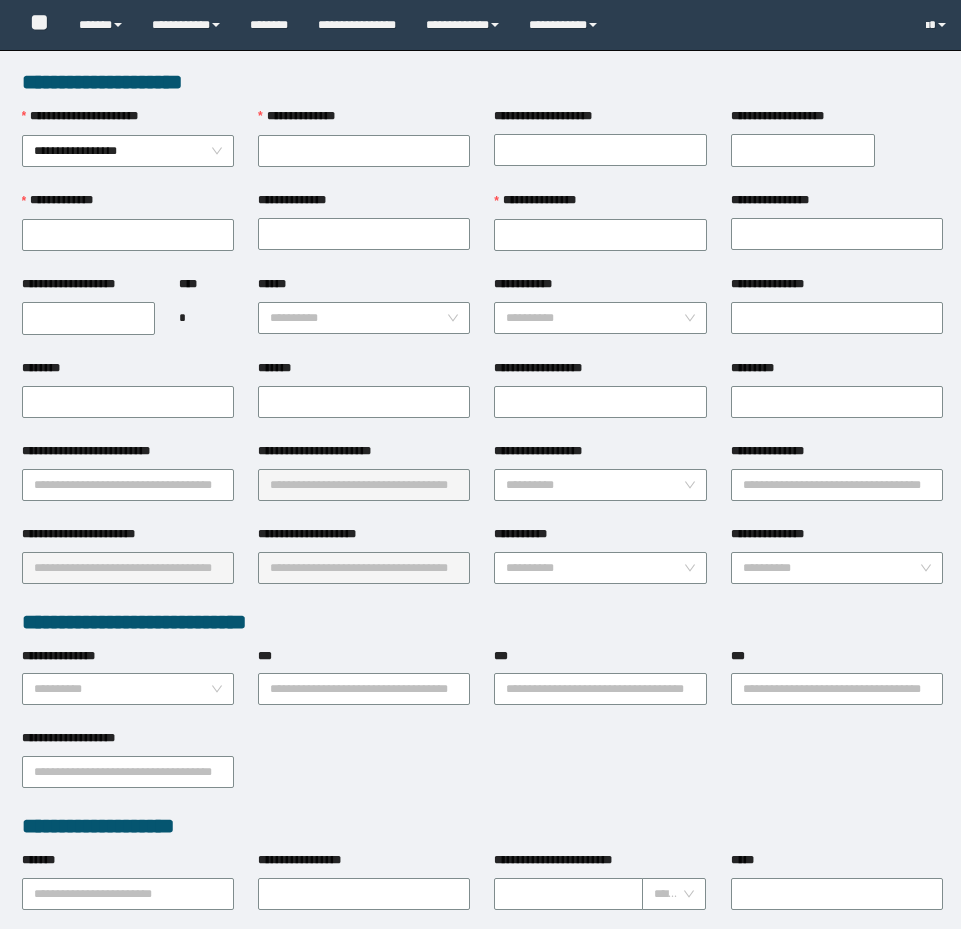 scroll, scrollTop: 0, scrollLeft: 0, axis: both 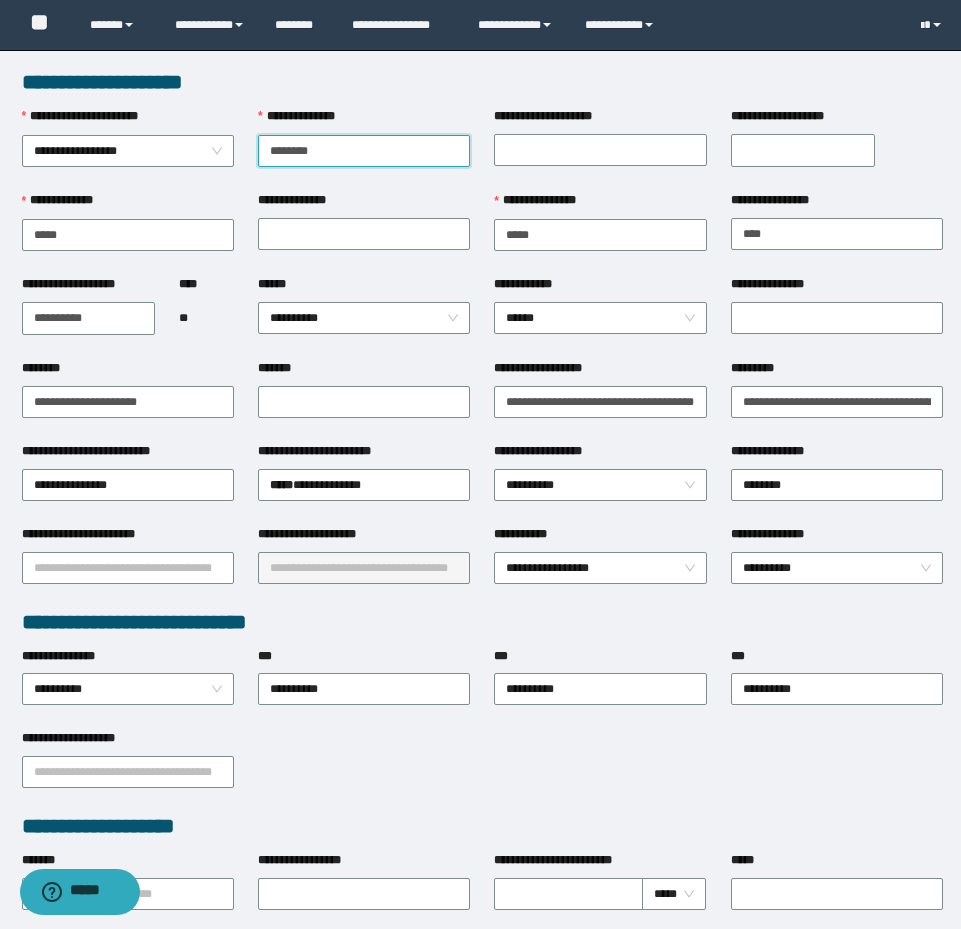type on "********" 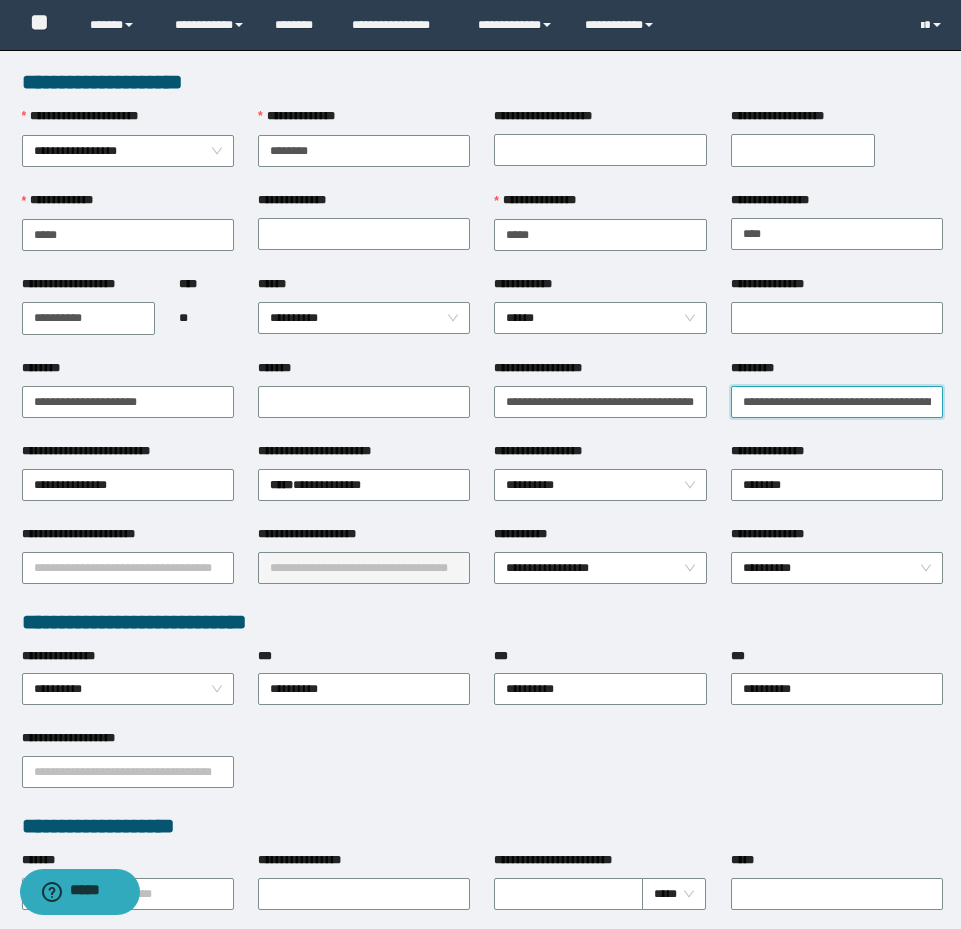 scroll, scrollTop: 0, scrollLeft: 33, axis: horizontal 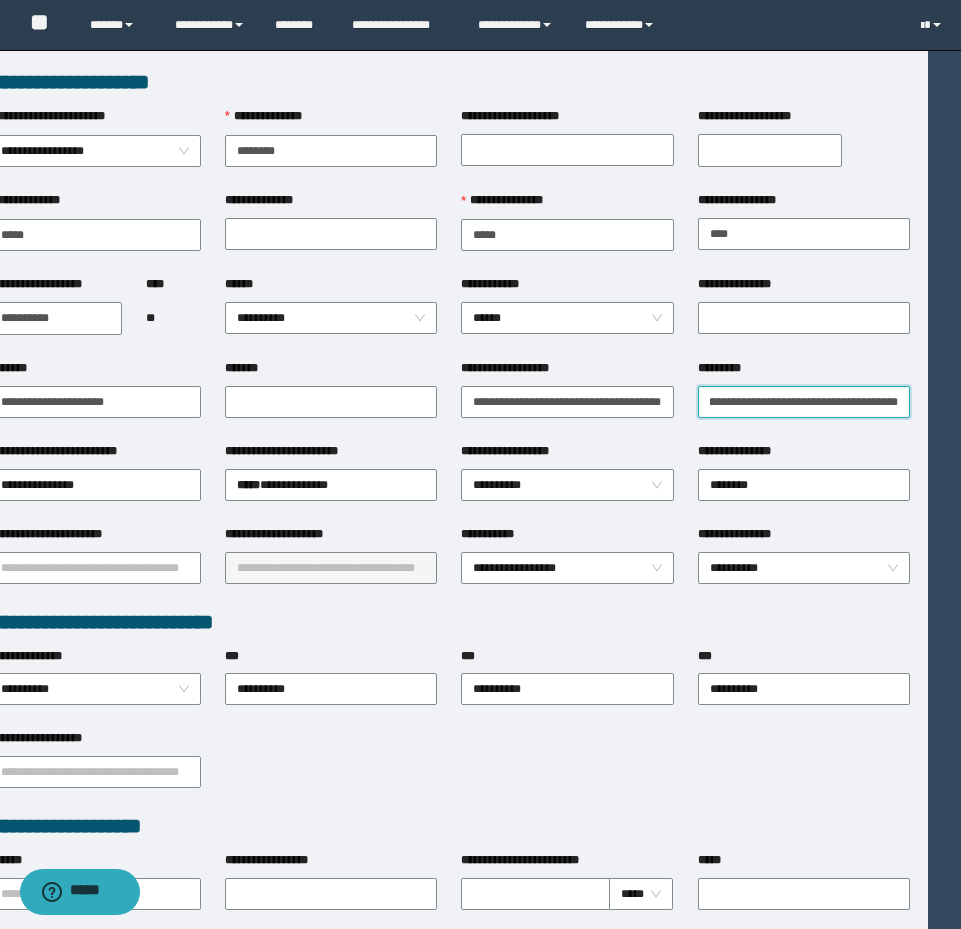 drag, startPoint x: 736, startPoint y: 401, endPoint x: 1299, endPoint y: 445, distance: 564.71674 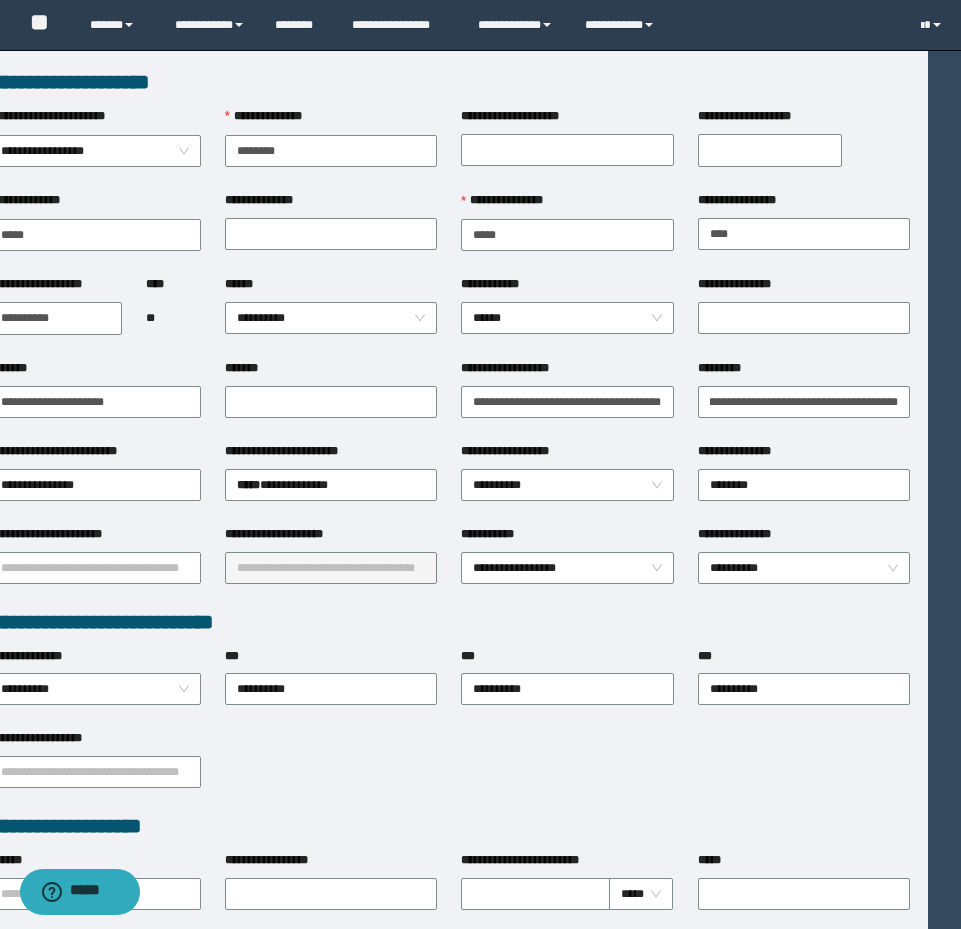 scroll, scrollTop: 0, scrollLeft: 0, axis: both 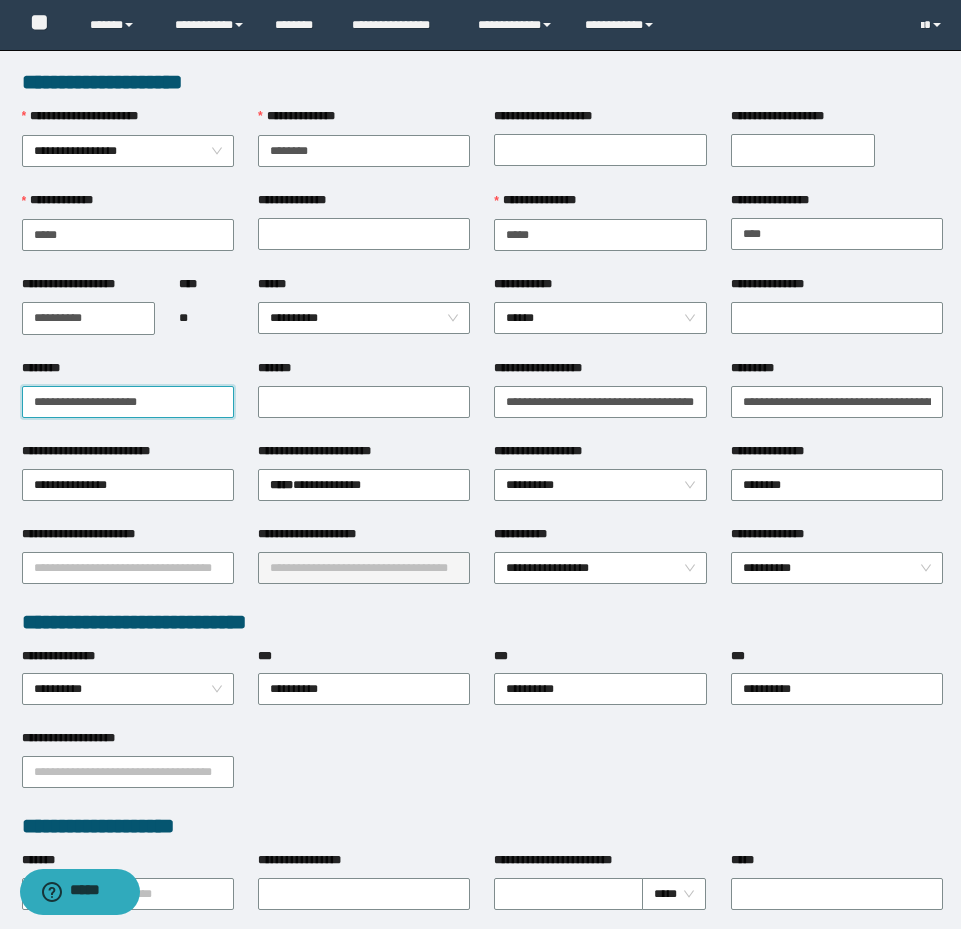 drag, startPoint x: 37, startPoint y: 374, endPoint x: 4, endPoint y: 375, distance: 33.01515 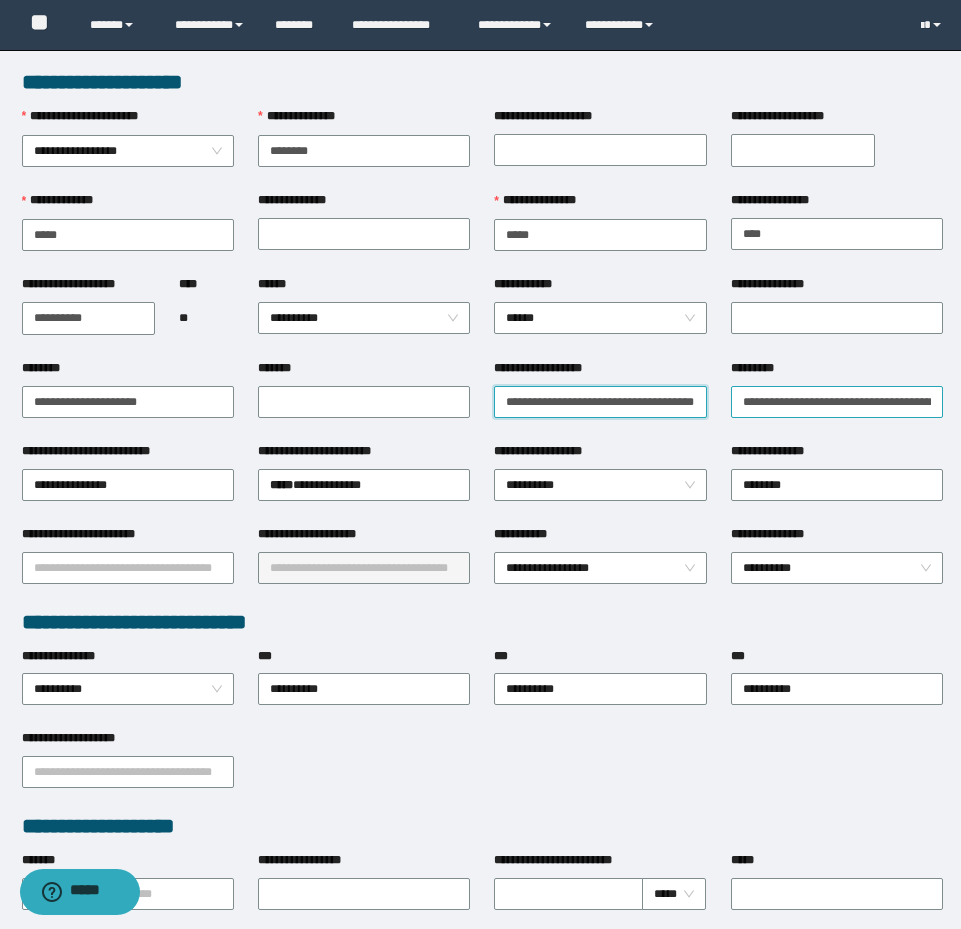 scroll, scrollTop: 0, scrollLeft: 50, axis: horizontal 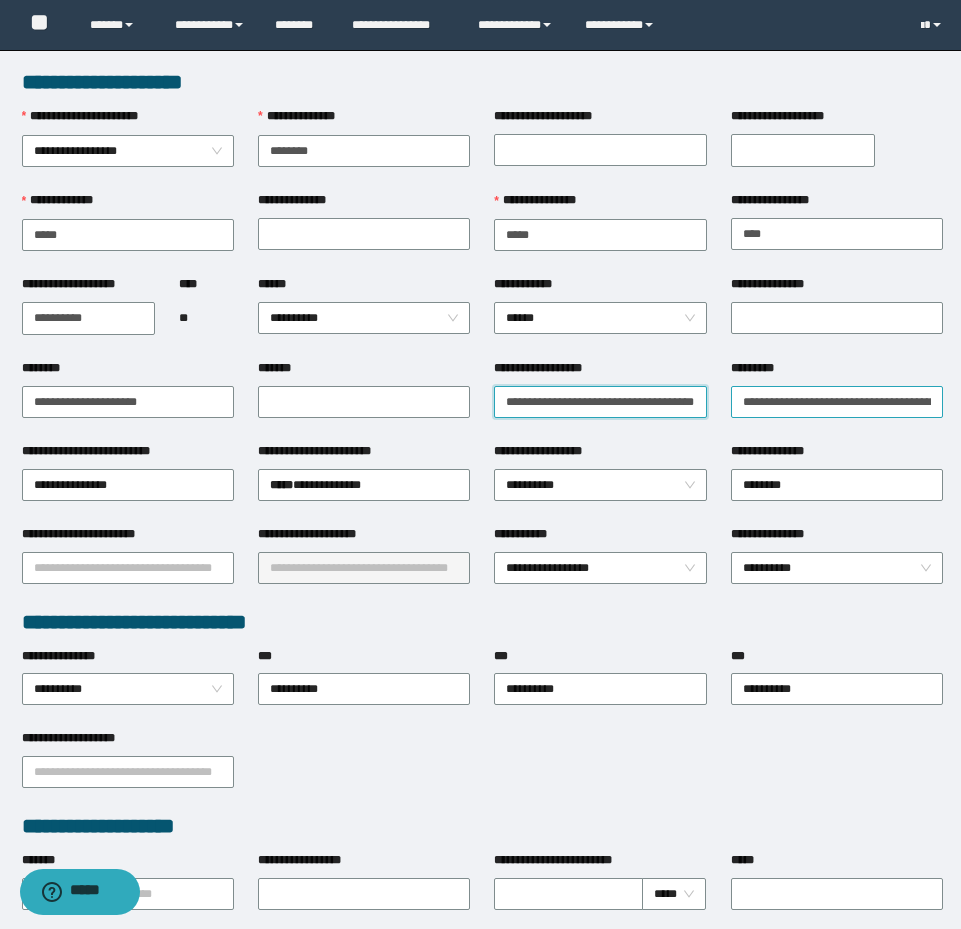 drag, startPoint x: 496, startPoint y: 401, endPoint x: 824, endPoint y: 404, distance: 328.01373 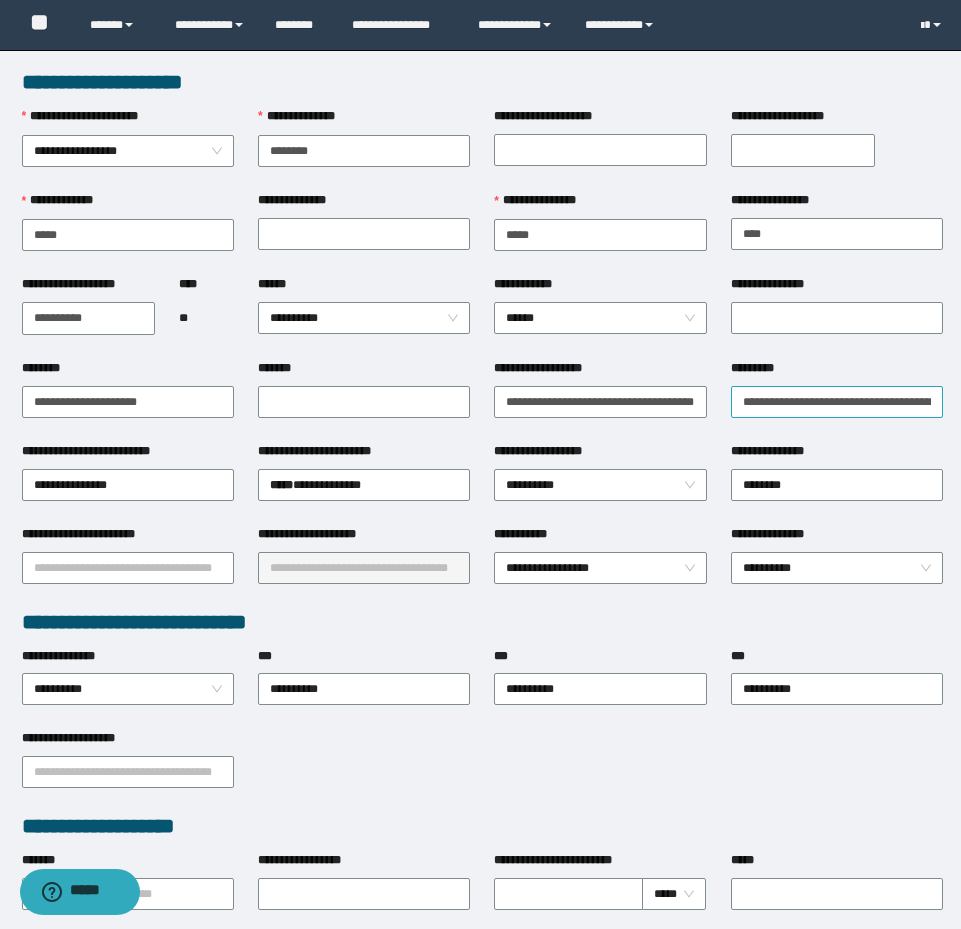 scroll, scrollTop: 0, scrollLeft: 0, axis: both 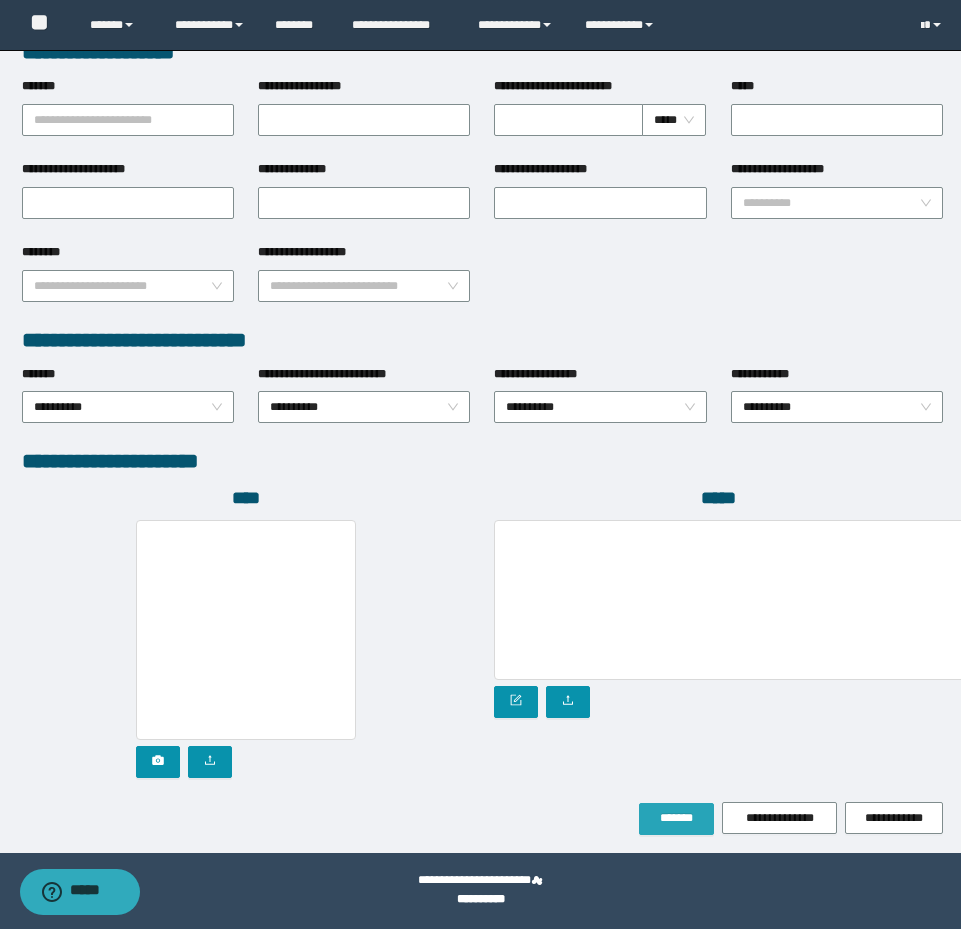 click on "*******" at bounding box center [676, 818] 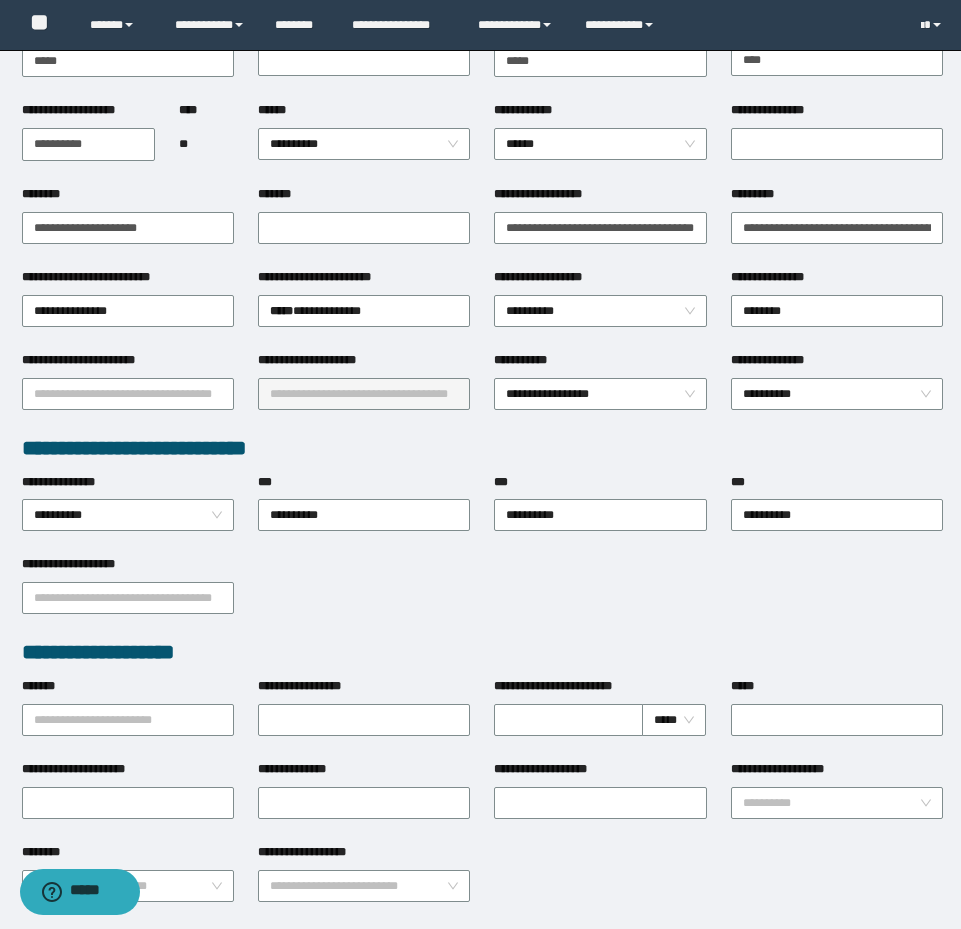 scroll, scrollTop: 0, scrollLeft: 0, axis: both 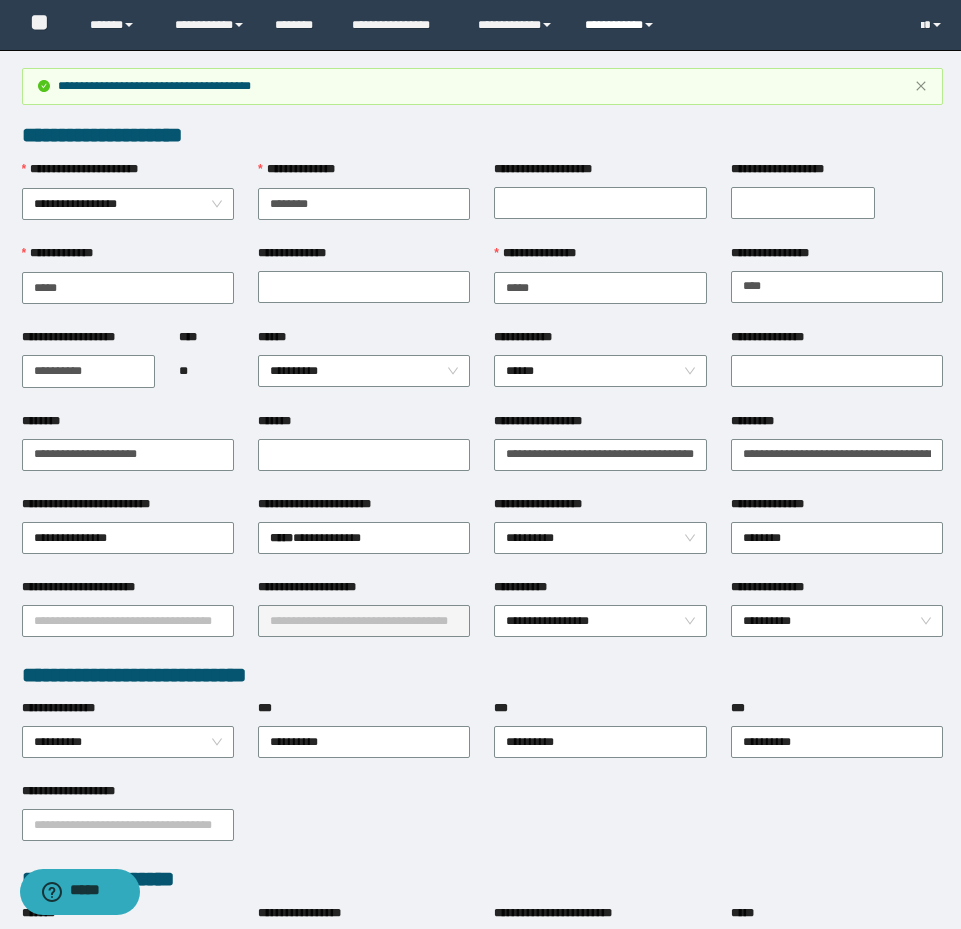 click on "**********" at bounding box center (622, 25) 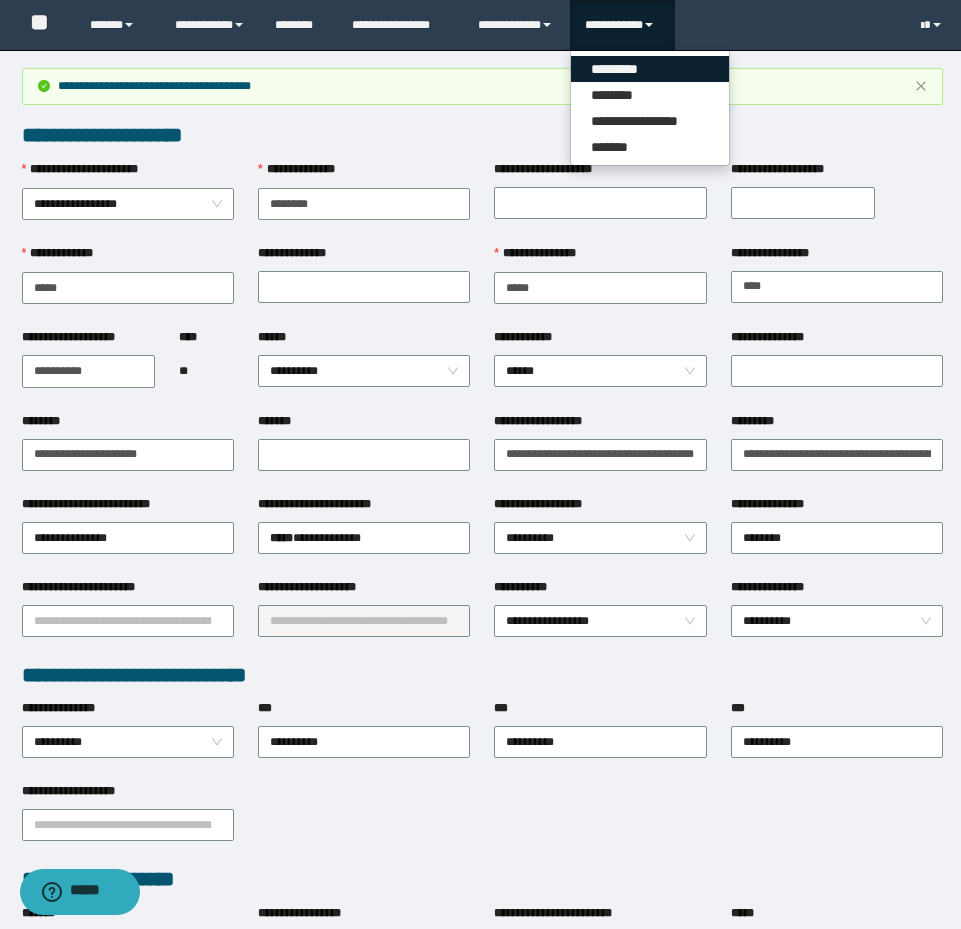 click on "*********" at bounding box center (650, 69) 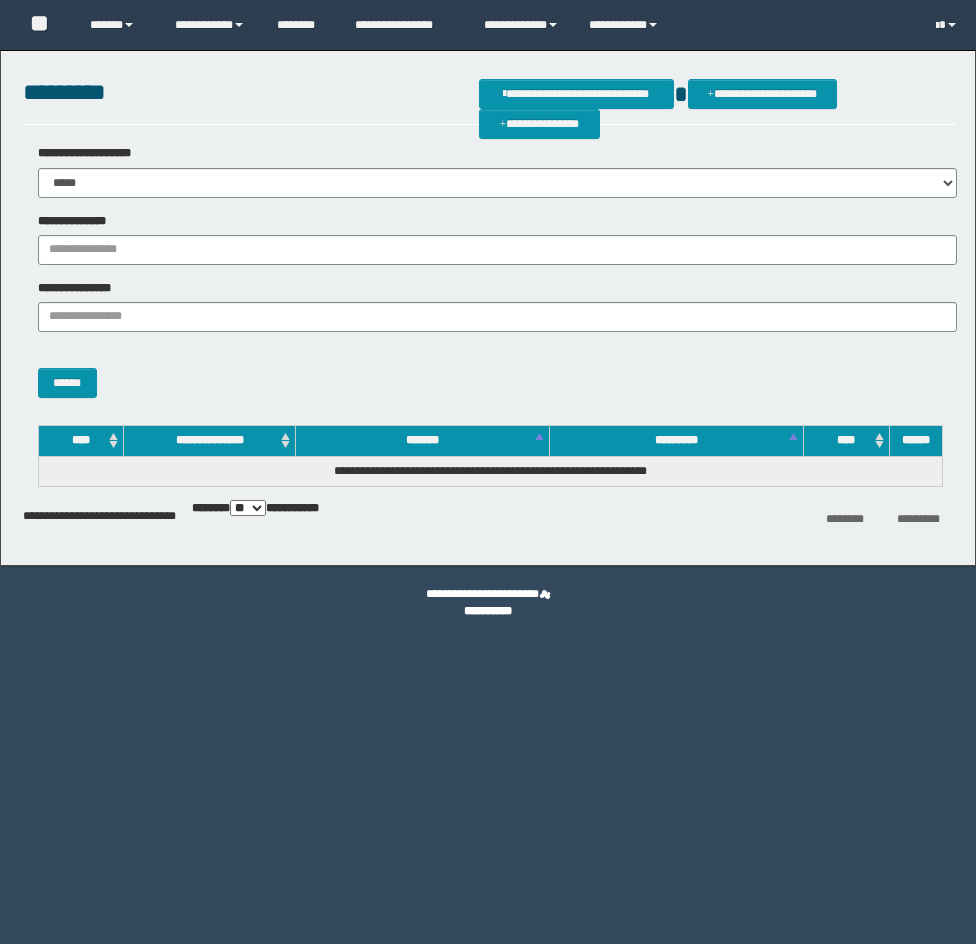 scroll, scrollTop: 0, scrollLeft: 0, axis: both 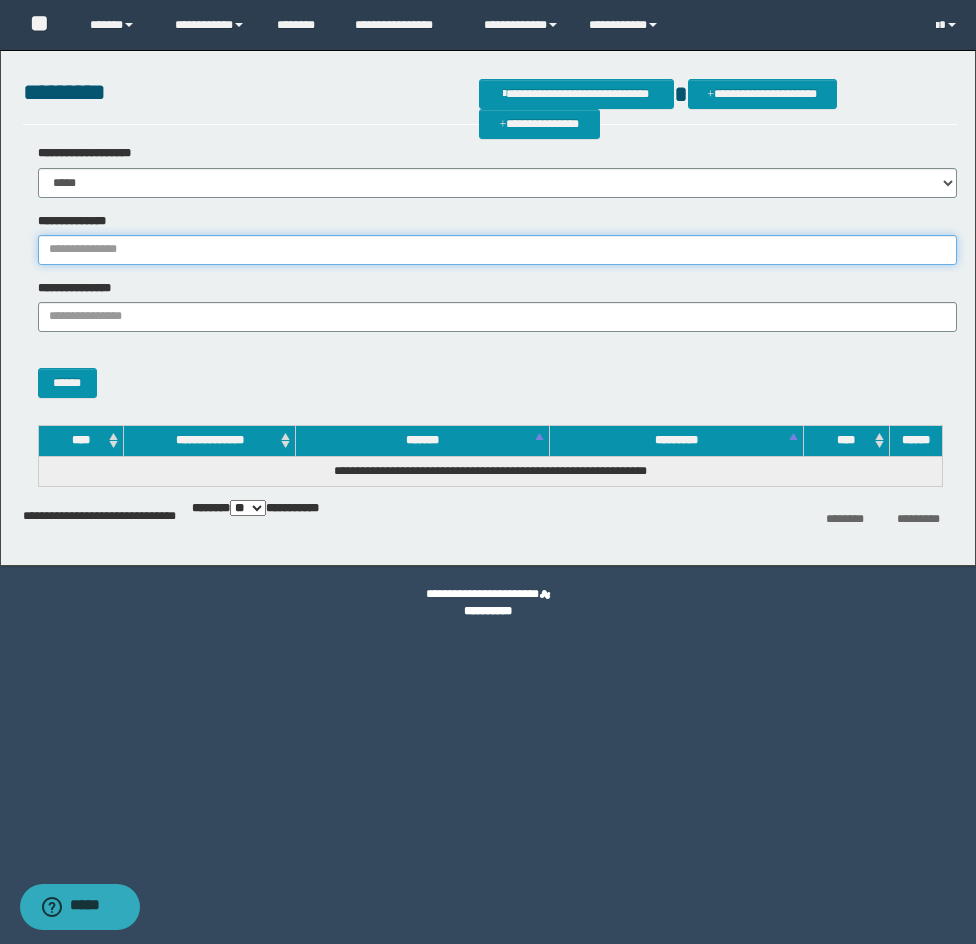 click on "**********" at bounding box center (497, 250) 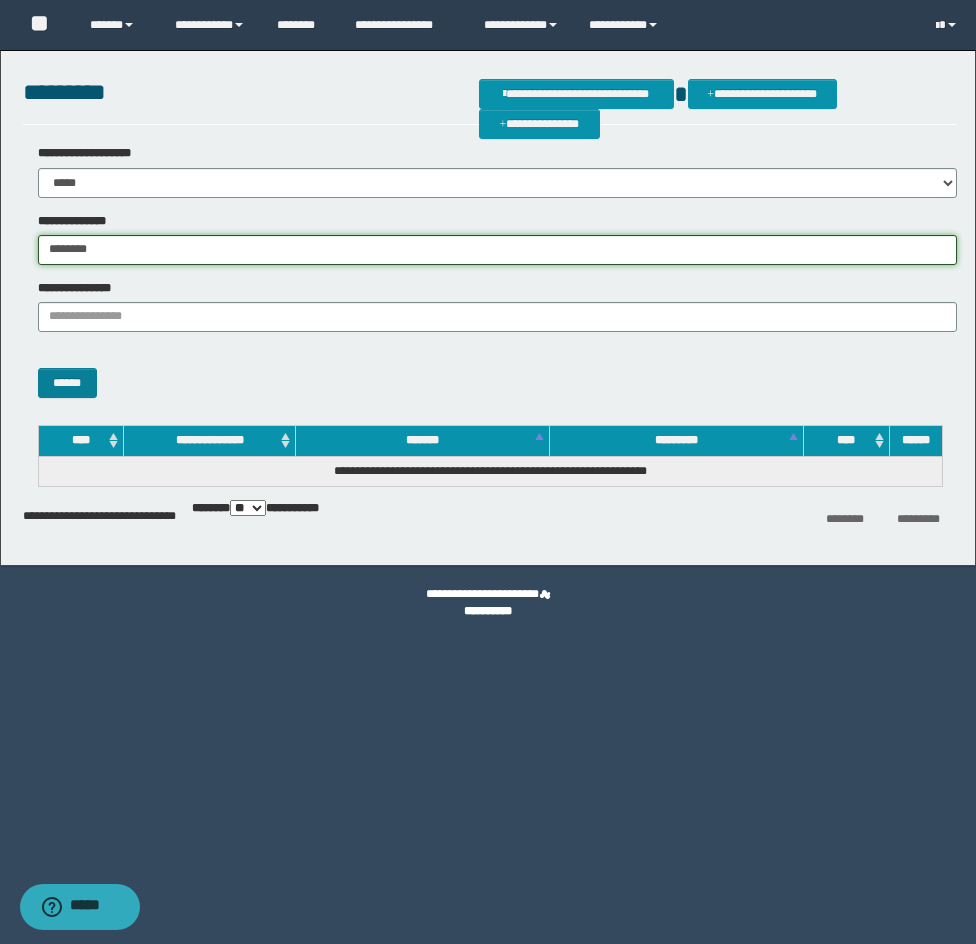 type on "********" 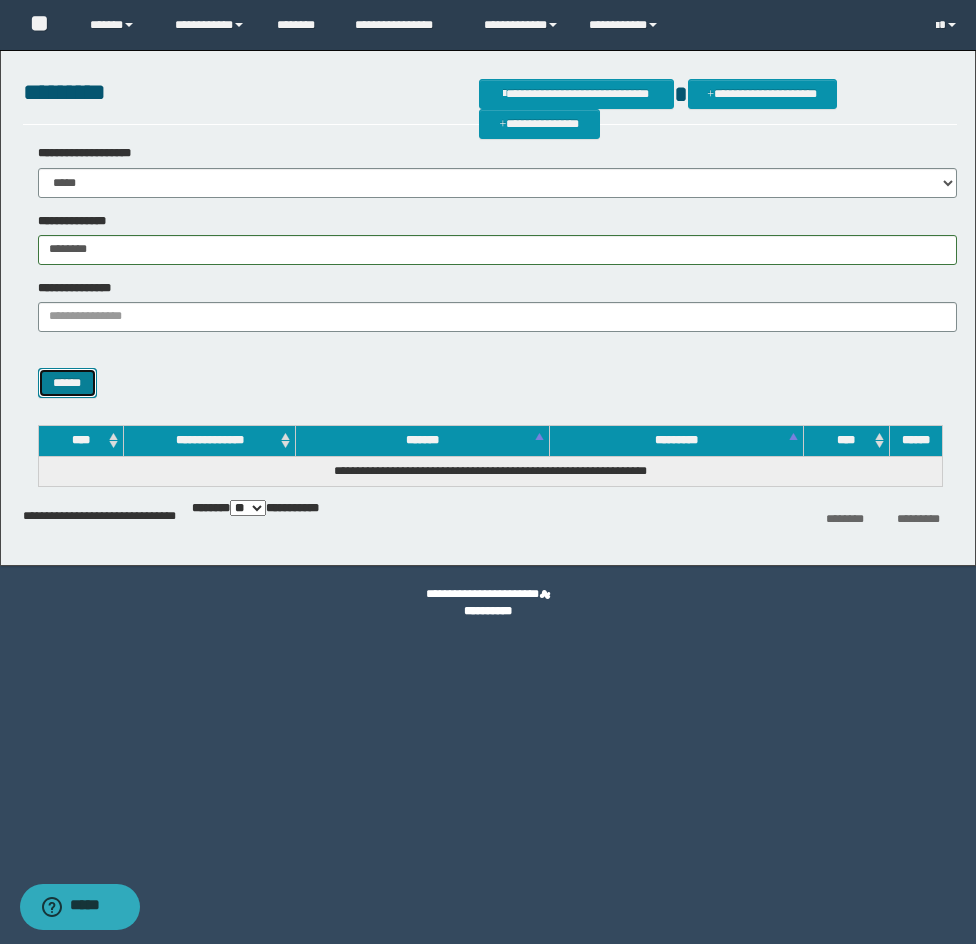 click on "******" at bounding box center [67, 383] 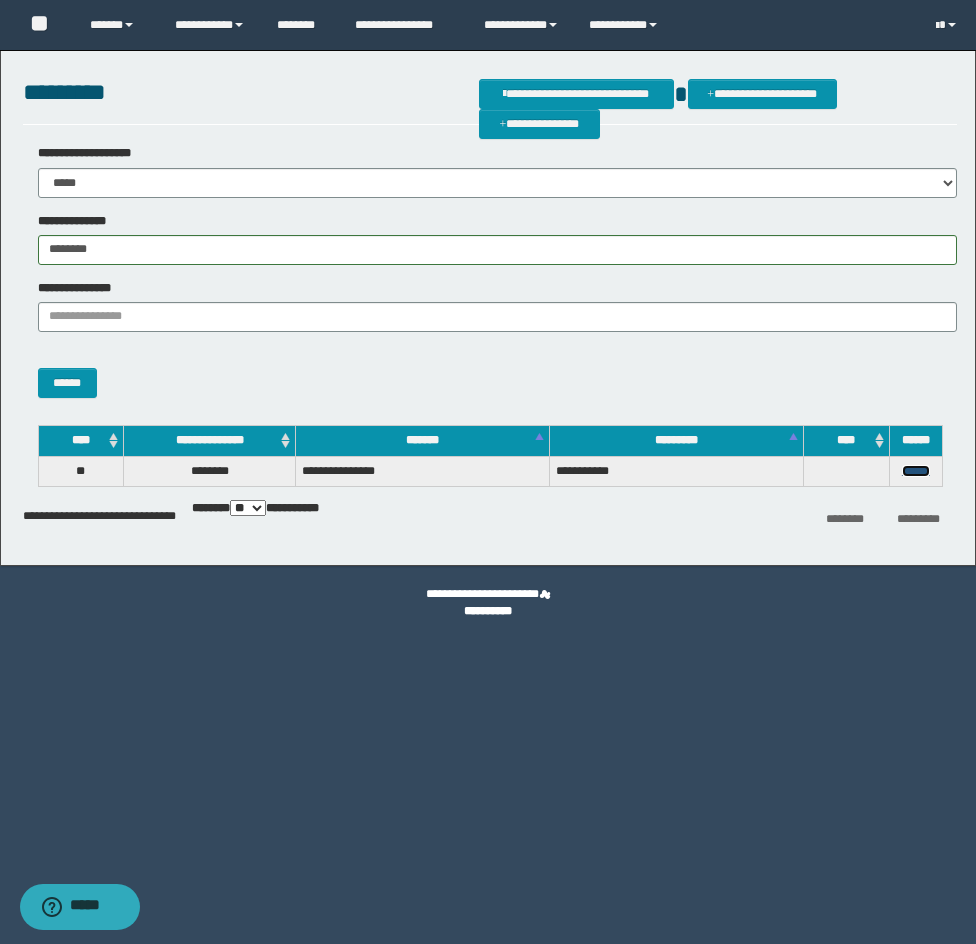 click on "******" at bounding box center [916, 471] 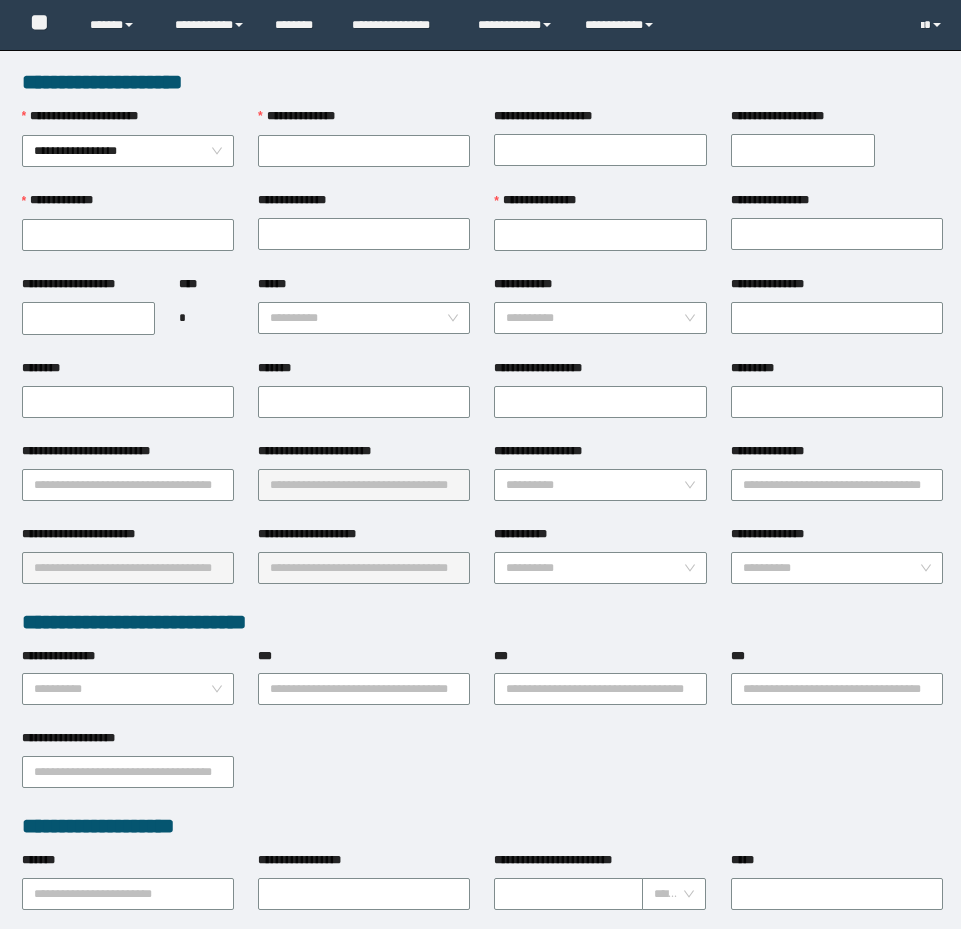 scroll, scrollTop: 0, scrollLeft: 0, axis: both 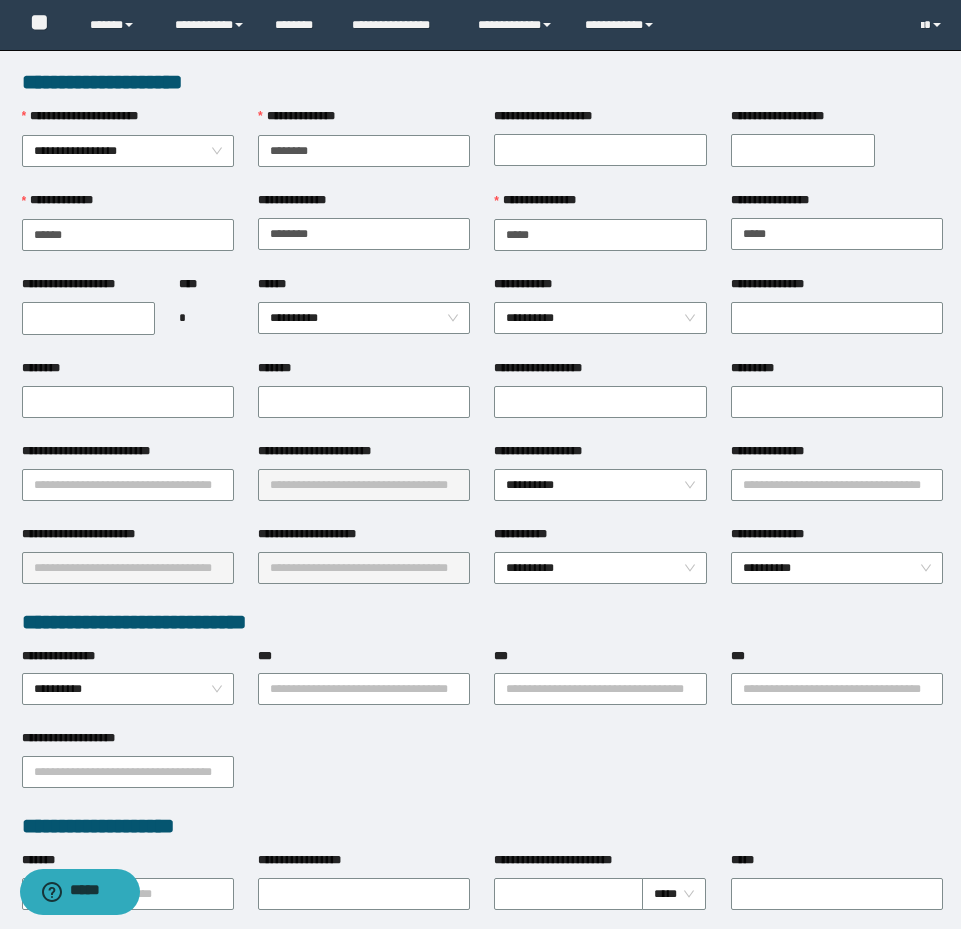 click on "**********" at bounding box center (837, 455) 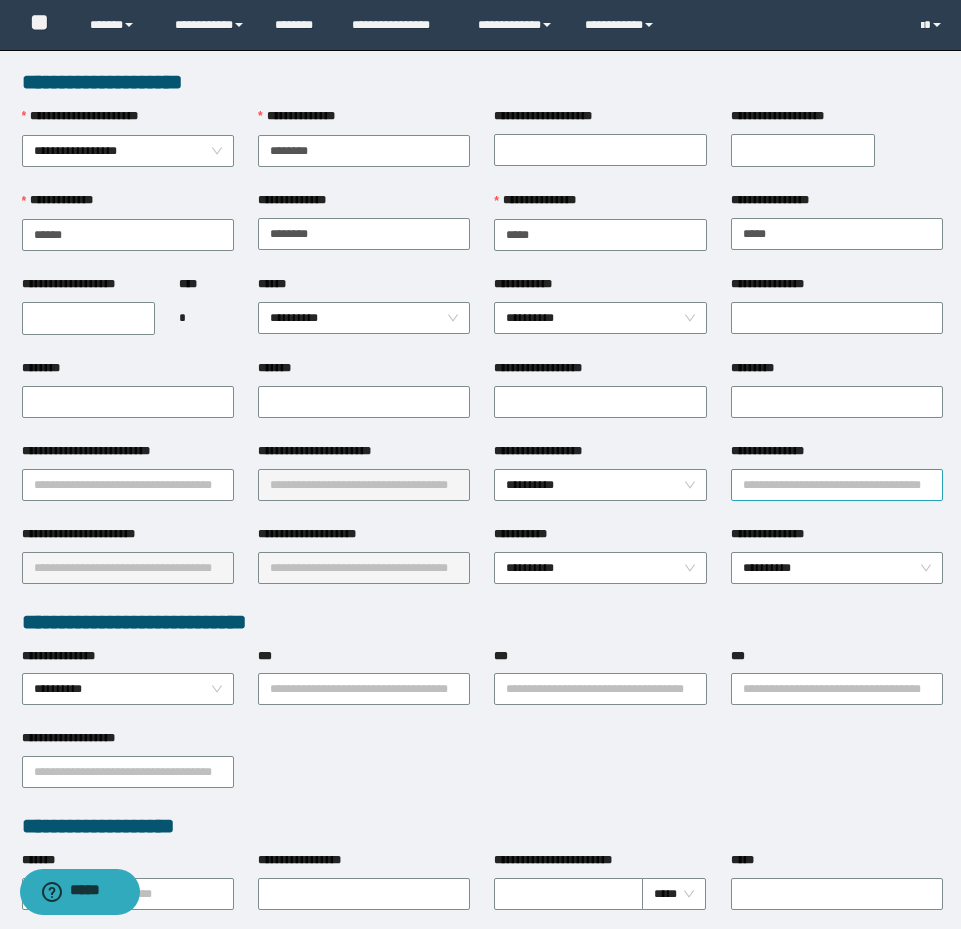 click on "**********" at bounding box center (837, 485) 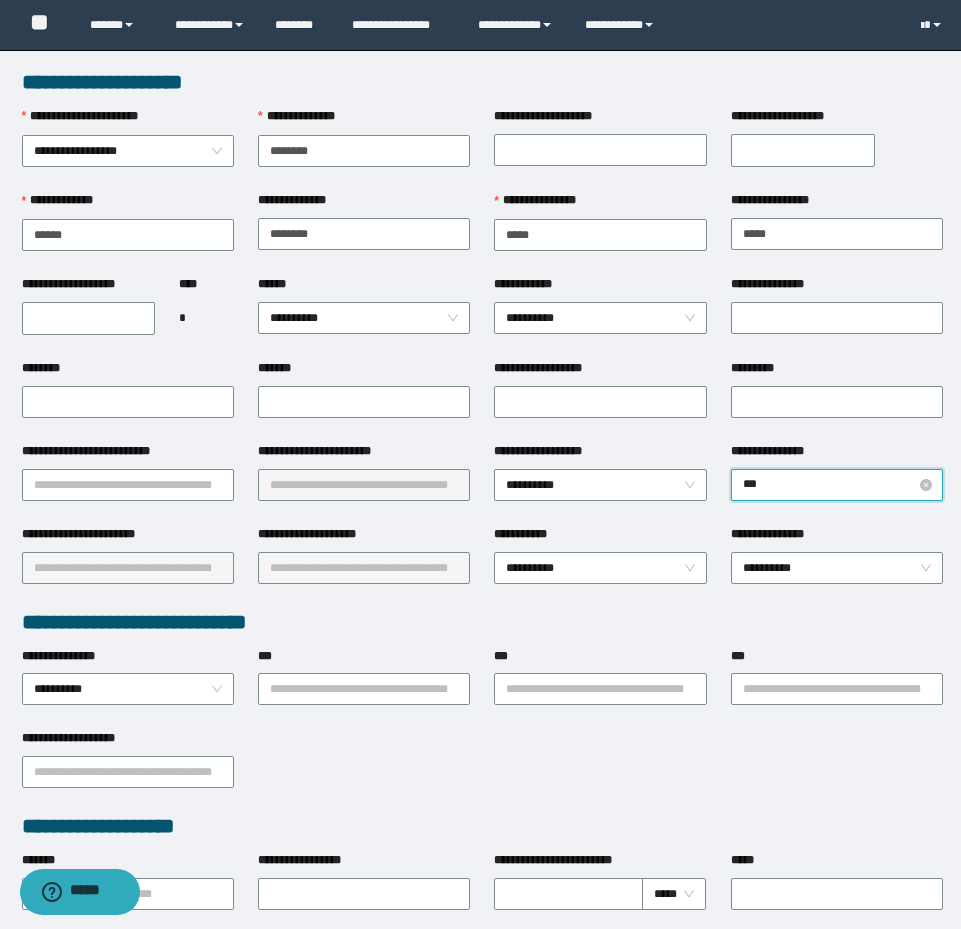 type on "****" 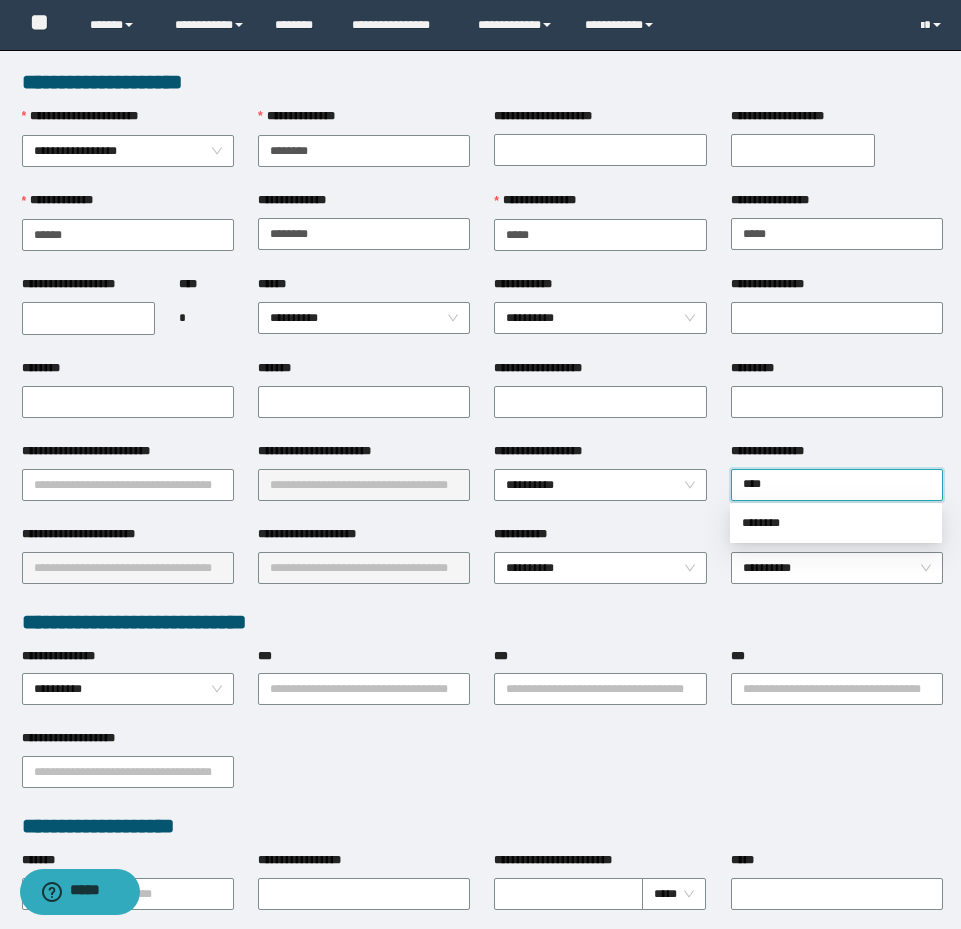 click on "********" at bounding box center [836, 523] 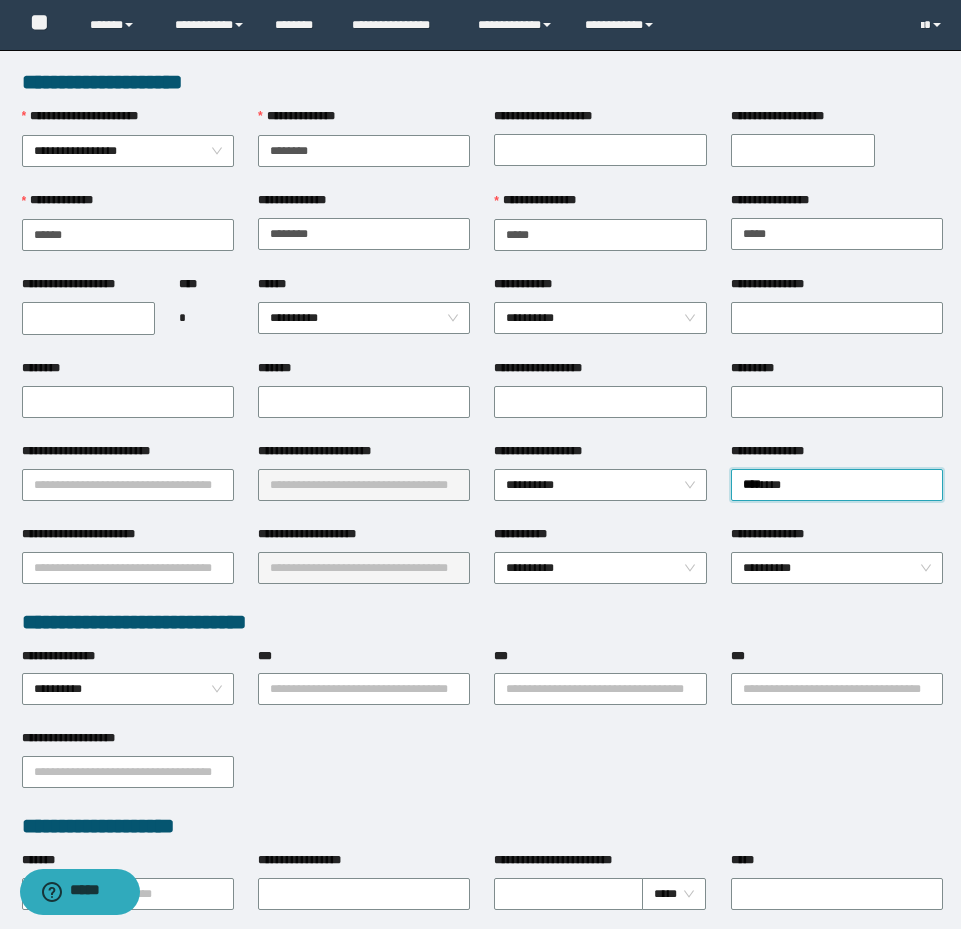 click on "**********" at bounding box center [89, 318] 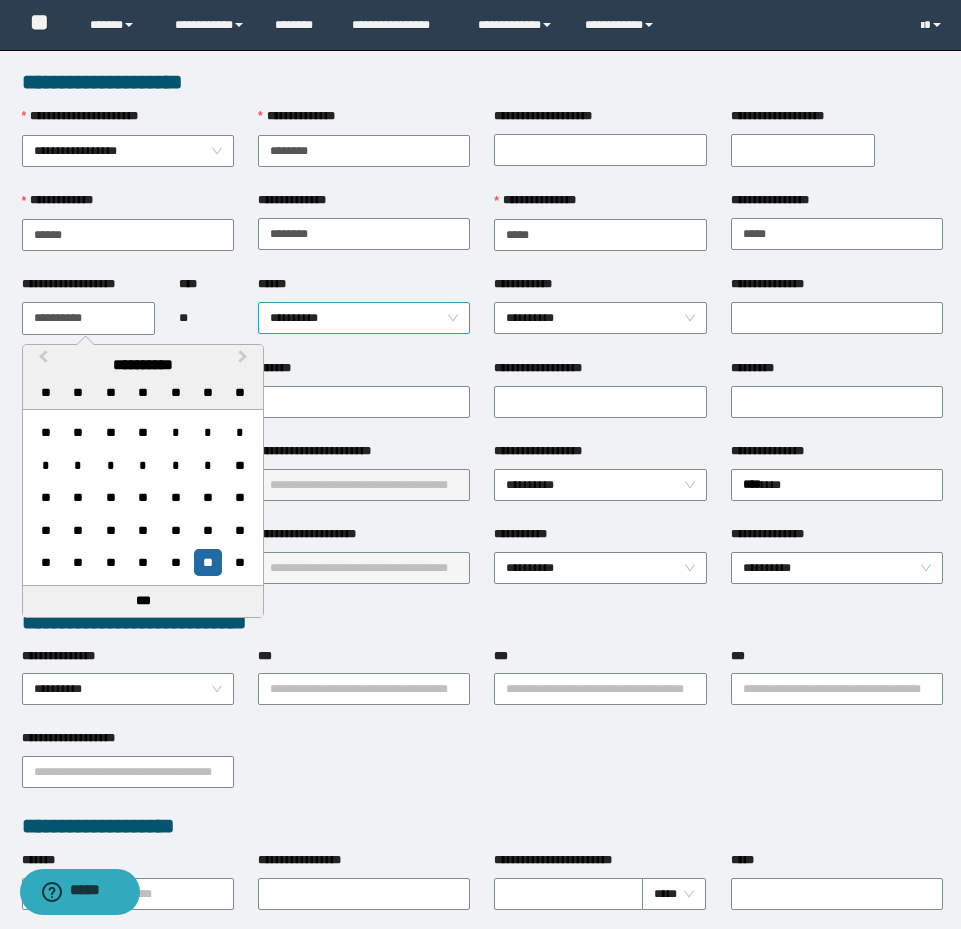 type on "**********" 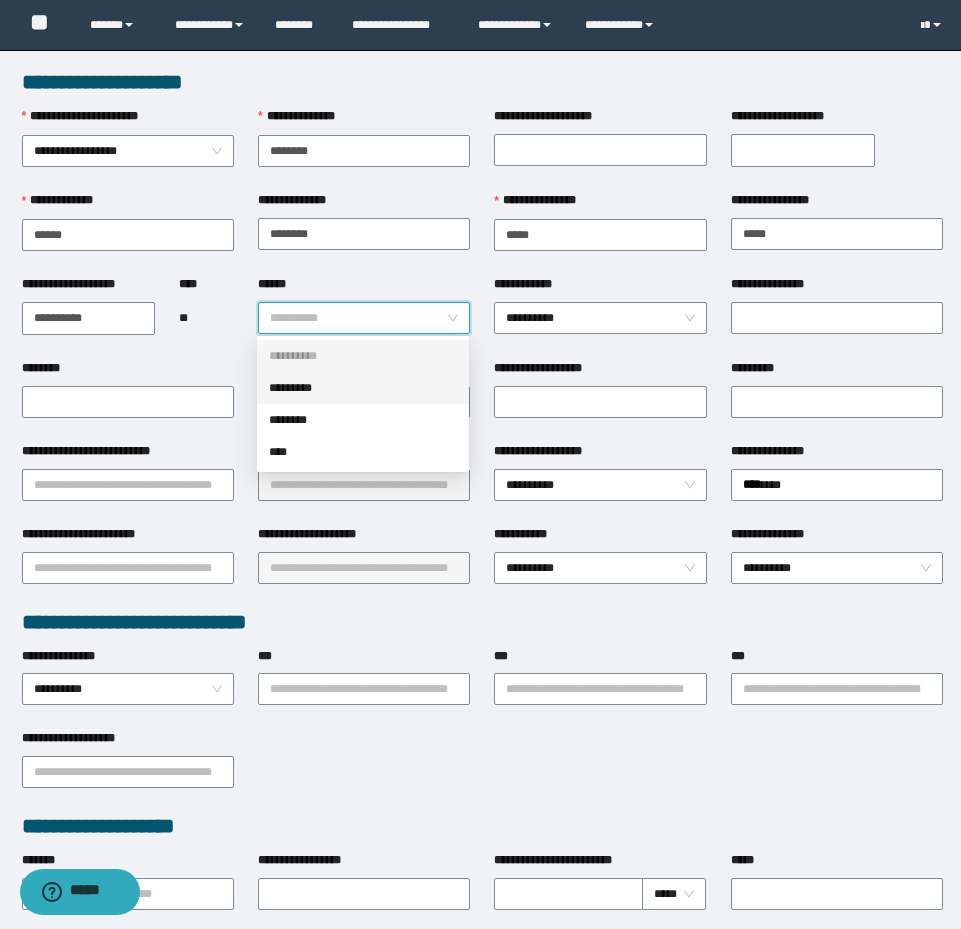 click on "*********" at bounding box center (363, 388) 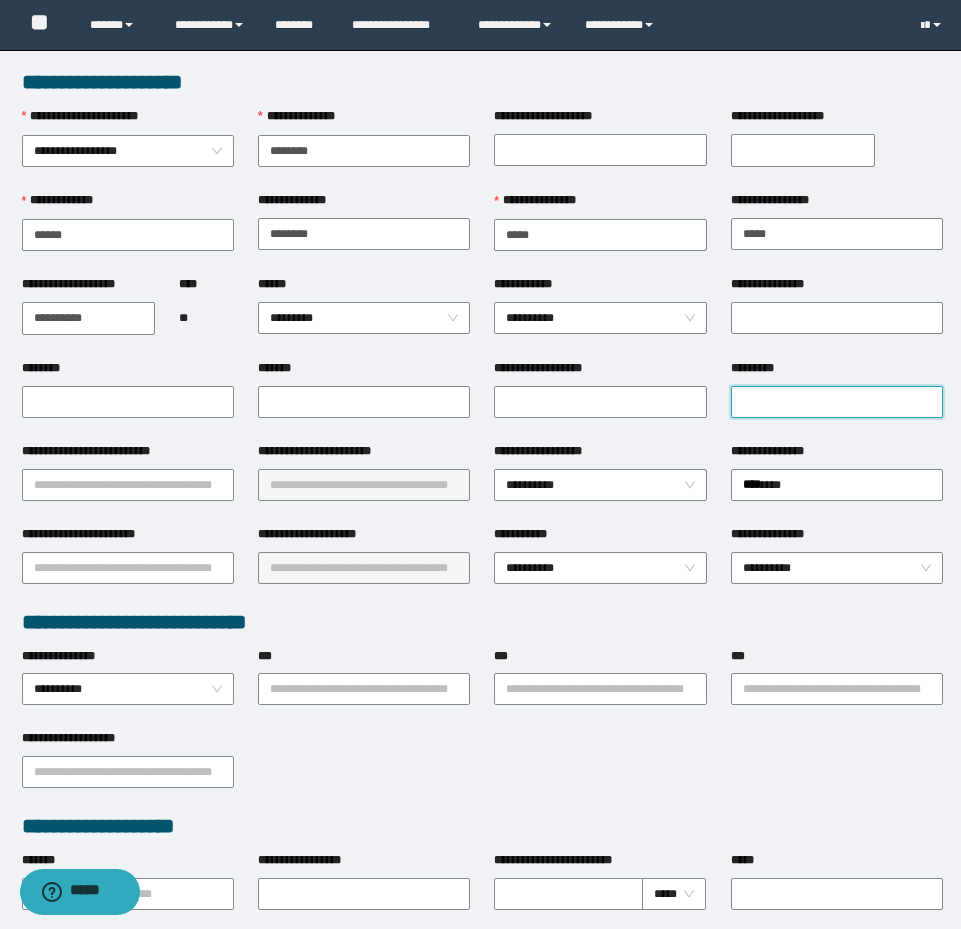 click on "*********" at bounding box center (837, 402) 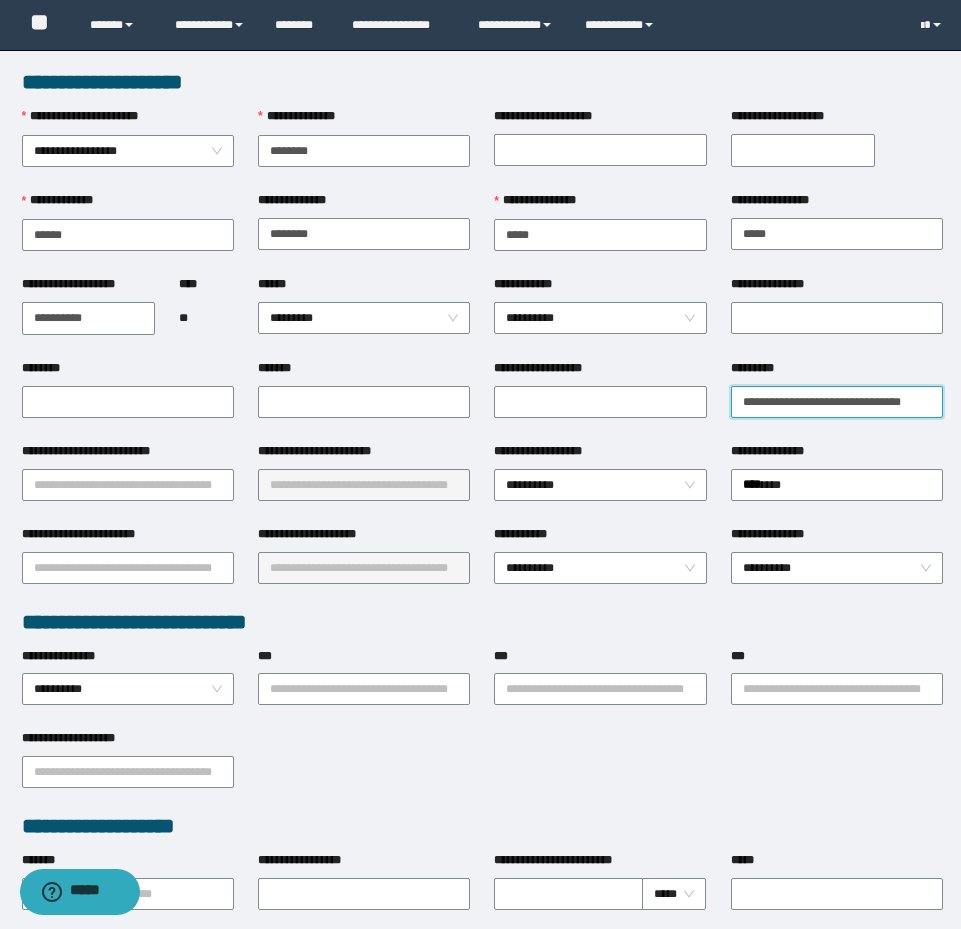 scroll, scrollTop: 0, scrollLeft: 25, axis: horizontal 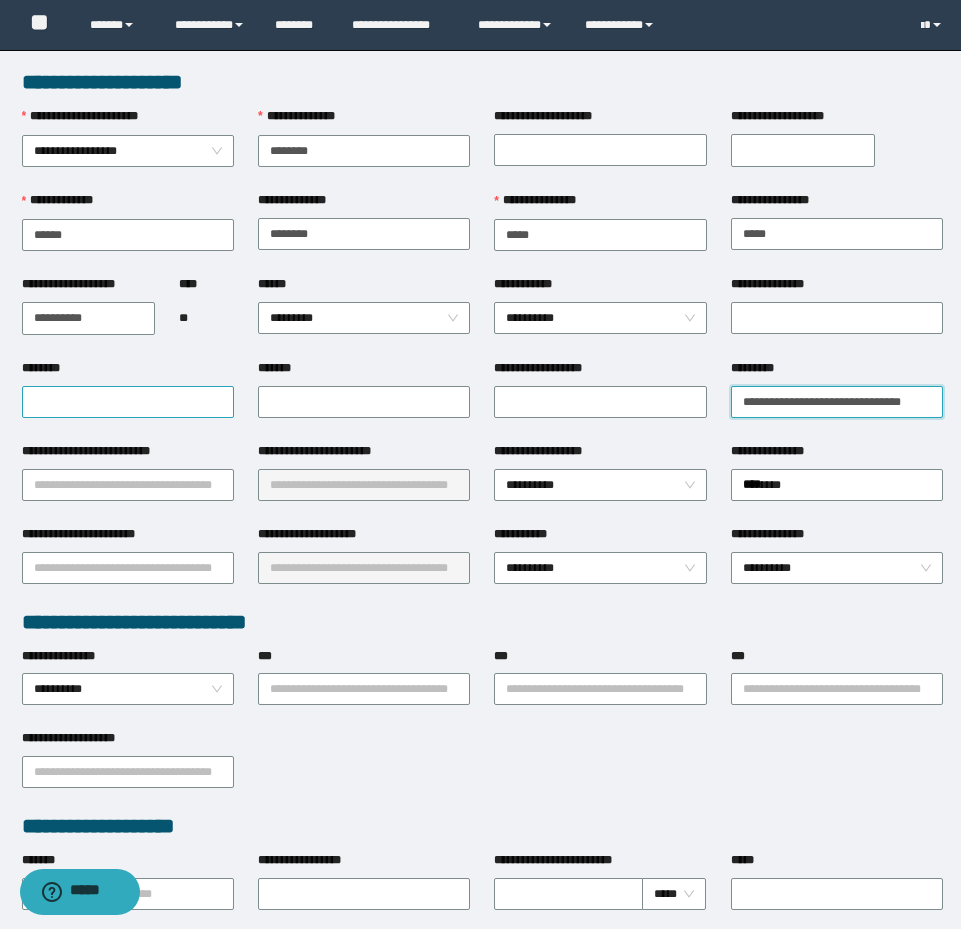 type on "**********" 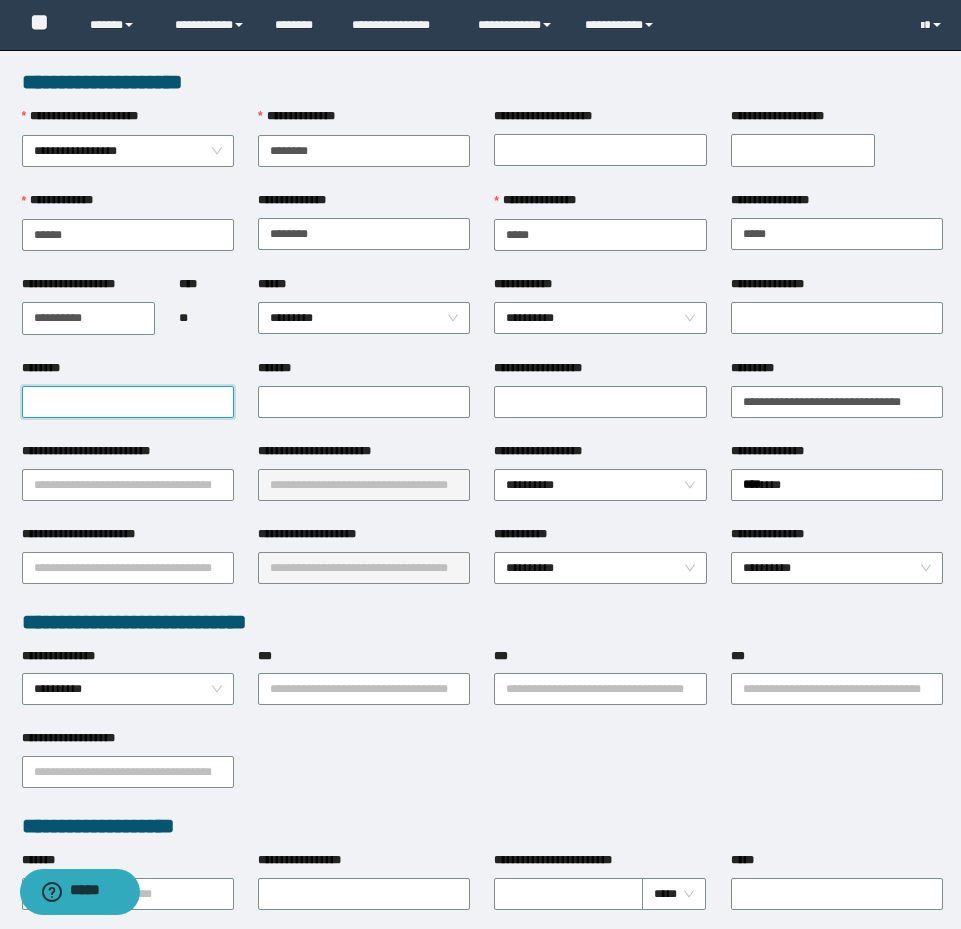 scroll, scrollTop: 0, scrollLeft: 0, axis: both 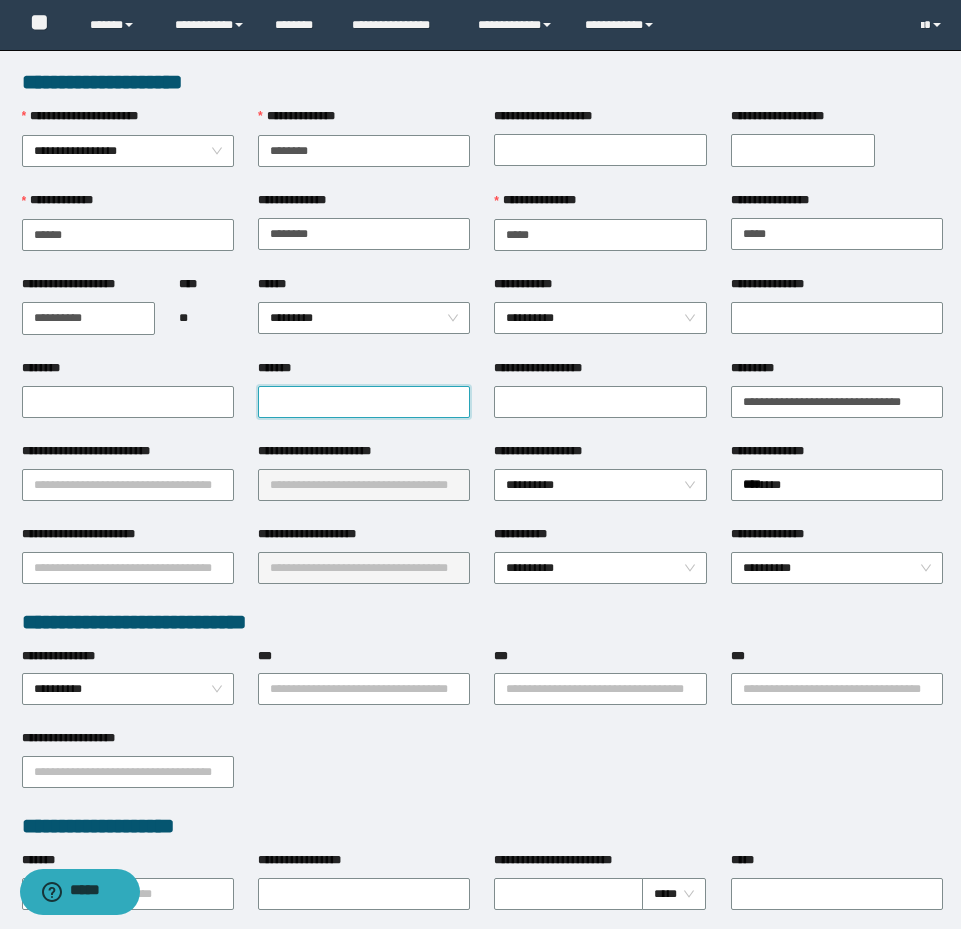 click on "*******" at bounding box center (364, 402) 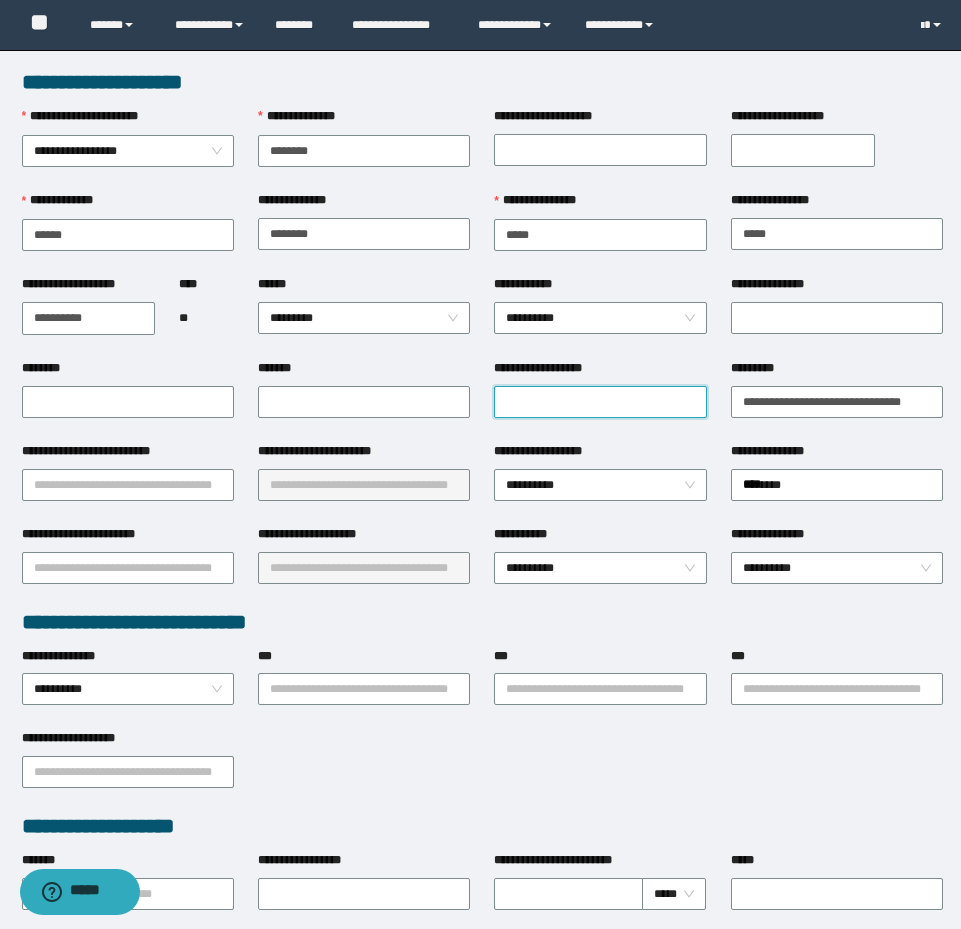 click on "**********" at bounding box center [600, 402] 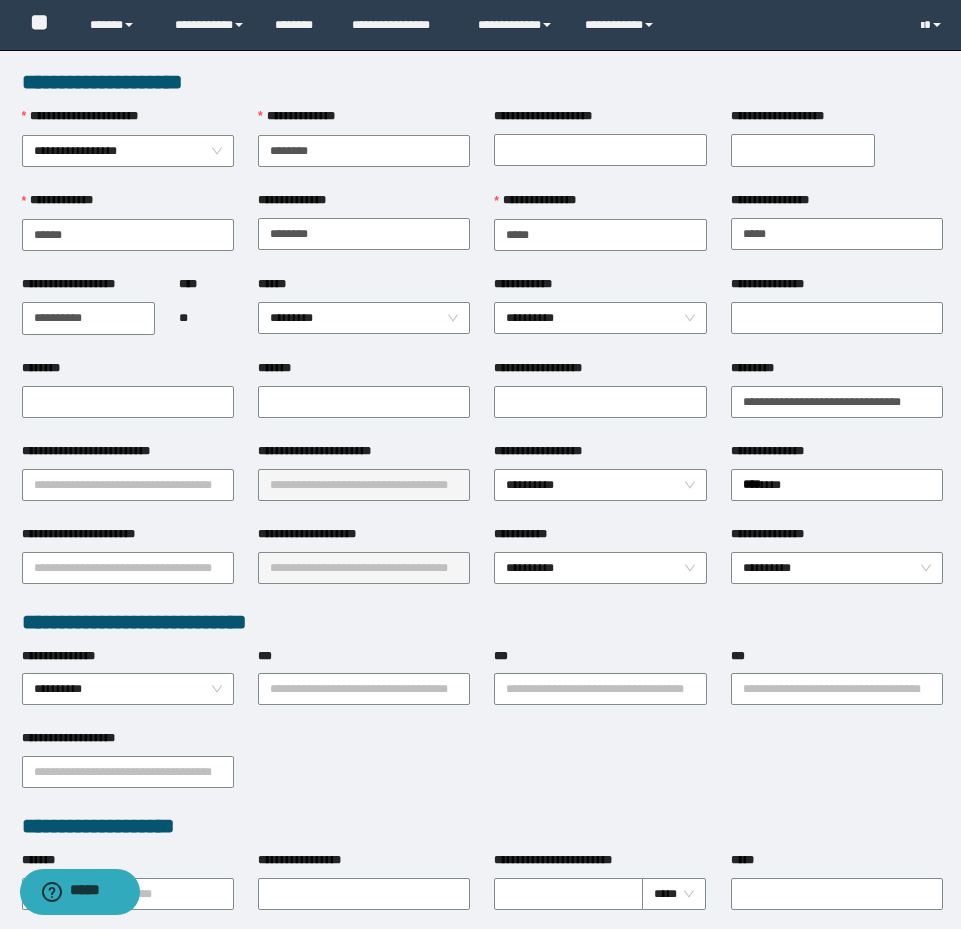 click on "**********" at bounding box center [600, 372] 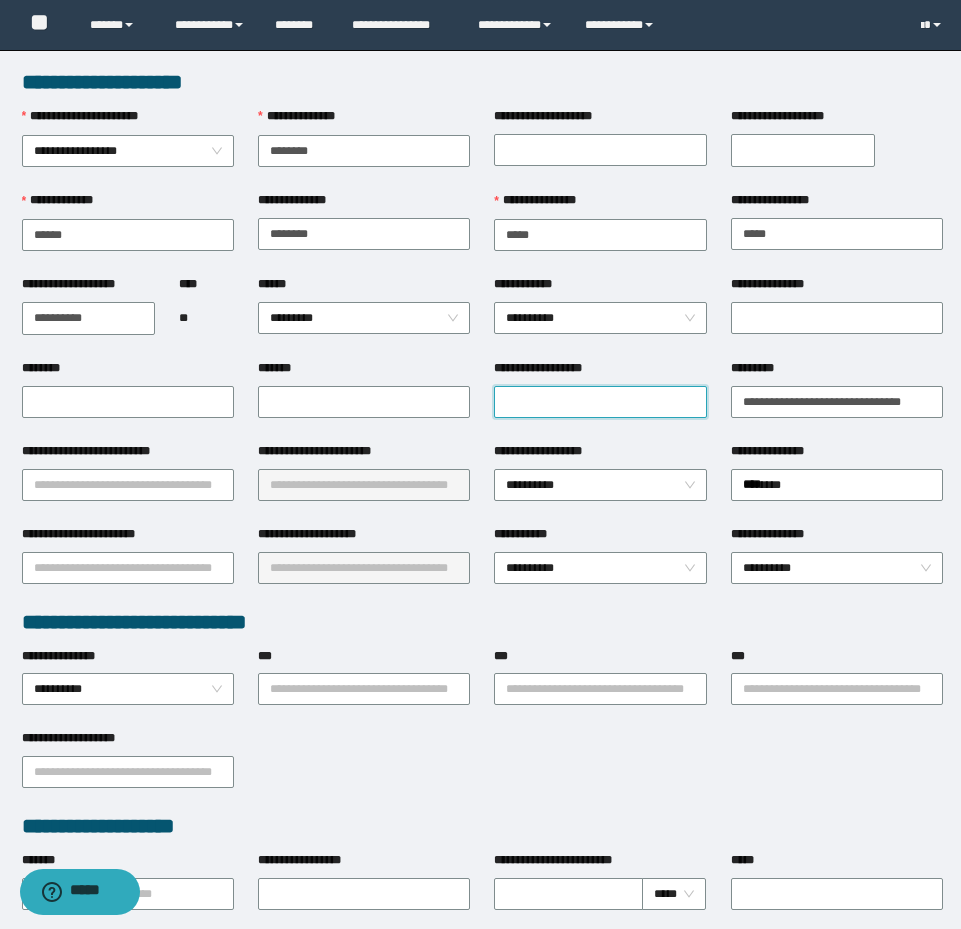 click on "**********" at bounding box center [600, 402] 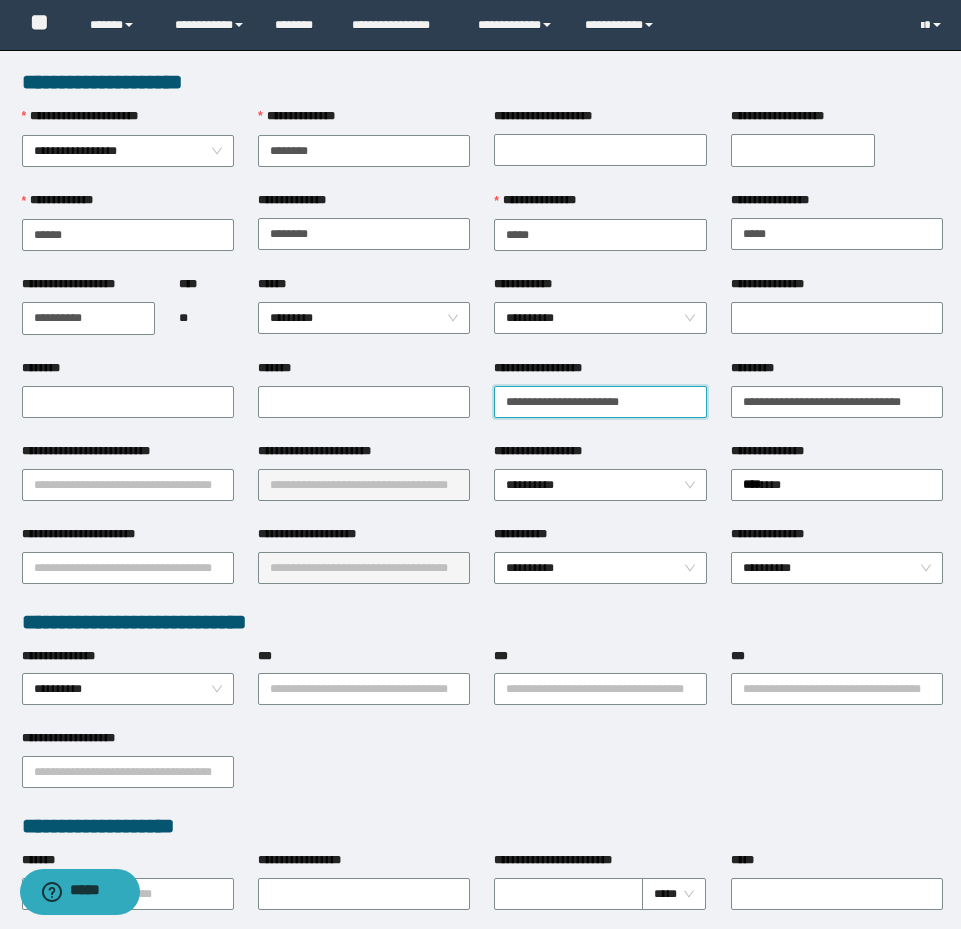 click on "**********" at bounding box center [600, 402] 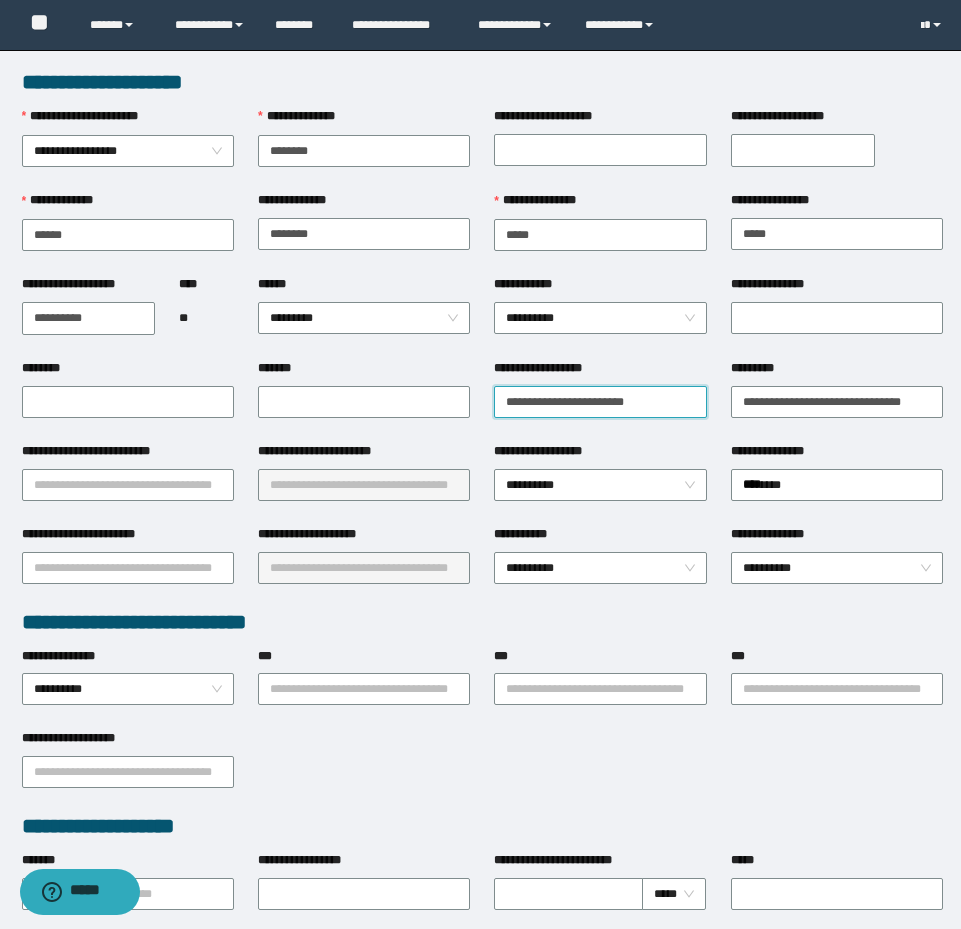 type on "**********" 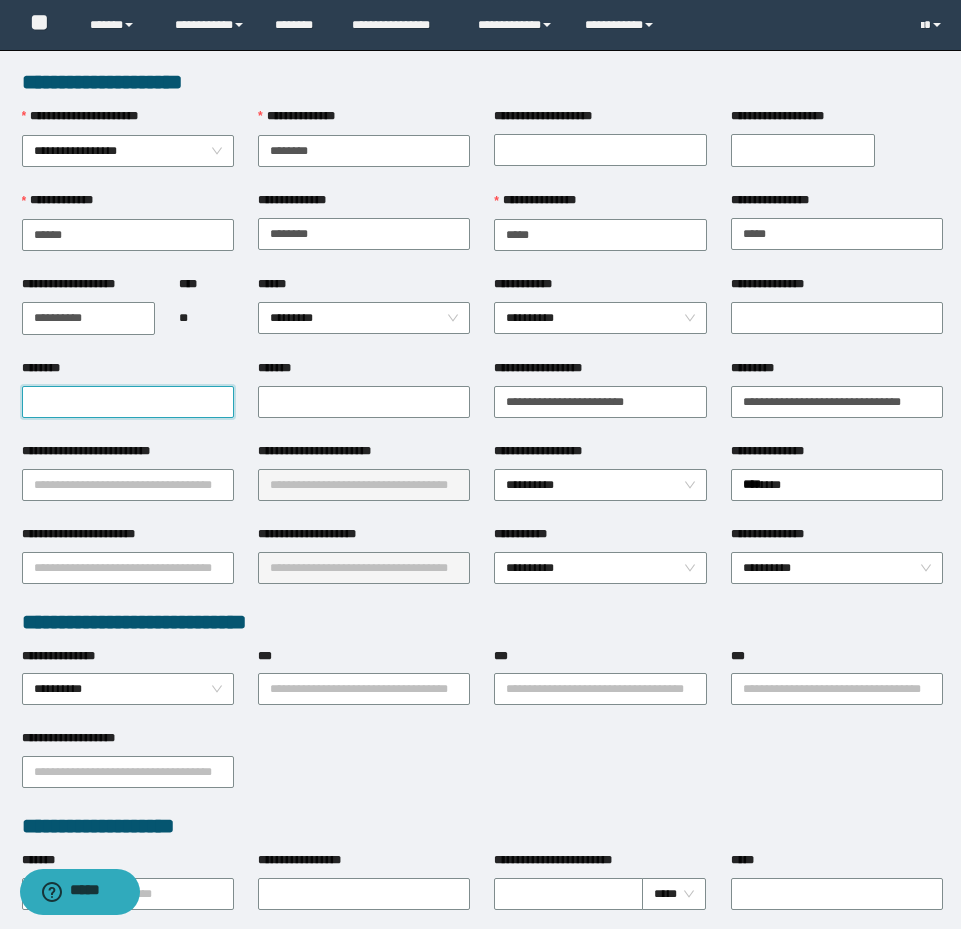 click on "********" at bounding box center (128, 402) 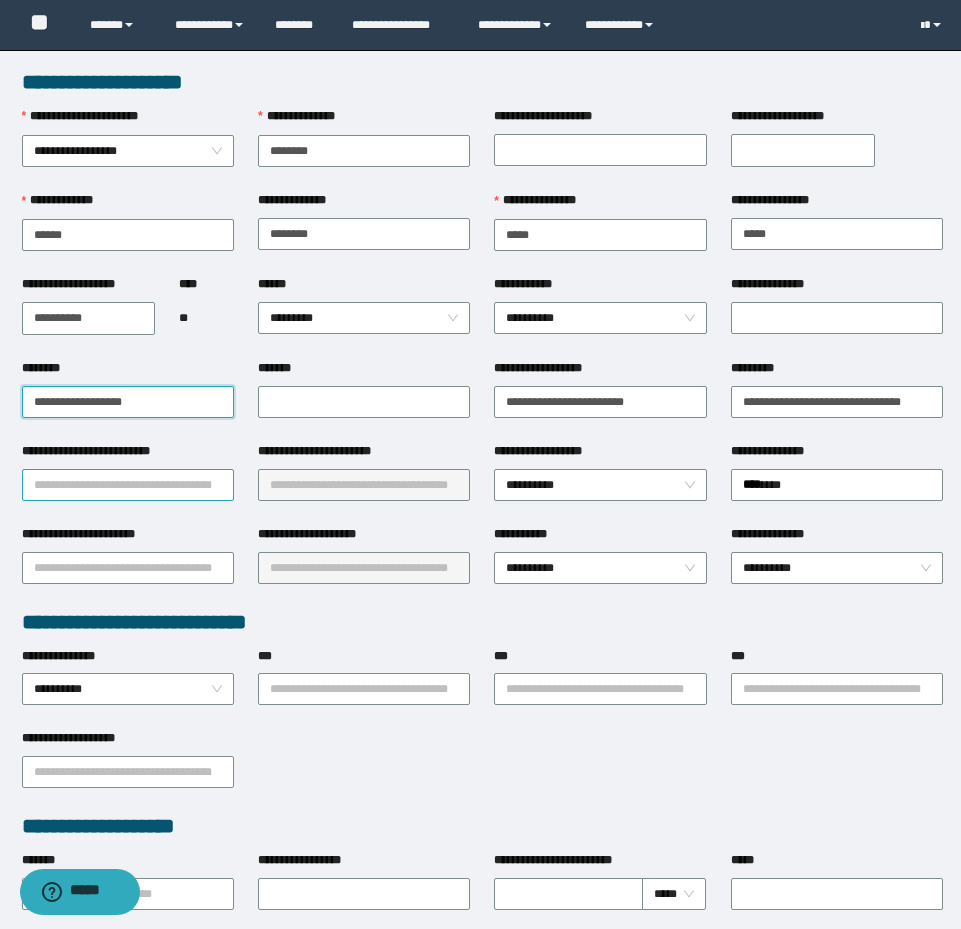 type on "**********" 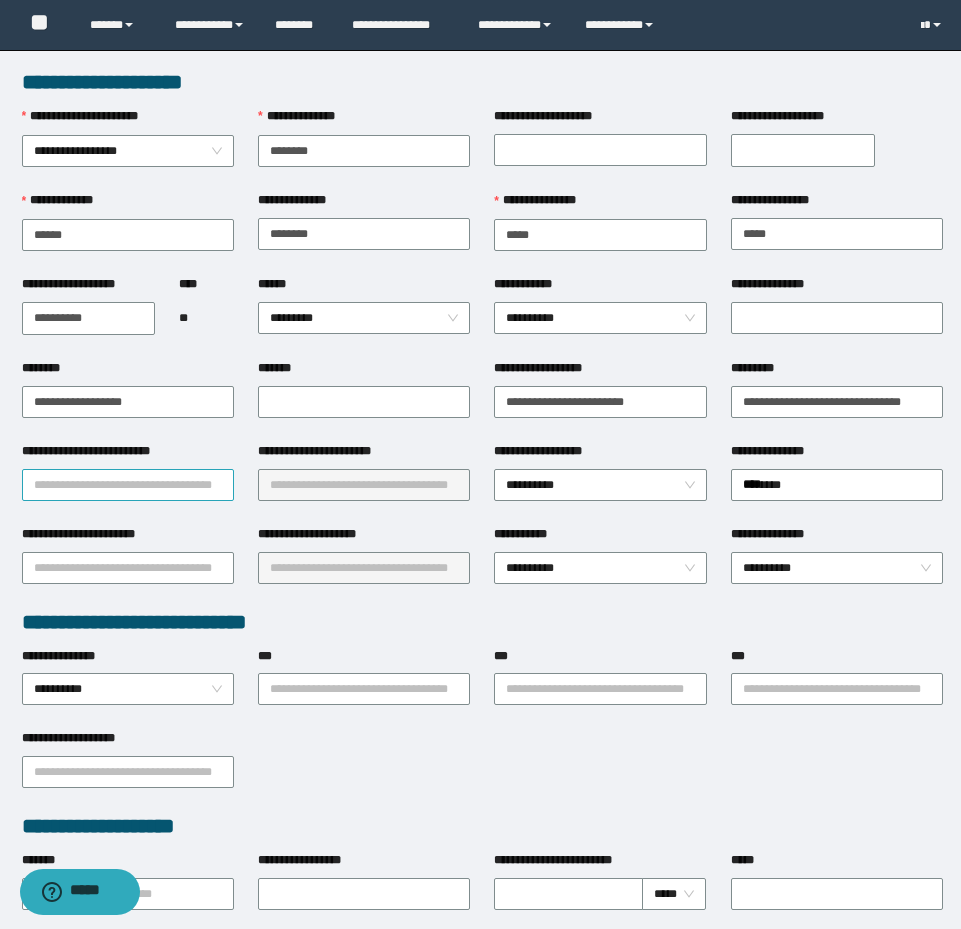 click on "**********" at bounding box center [128, 485] 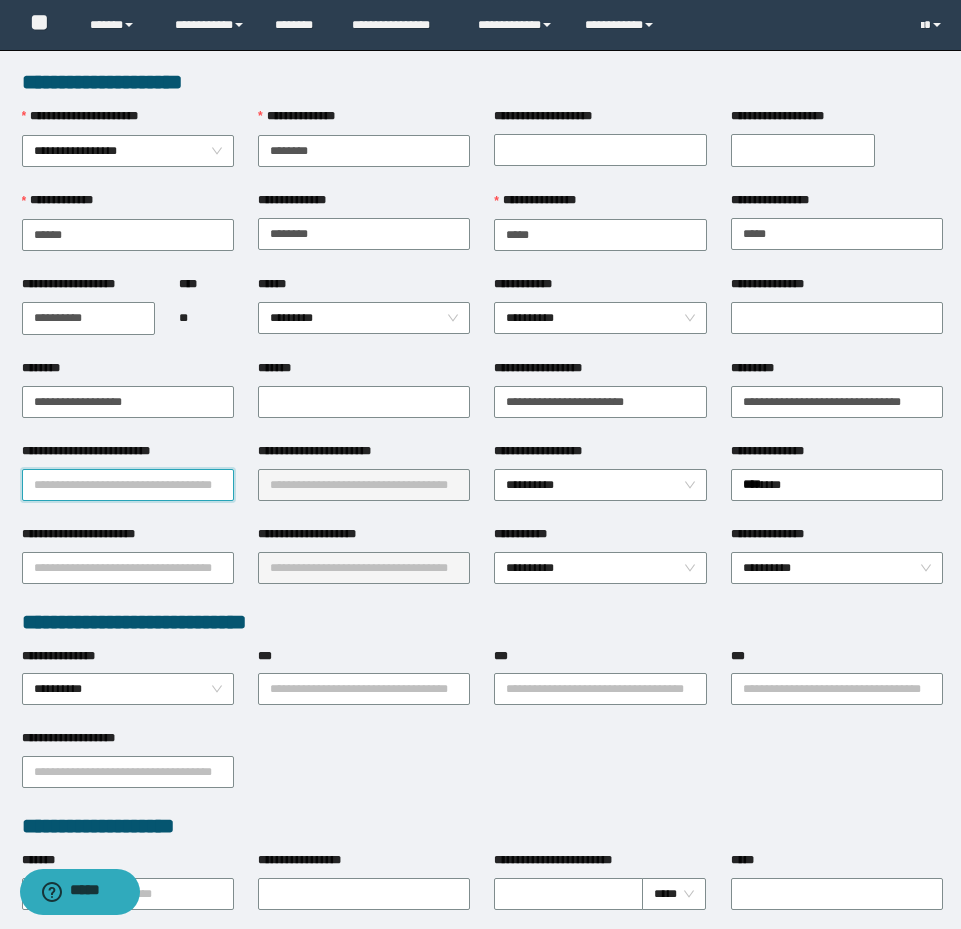 type on "*" 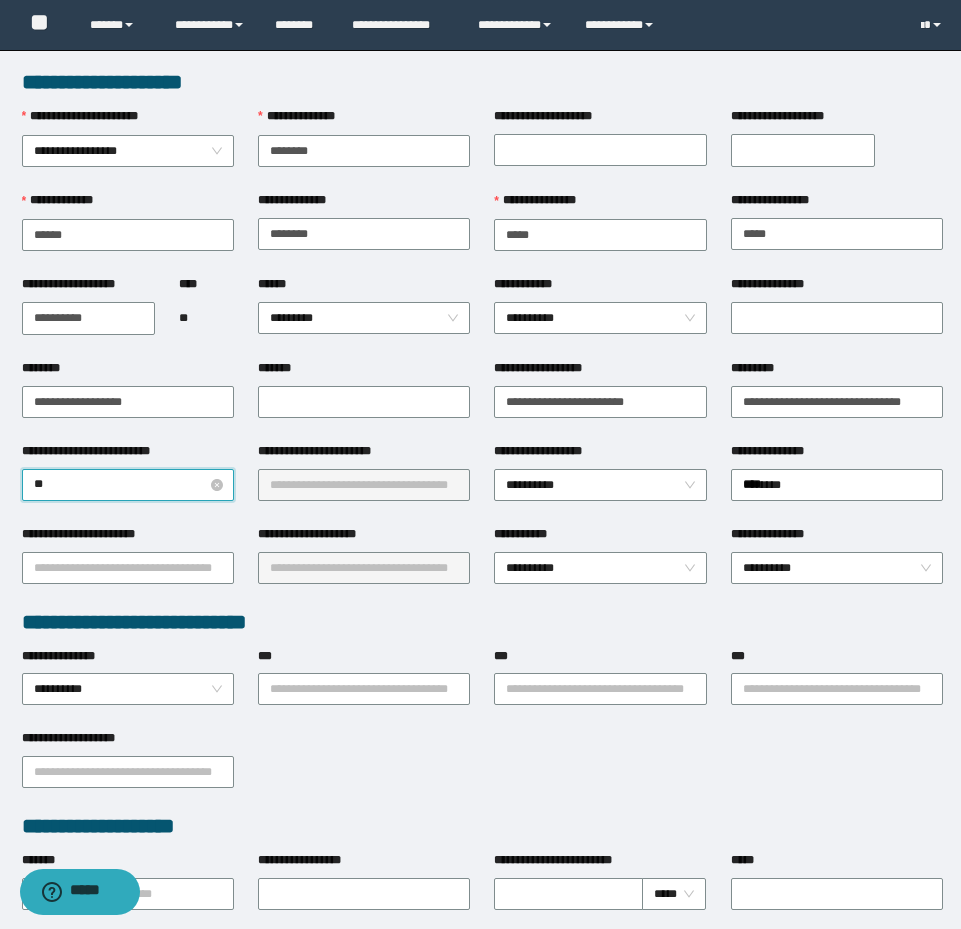 type on "***" 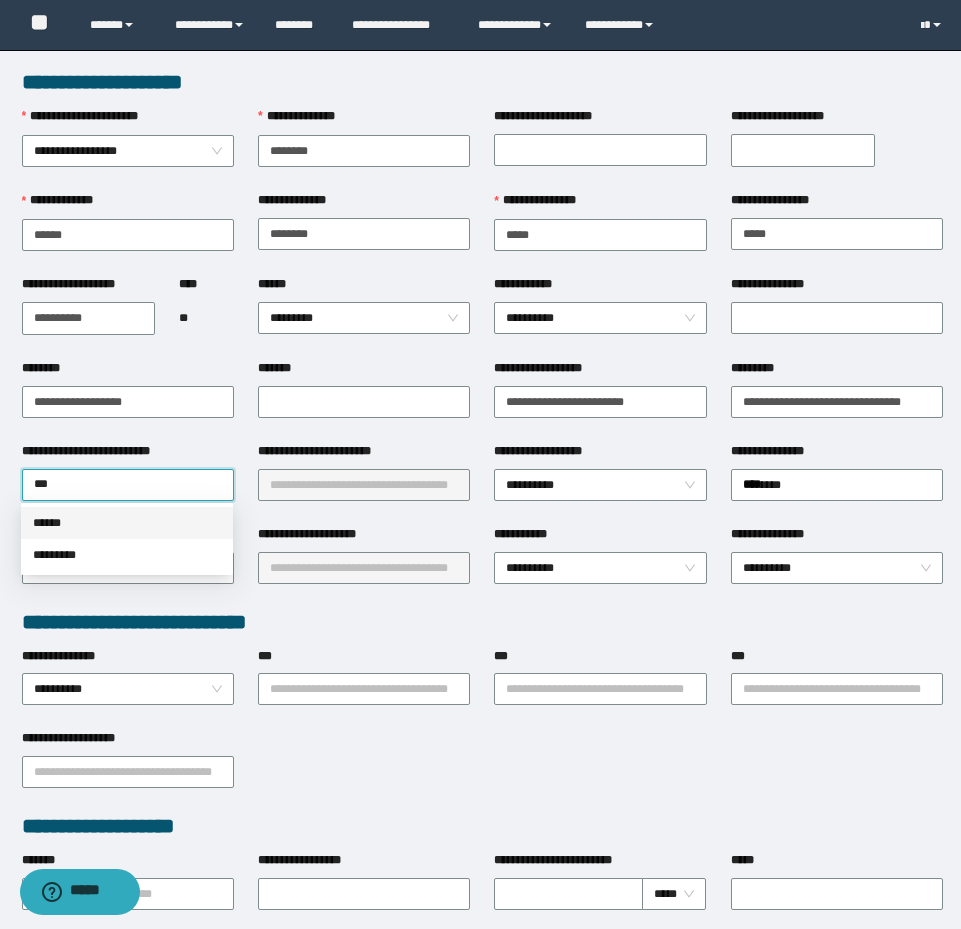 drag, startPoint x: 152, startPoint y: 511, endPoint x: 244, endPoint y: 511, distance: 92 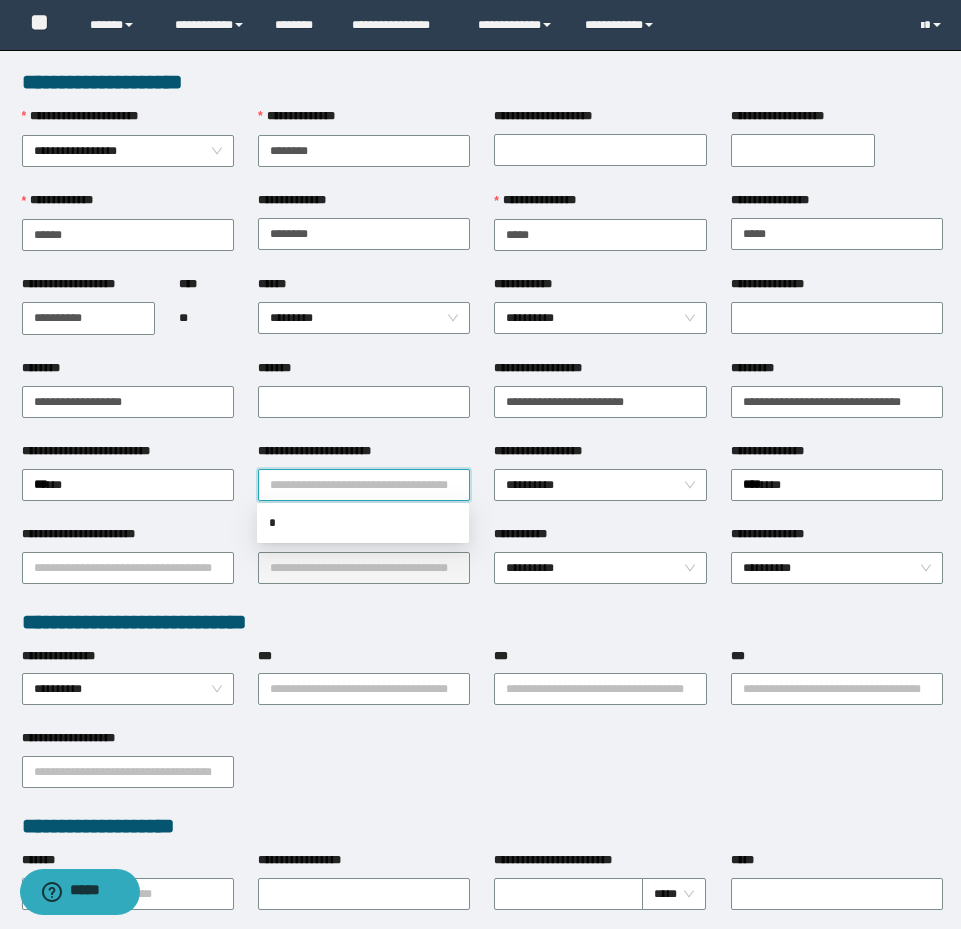 click on "**********" at bounding box center [364, 485] 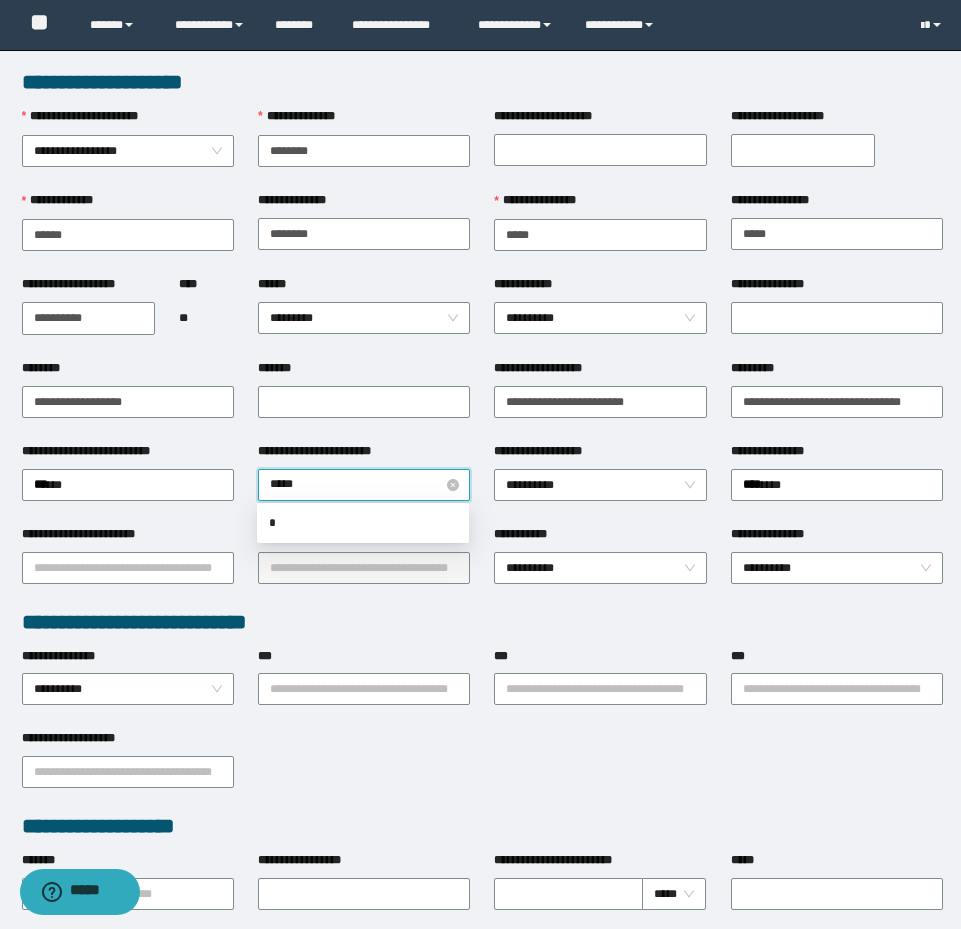 type on "******" 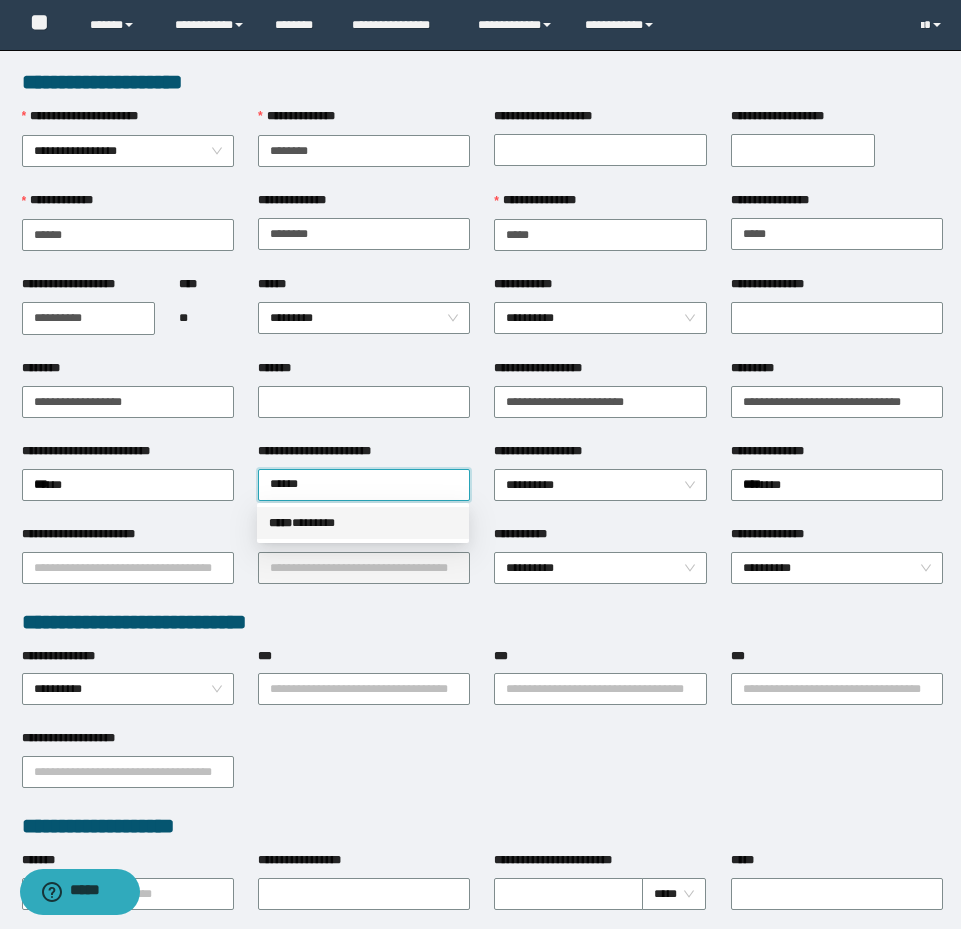 click on "***** * ******" at bounding box center (363, 523) 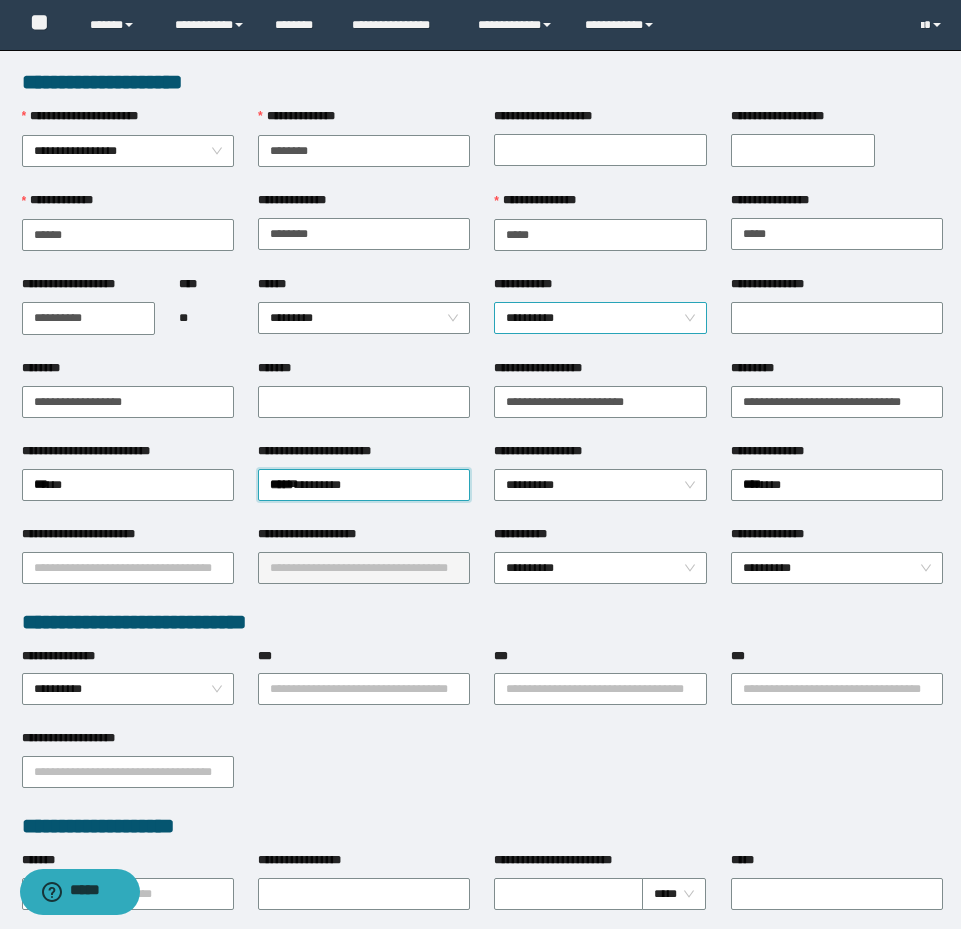 click on "**********" at bounding box center [600, 318] 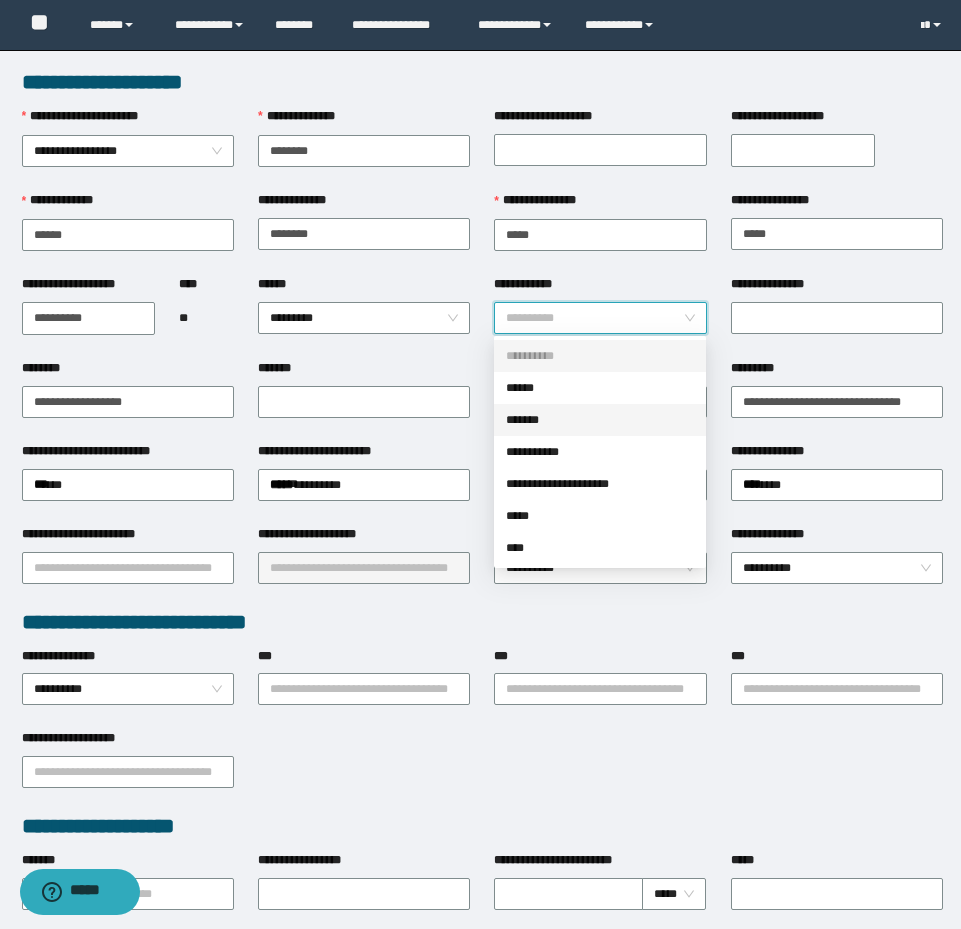 click on "**********" at bounding box center (600, 452) 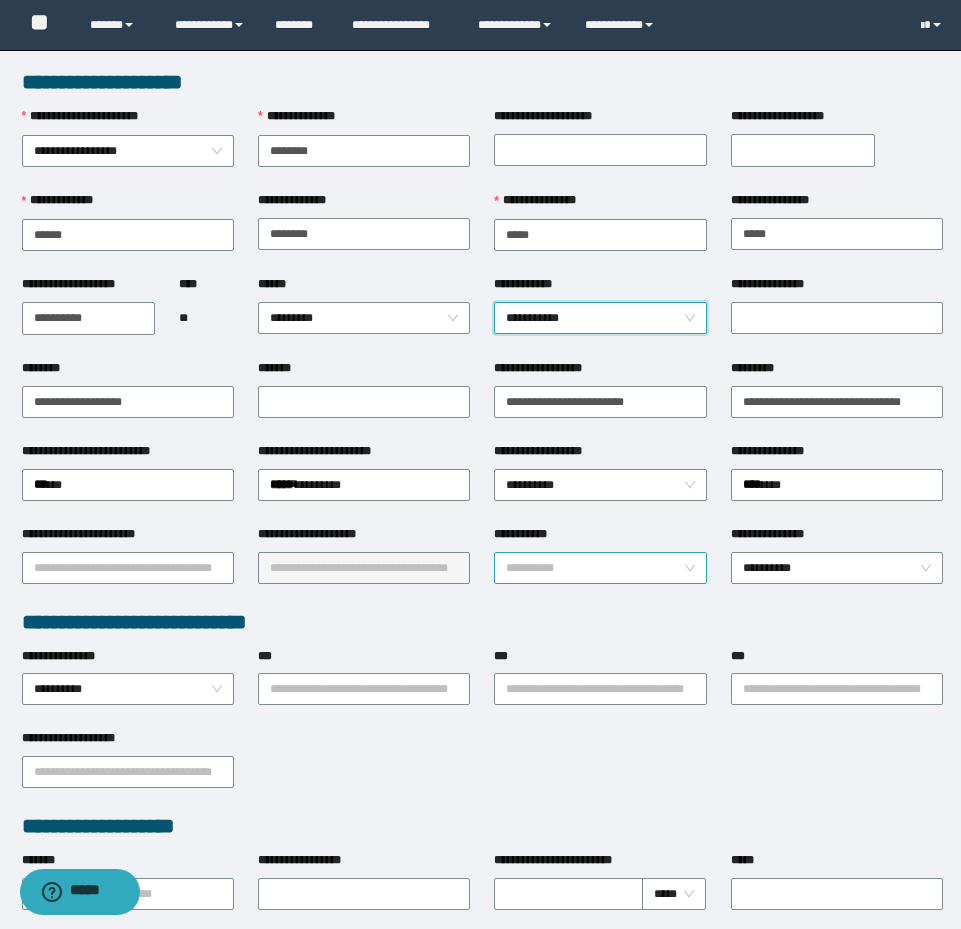 click on "**********" at bounding box center [600, 568] 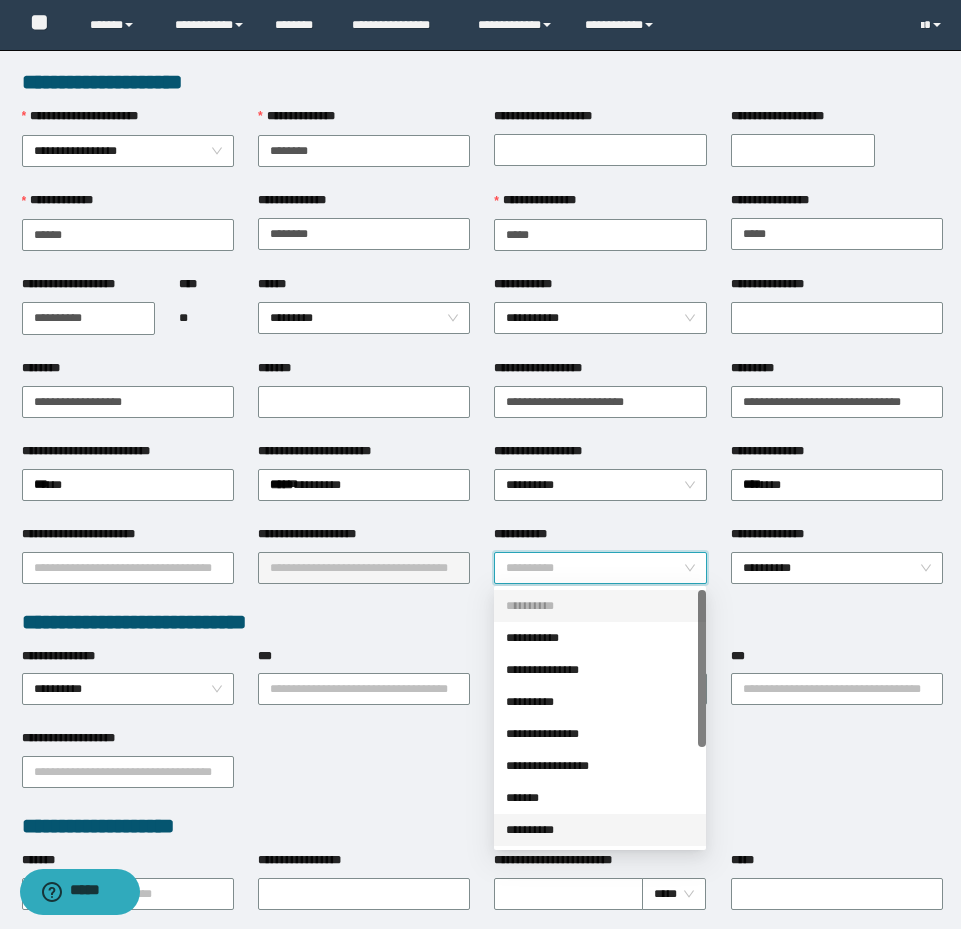 click on "**********" at bounding box center [600, 830] 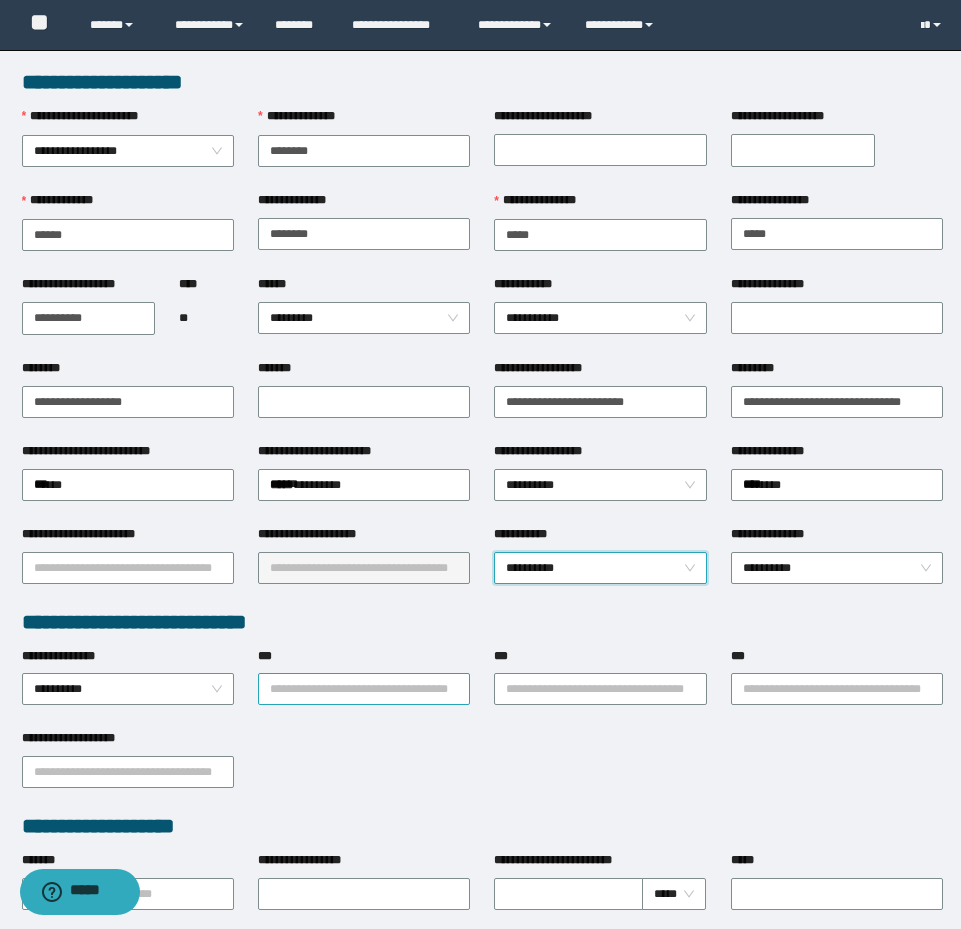 click on "***" at bounding box center (364, 689) 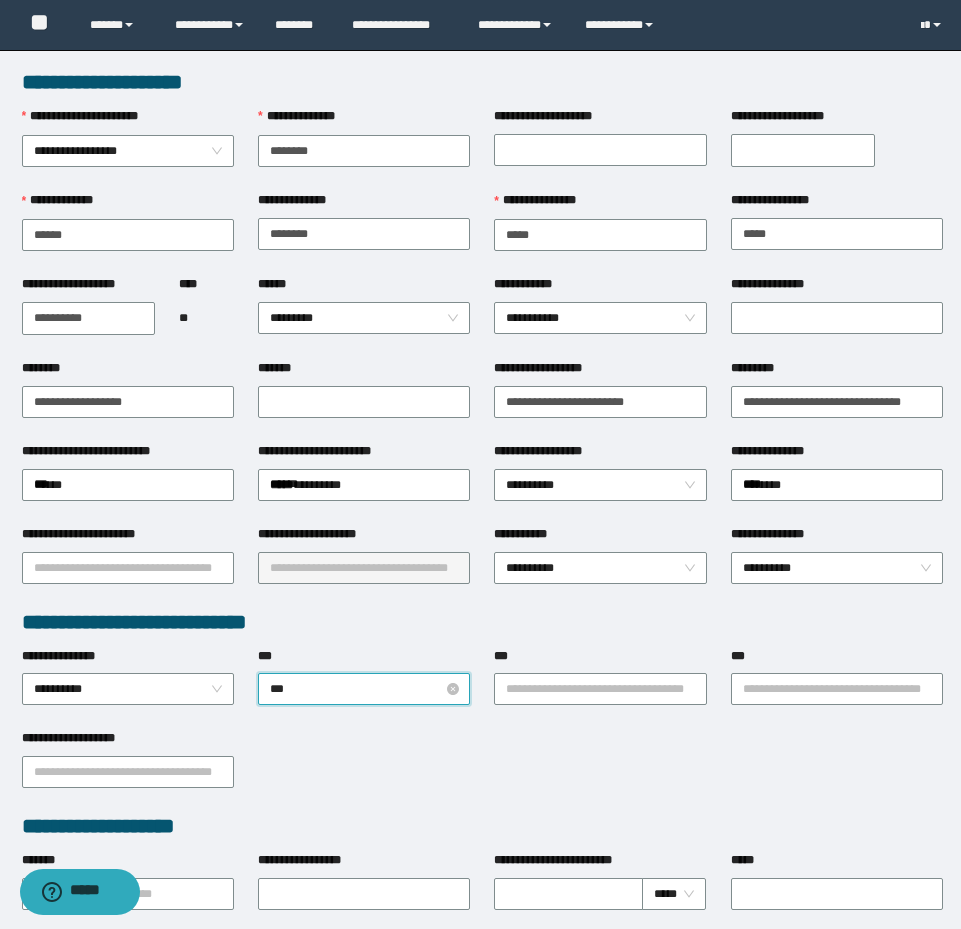 type on "****" 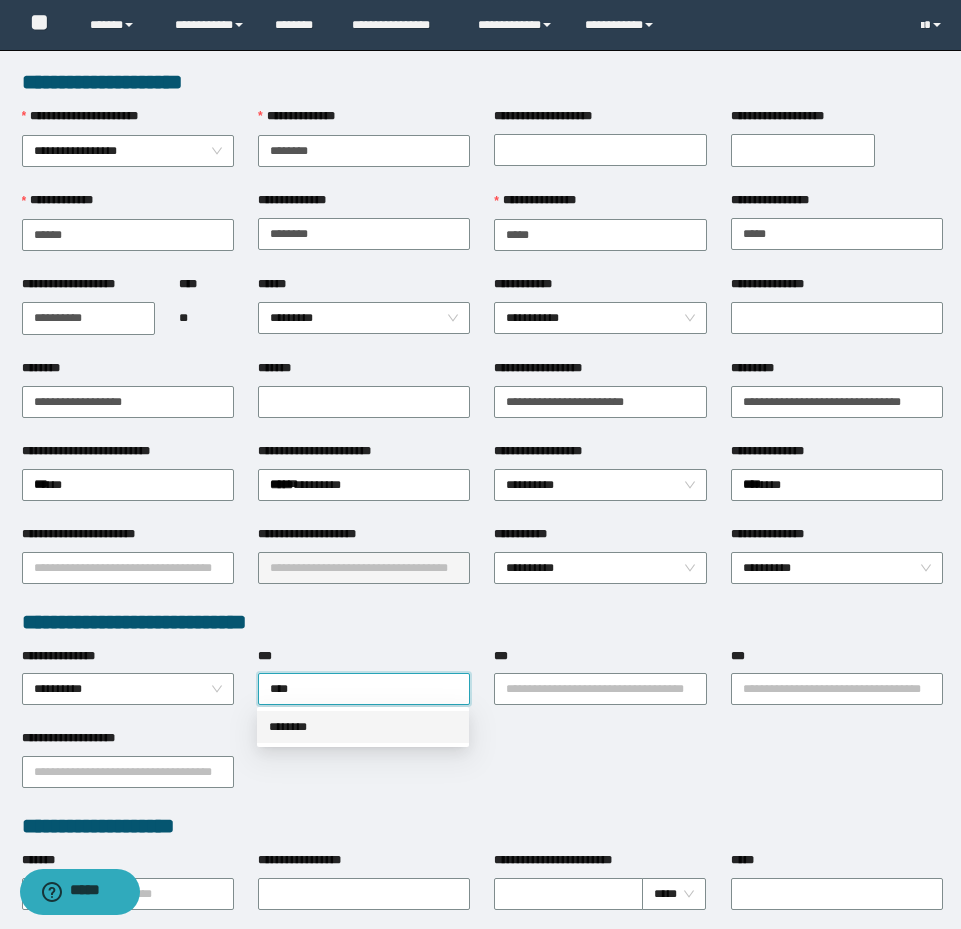 click on "********" at bounding box center (363, 727) 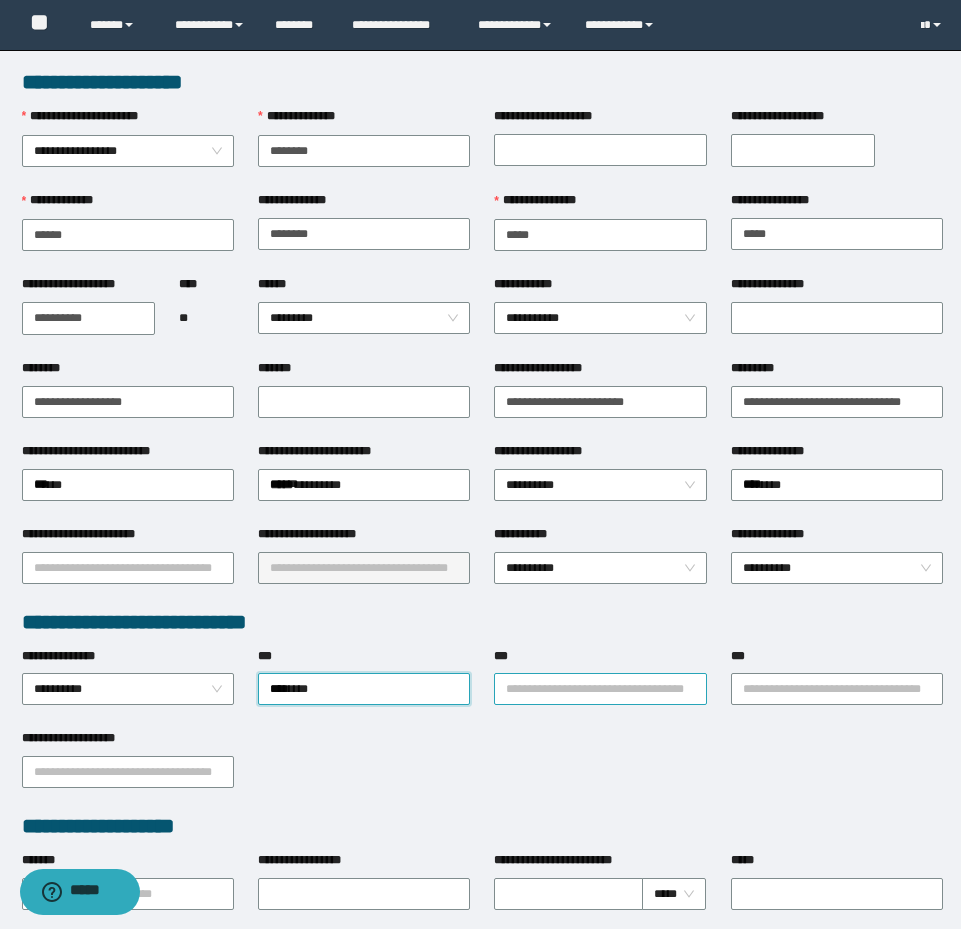 click on "***" at bounding box center [600, 689] 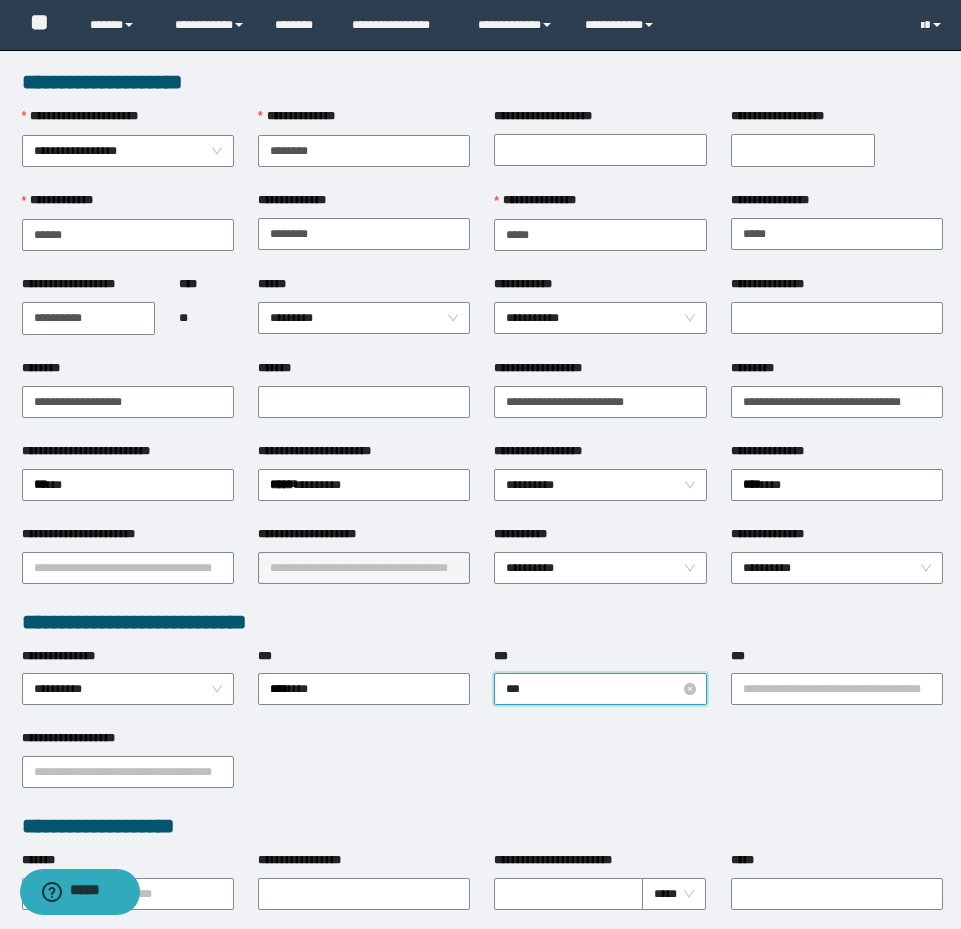 type on "****" 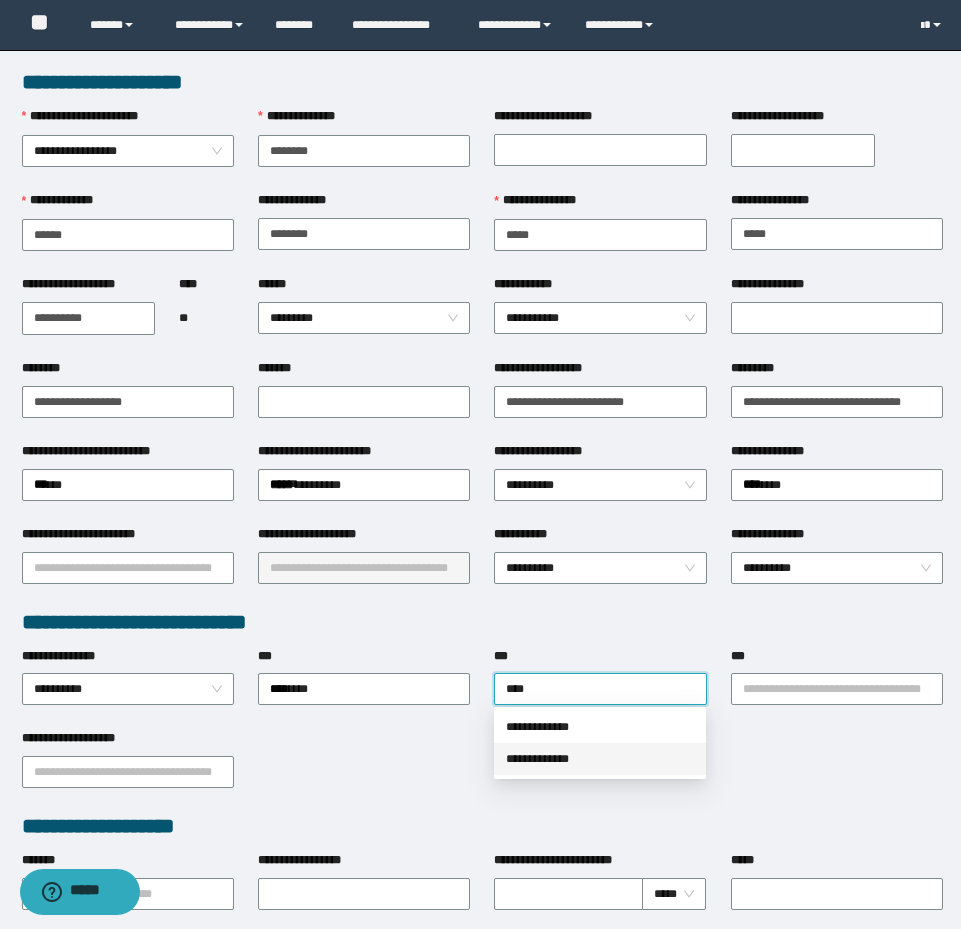click on "**********" at bounding box center [600, 759] 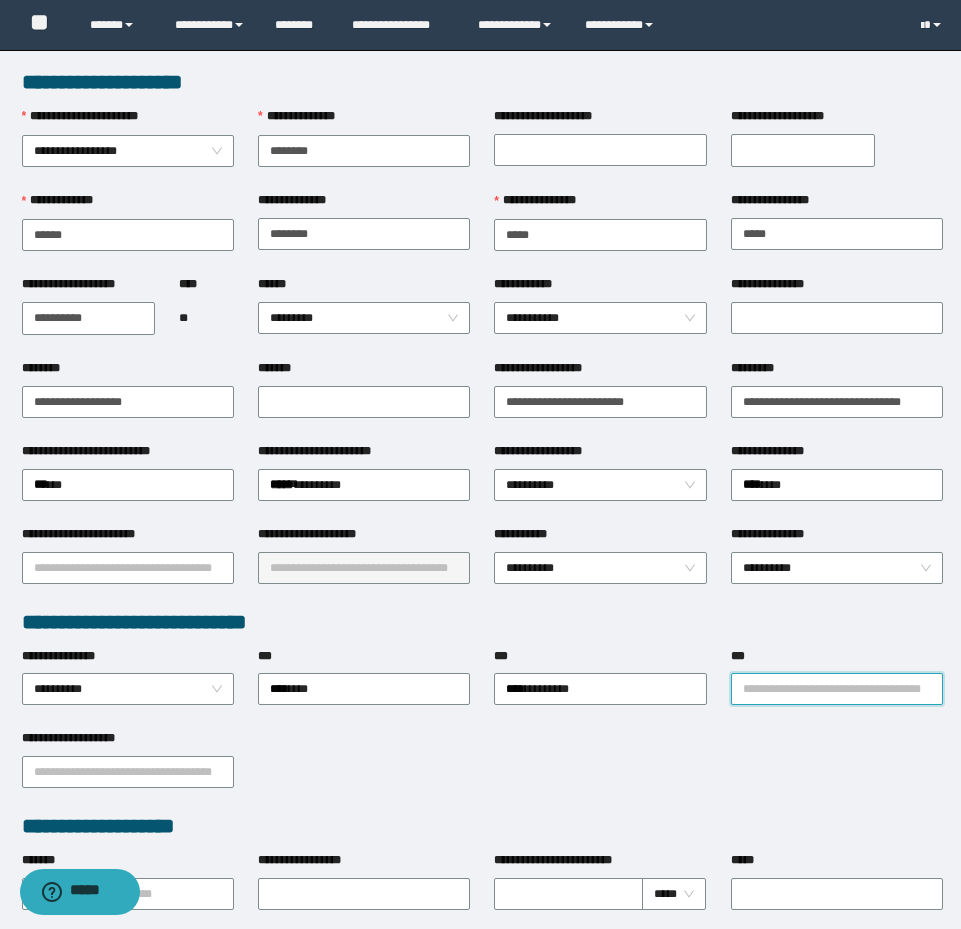 click on "***" at bounding box center (837, 689) 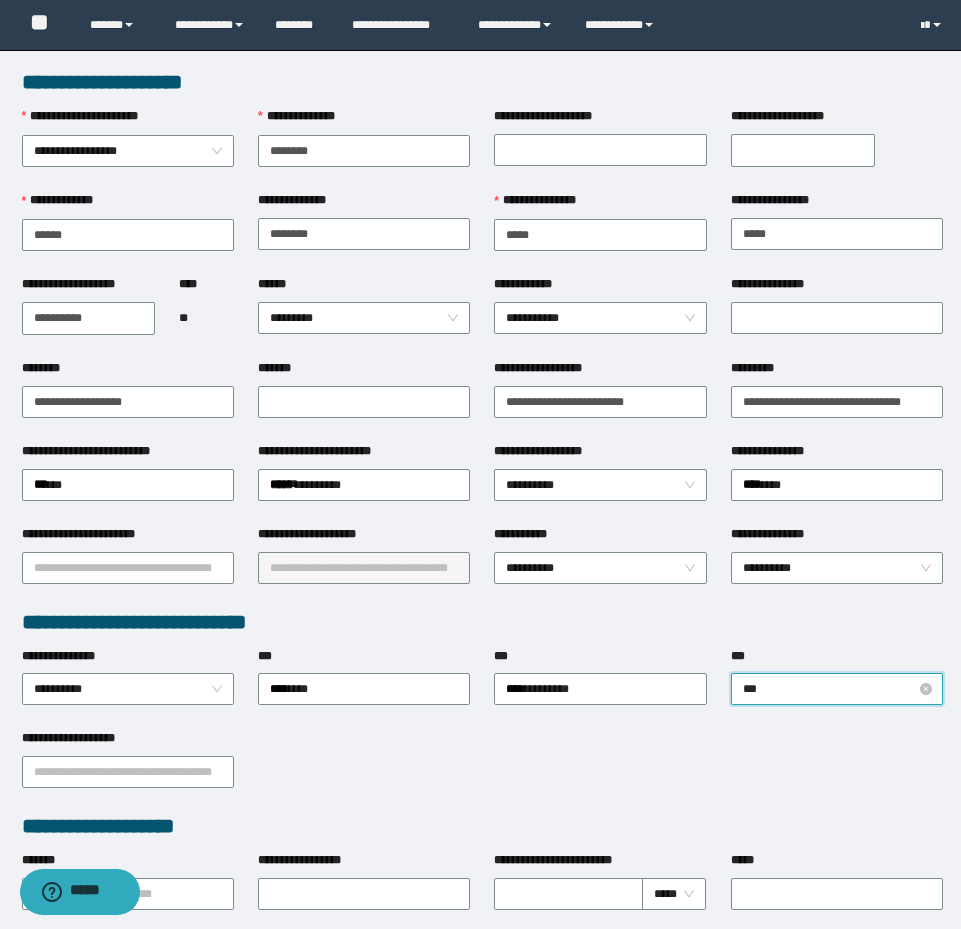 type on "****" 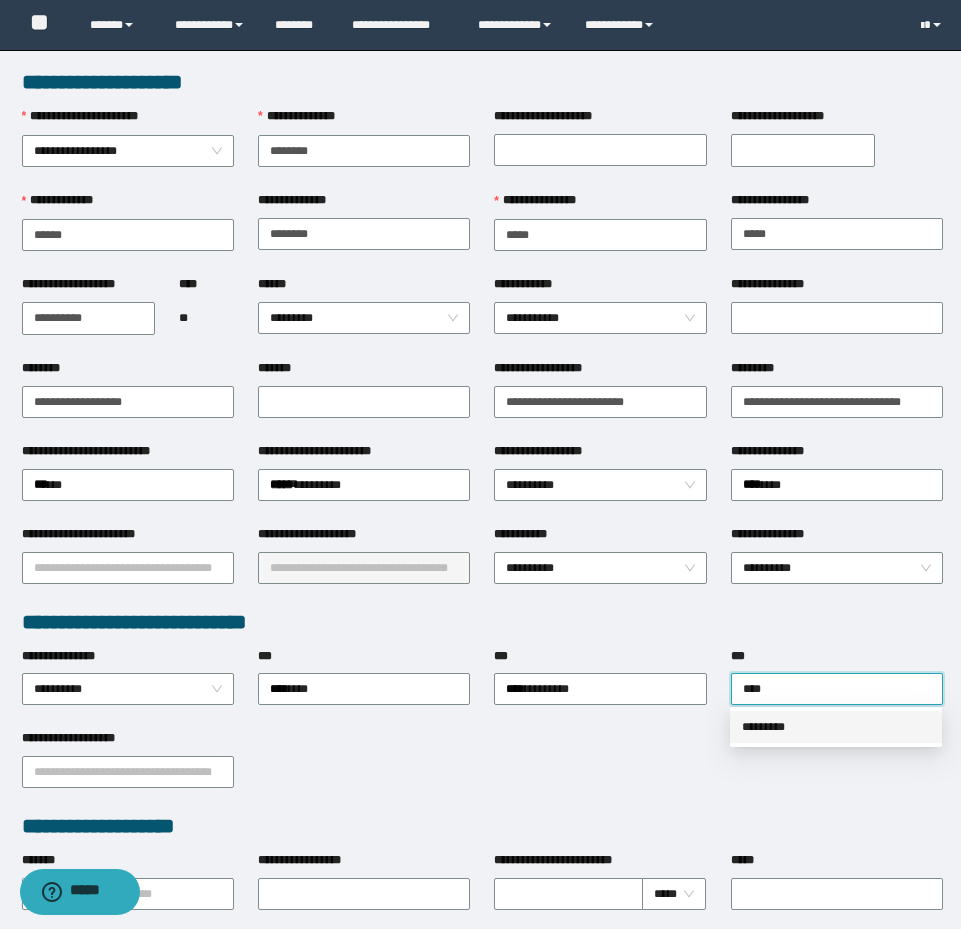 click on "*********" at bounding box center (836, 727) 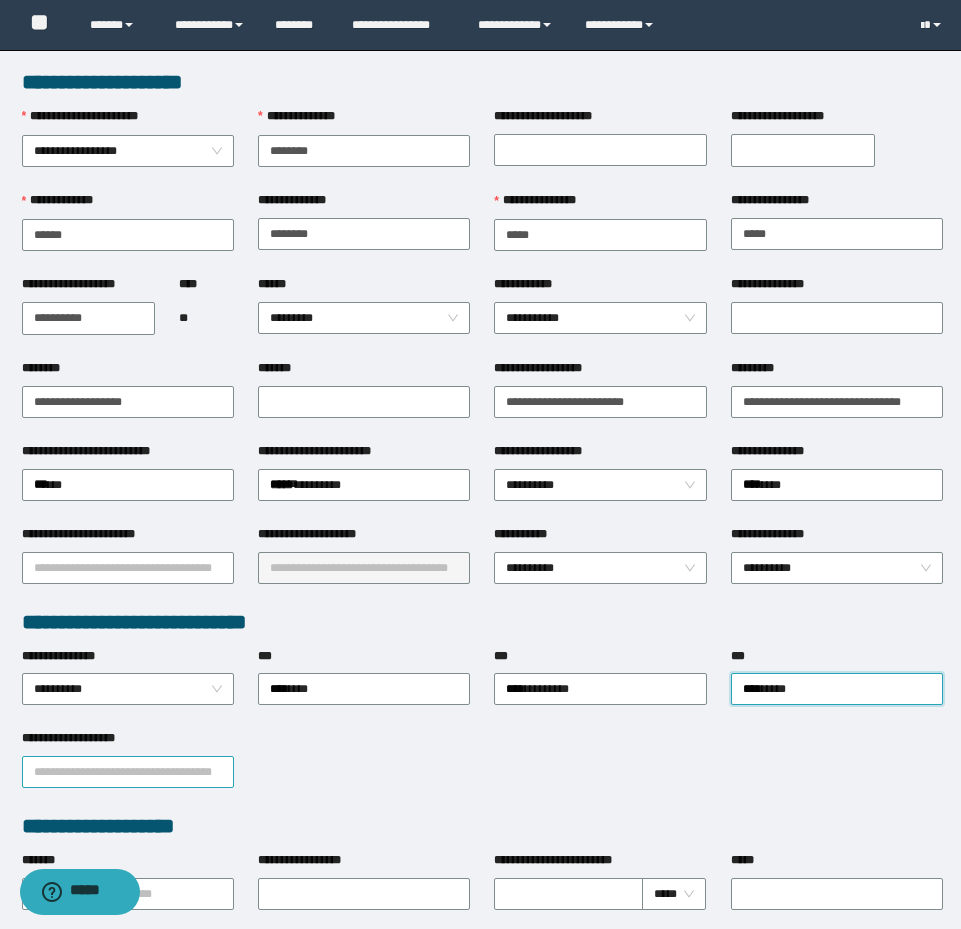click on "**********" at bounding box center [128, 772] 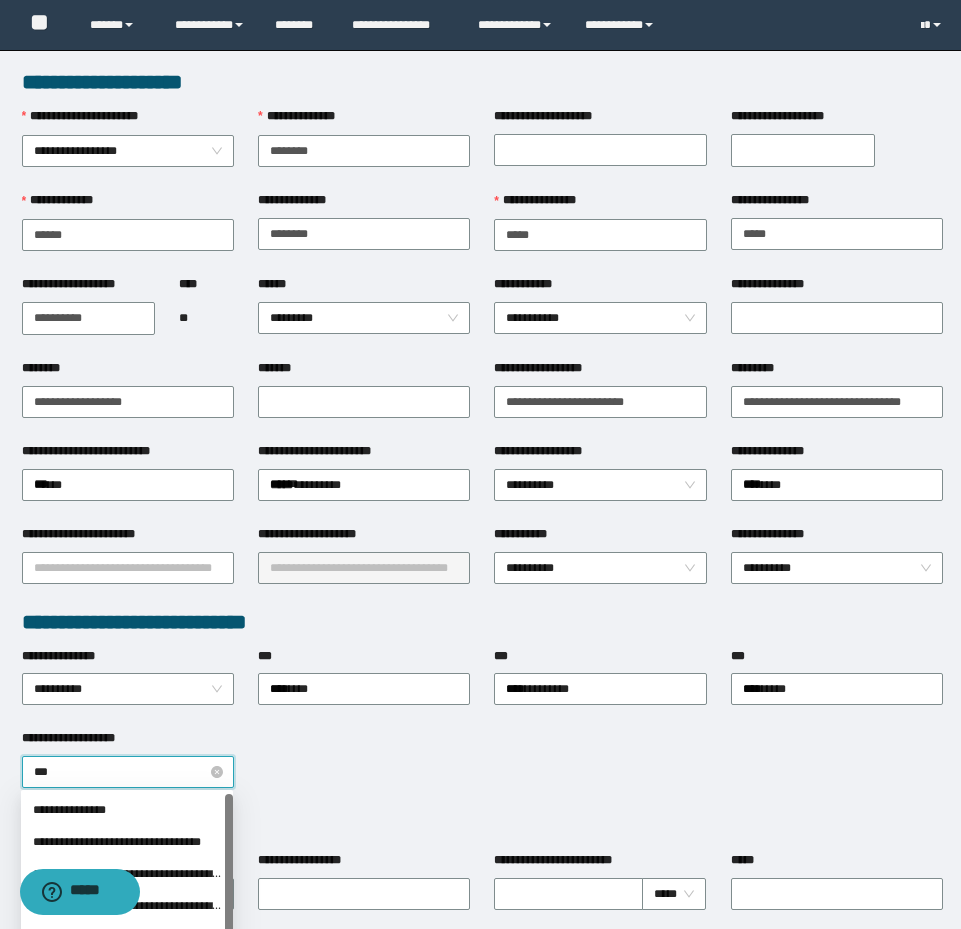type on "****" 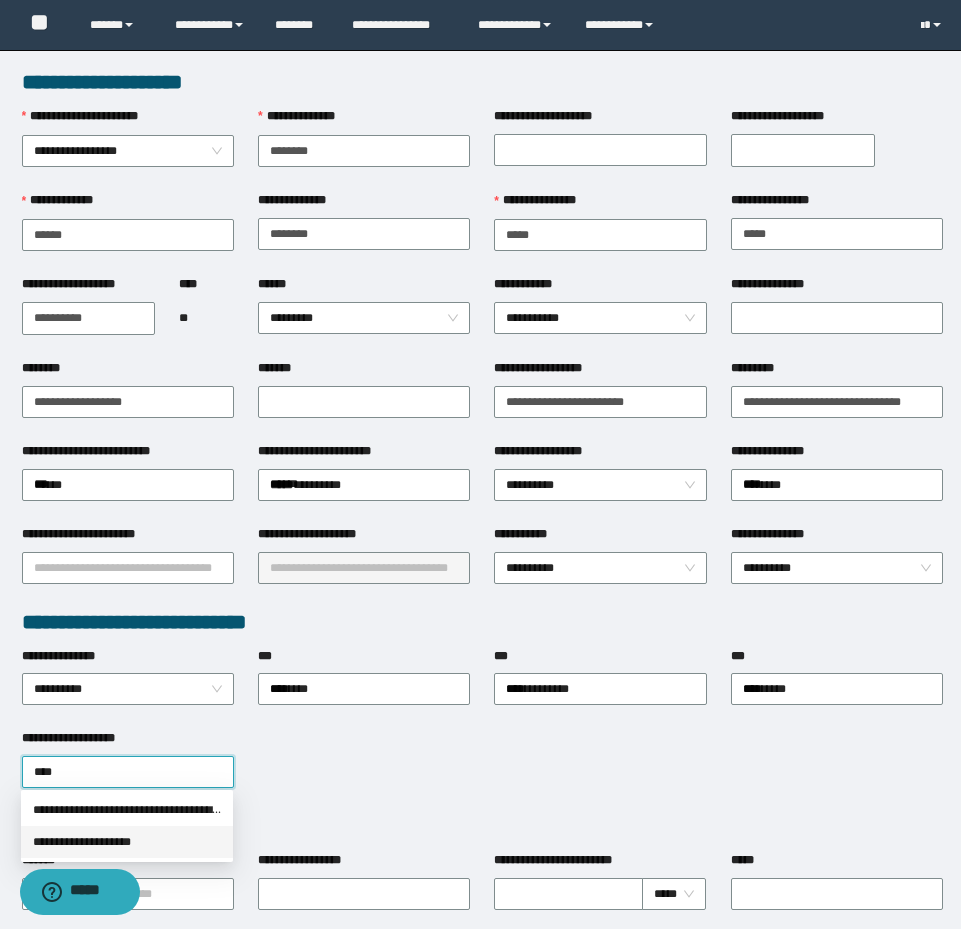click on "**********" at bounding box center [127, 842] 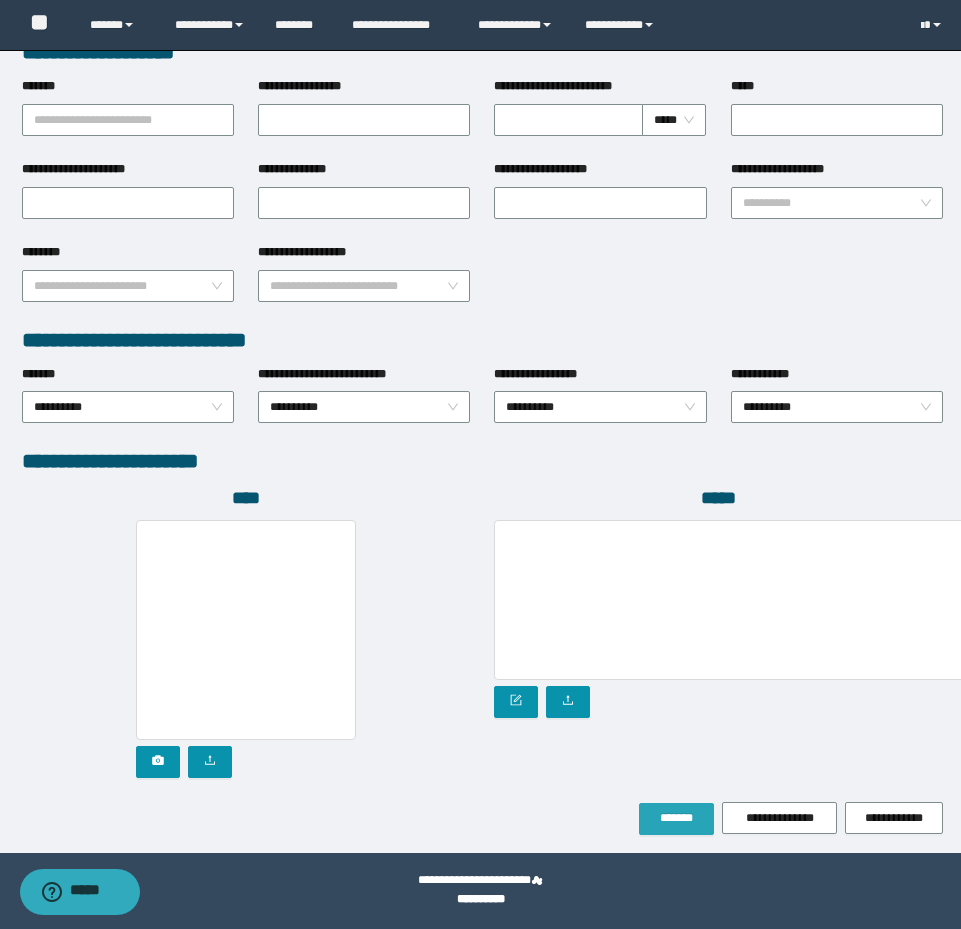 click on "*******" at bounding box center [676, 818] 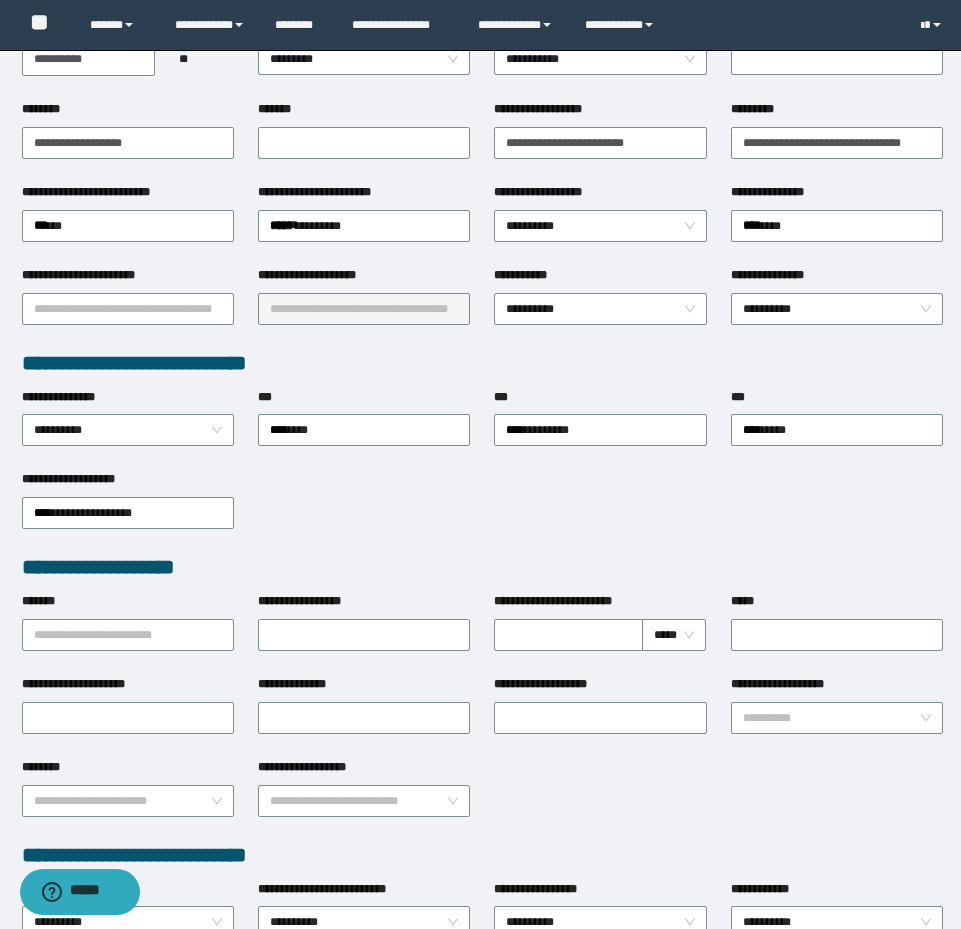 scroll, scrollTop: 0, scrollLeft: 0, axis: both 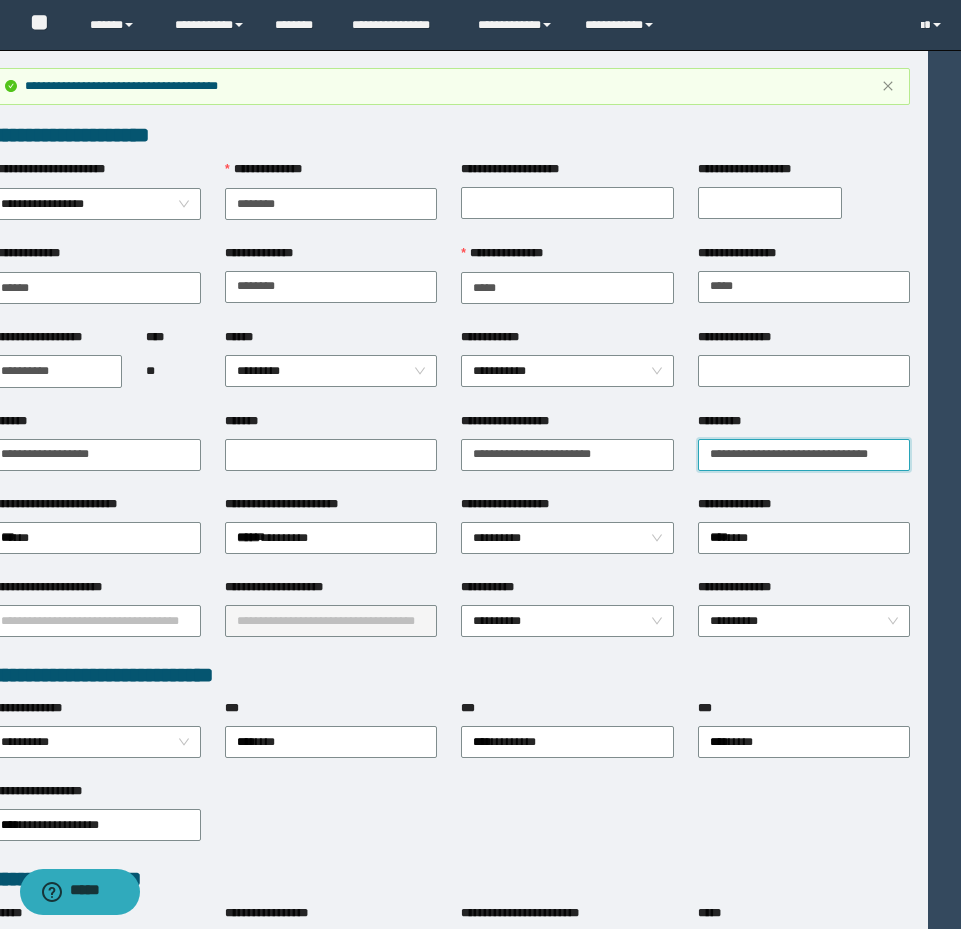 drag, startPoint x: 741, startPoint y: 458, endPoint x: 1243, endPoint y: 445, distance: 502.1683 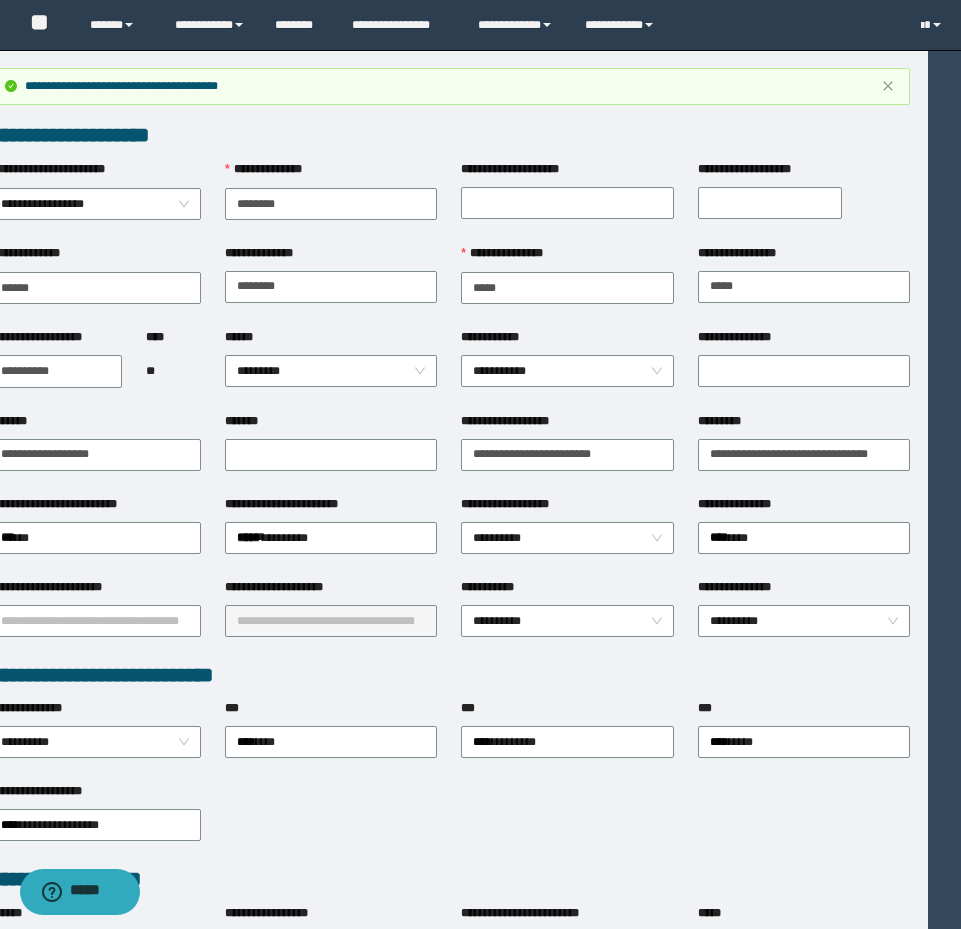 scroll, scrollTop: 0, scrollLeft: 0, axis: both 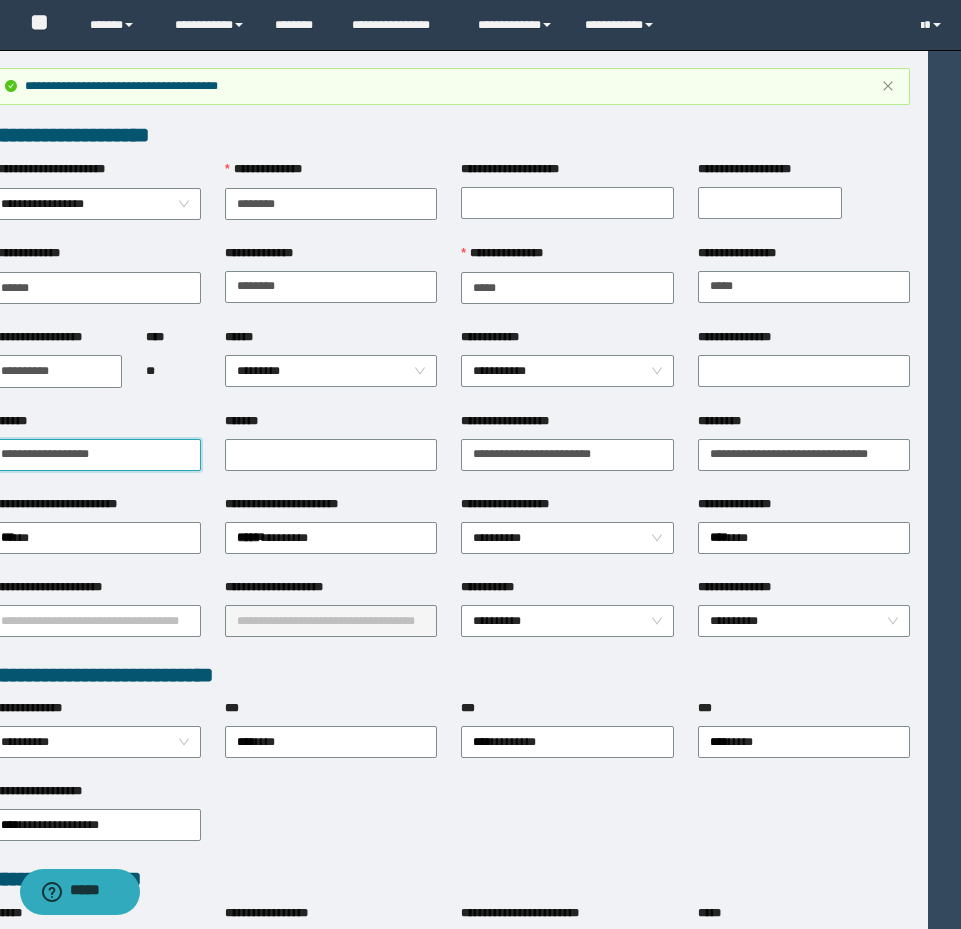 drag, startPoint x: 159, startPoint y: 456, endPoint x: 4, endPoint y: 421, distance: 158.90248 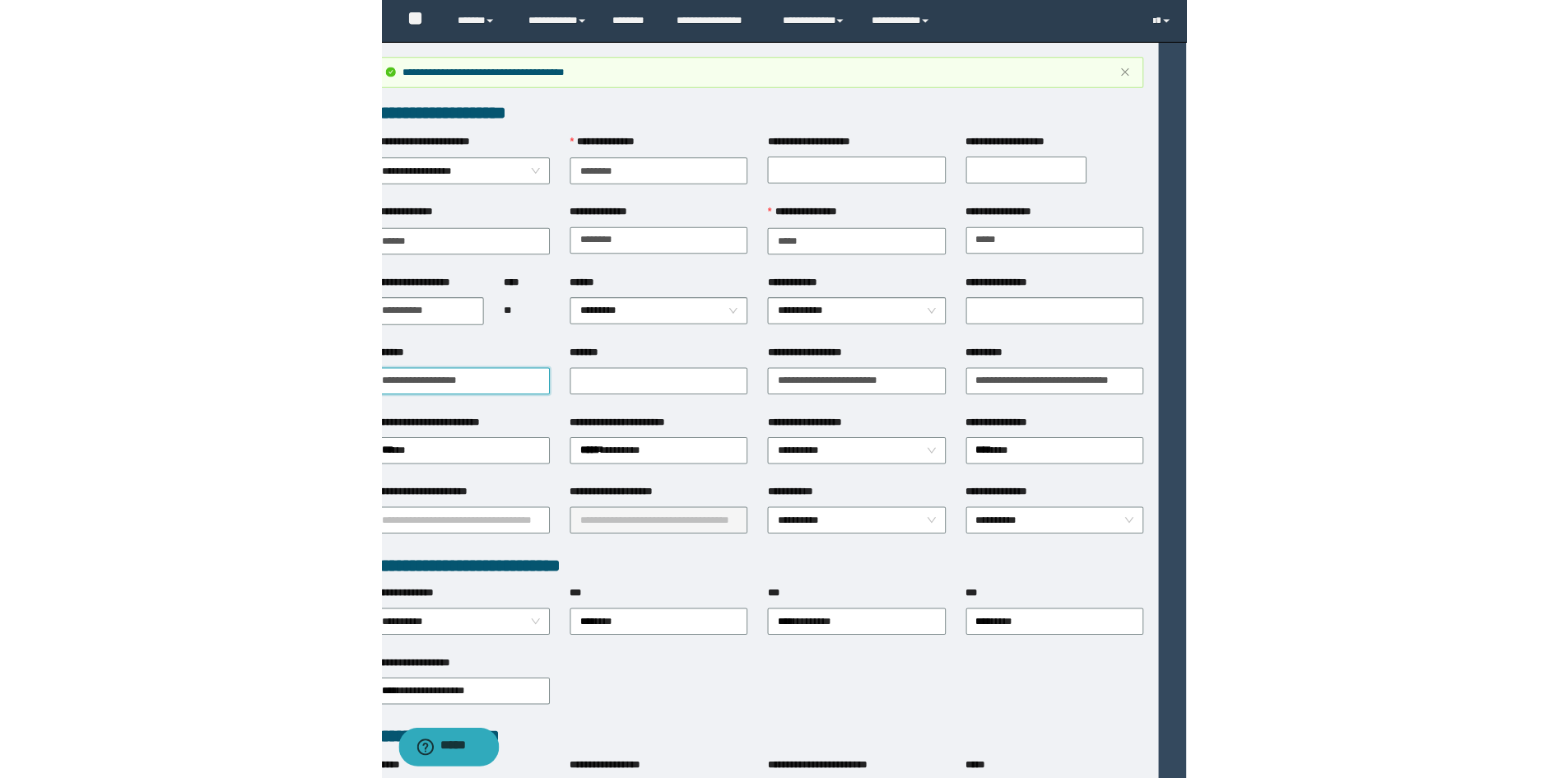 scroll, scrollTop: 0, scrollLeft: 0, axis: both 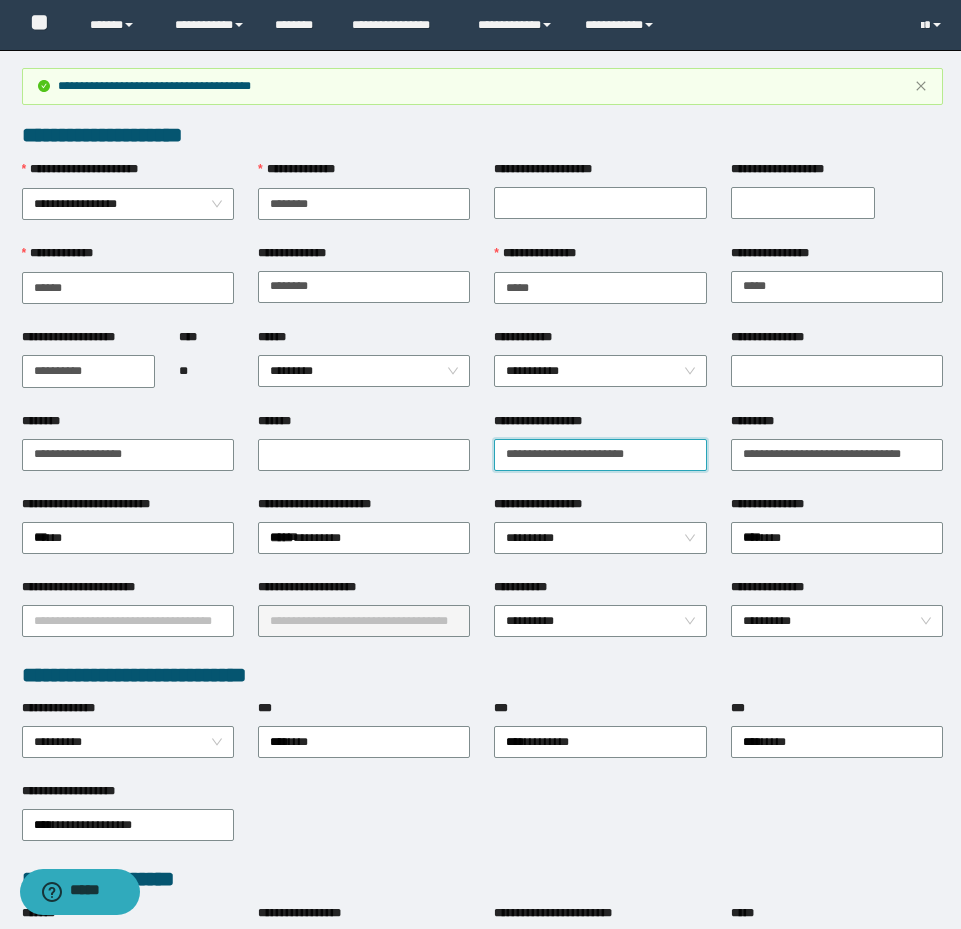 click on "**********" at bounding box center [600, 455] 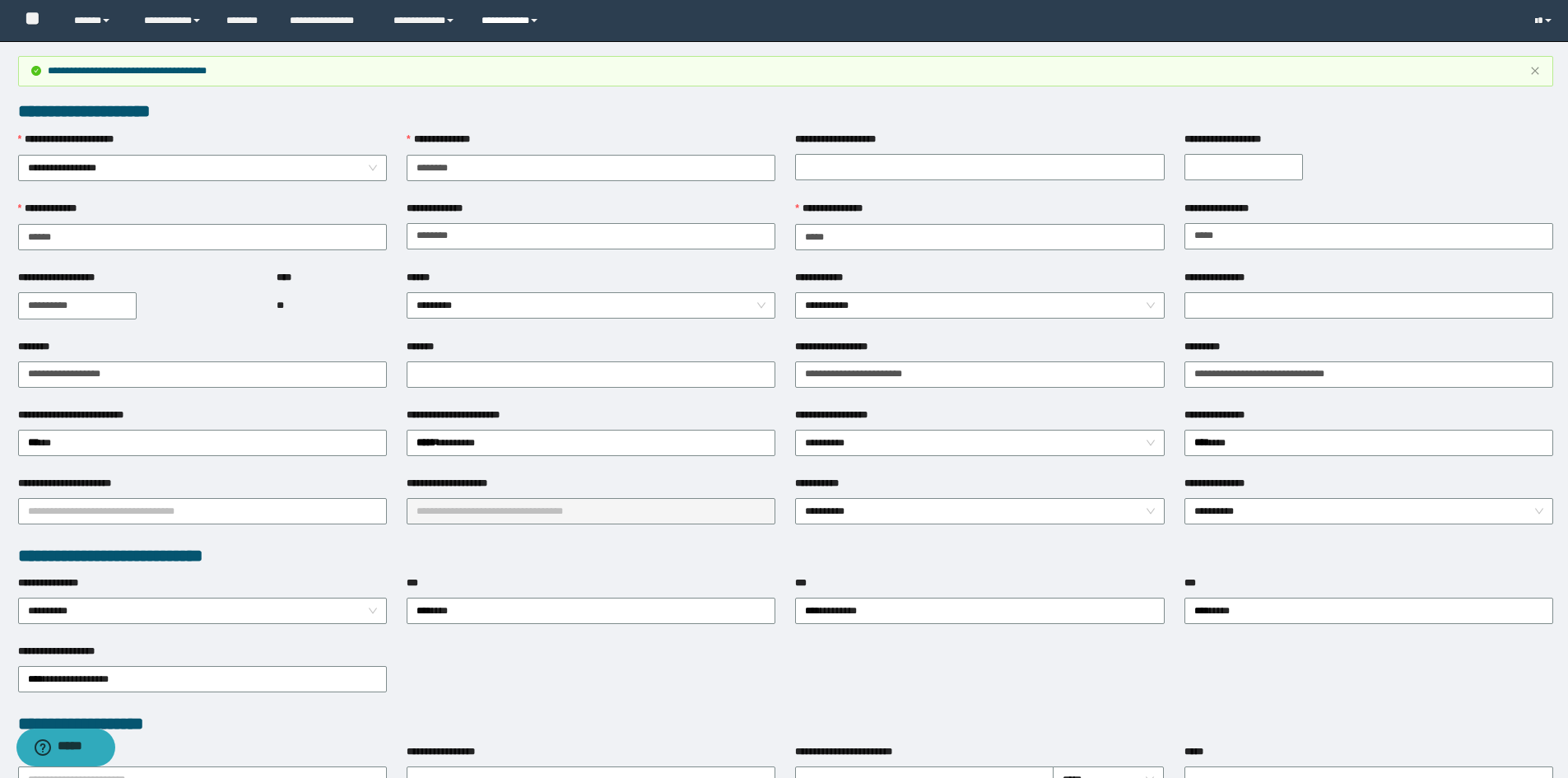 click on "**********" at bounding box center [512, 21] 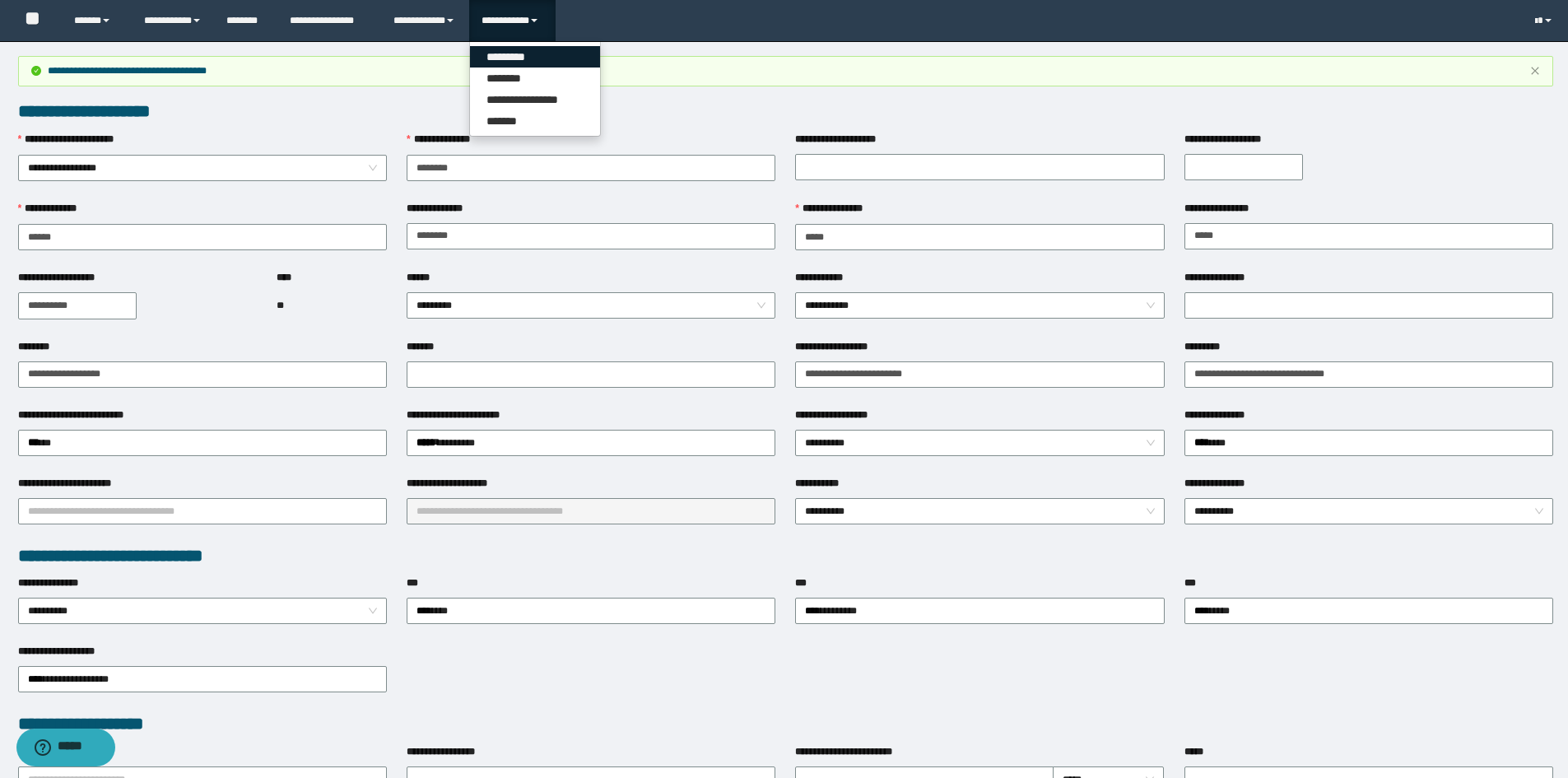 click on "*********" at bounding box center (535, 57) 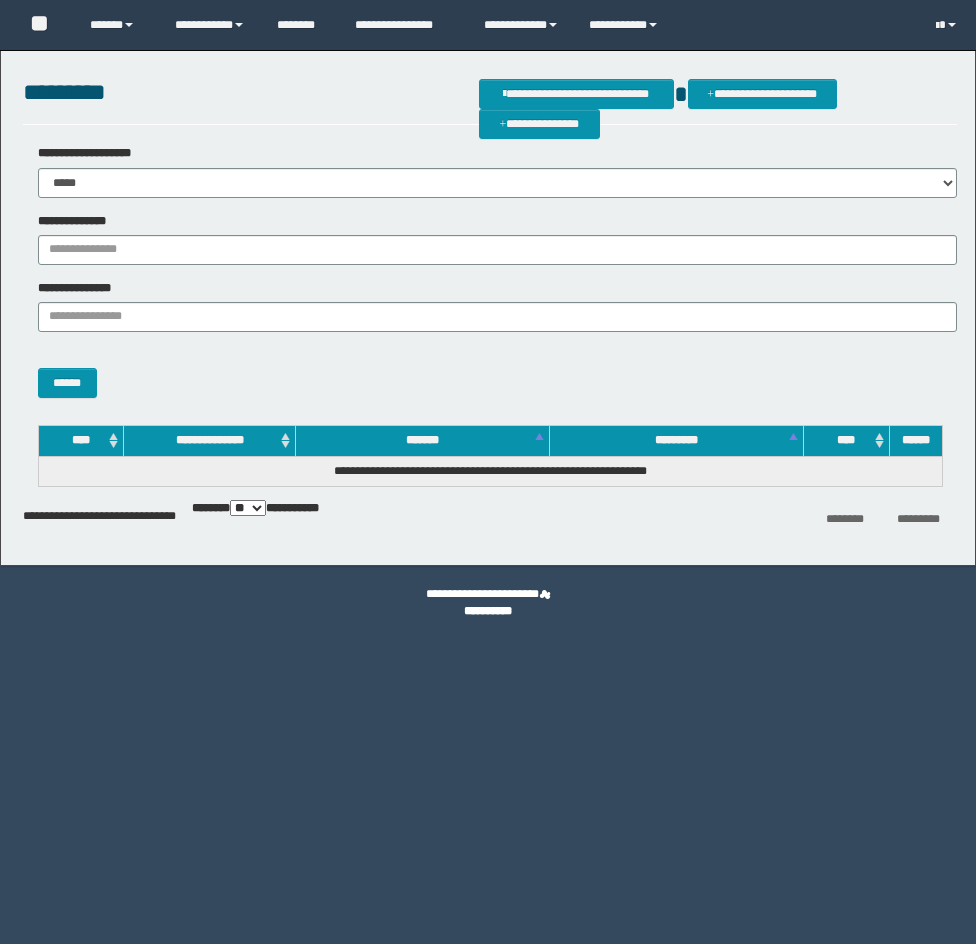 scroll, scrollTop: 0, scrollLeft: 0, axis: both 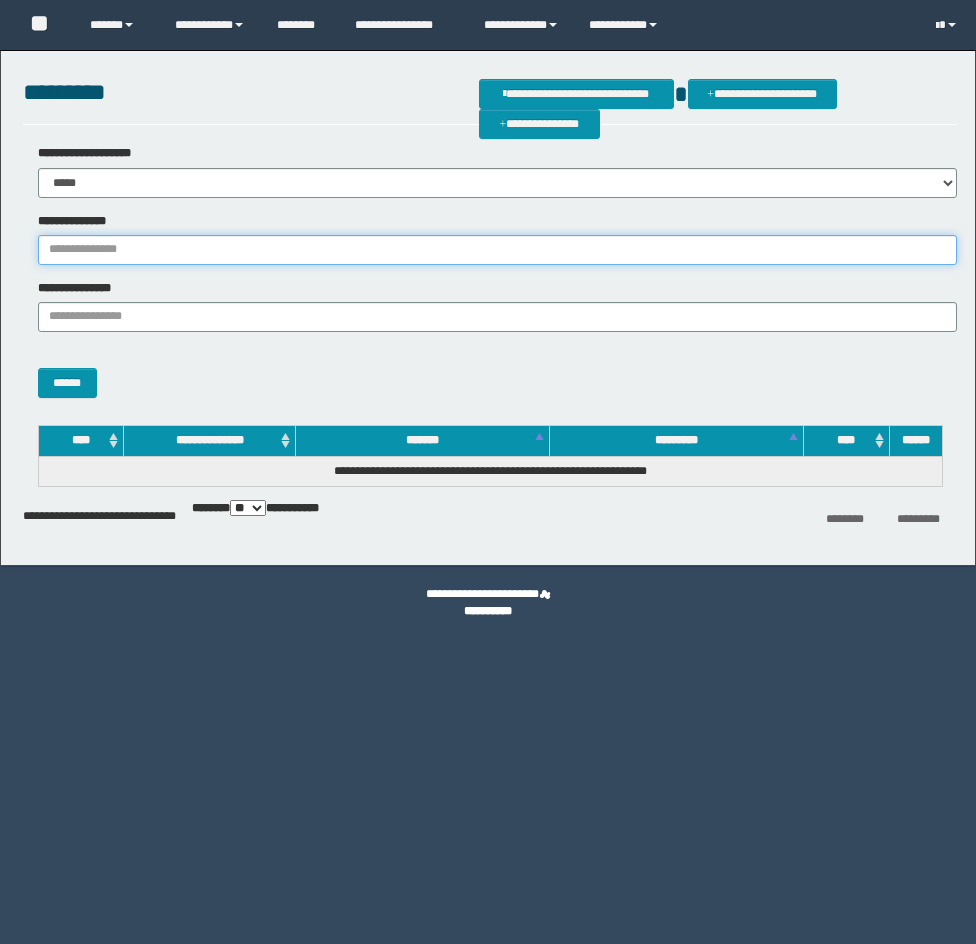 click on "**********" at bounding box center (497, 250) 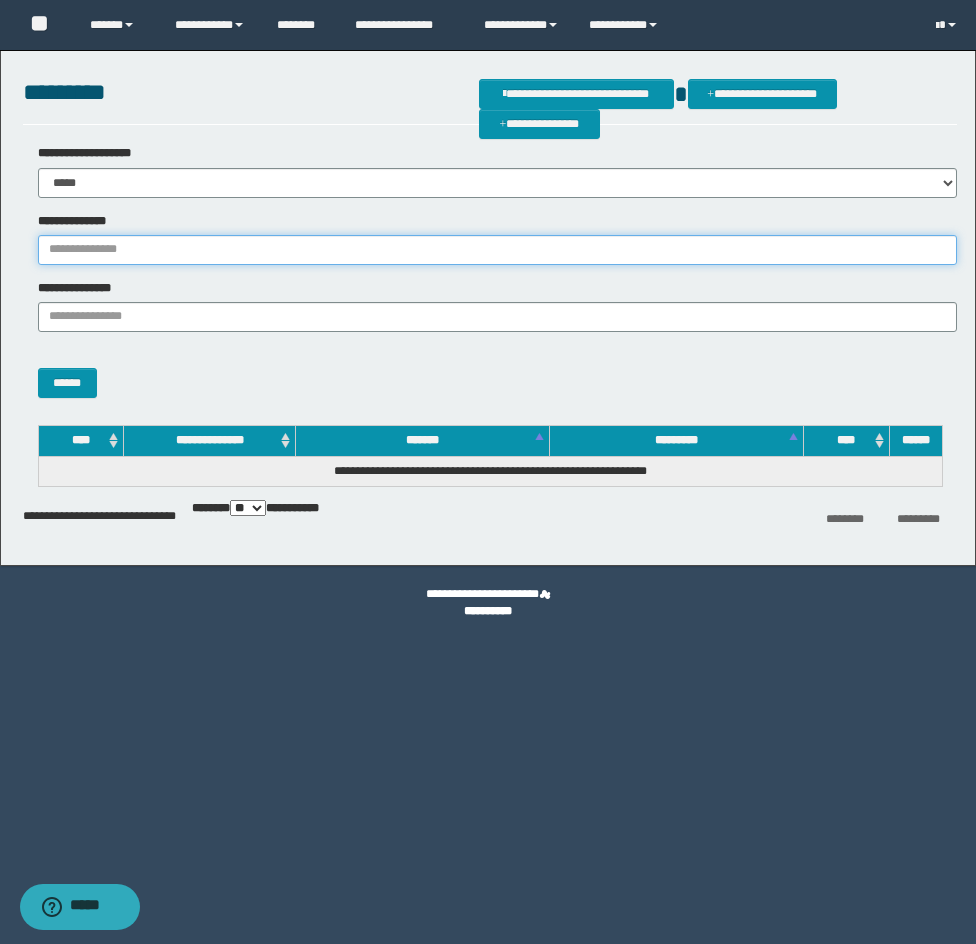 paste on "**********" 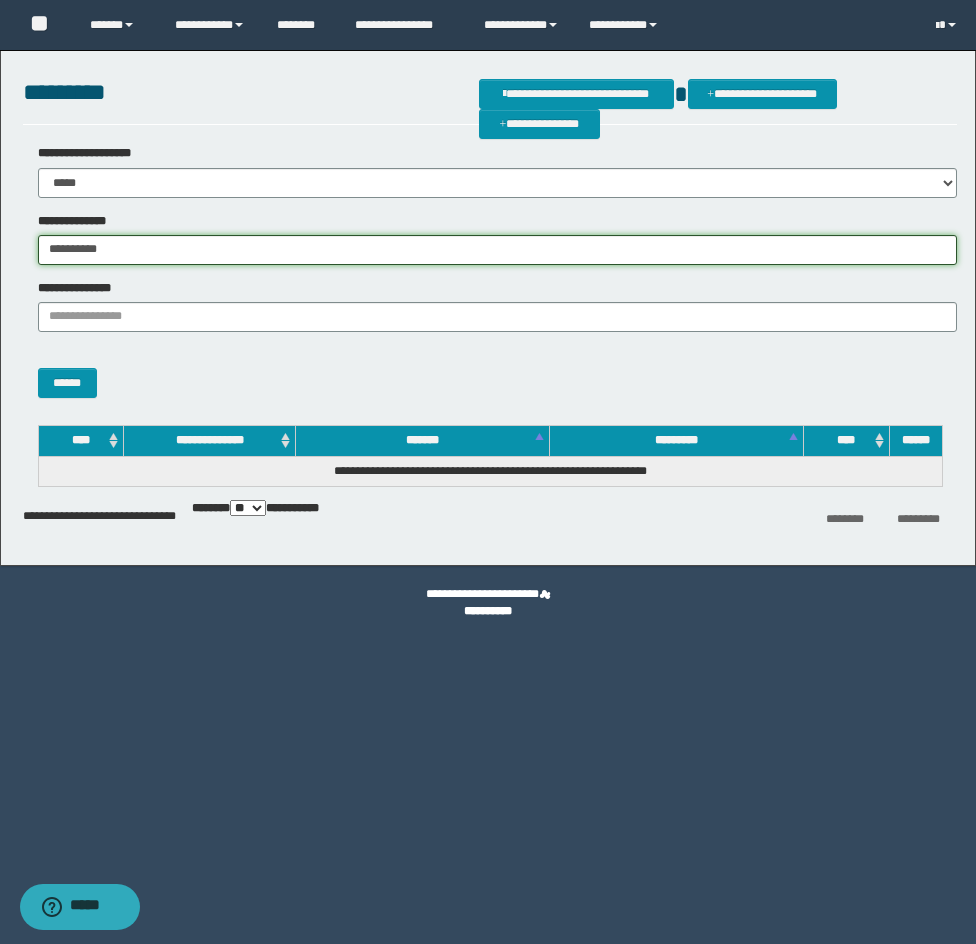 type on "**********" 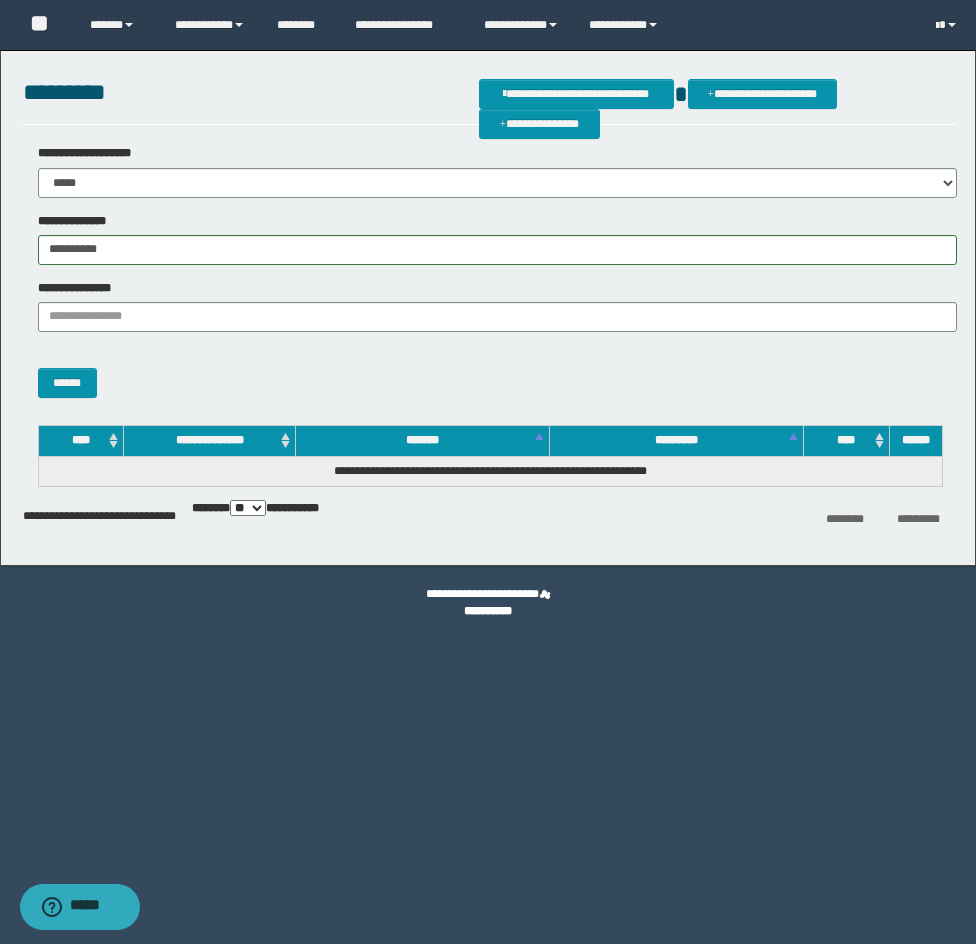 click on "******" at bounding box center [490, 373] 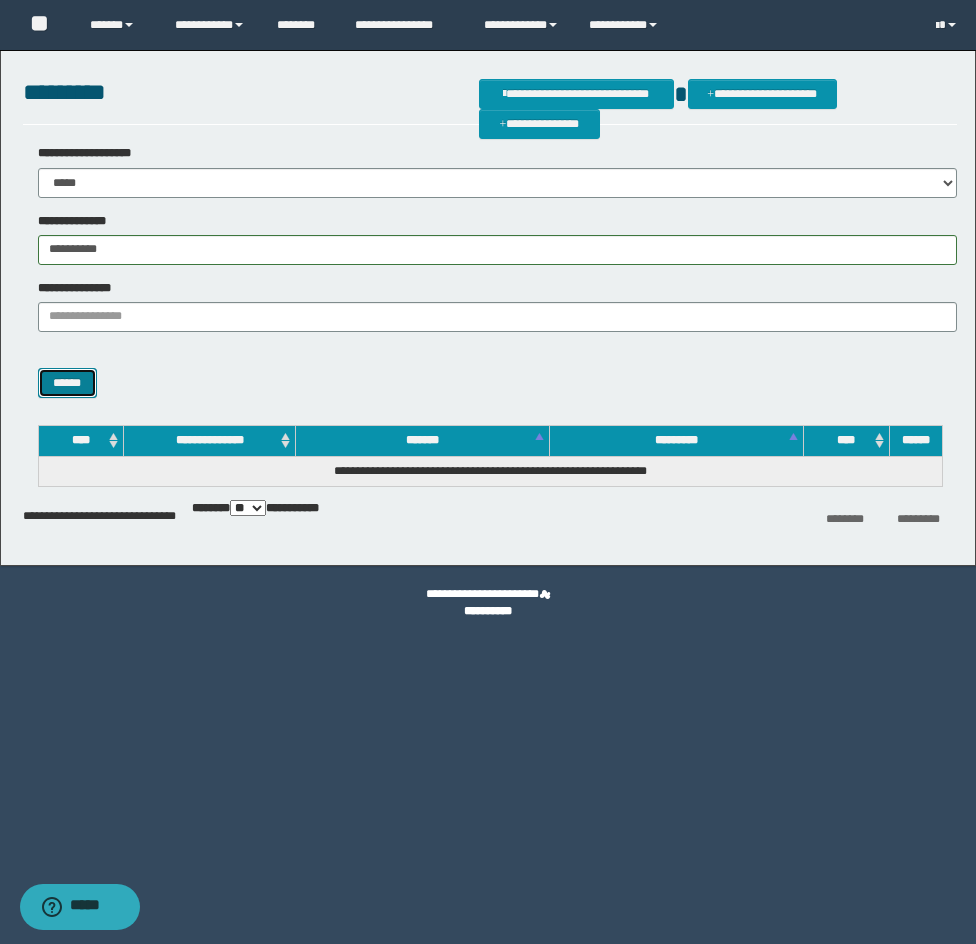 click on "******" at bounding box center (67, 383) 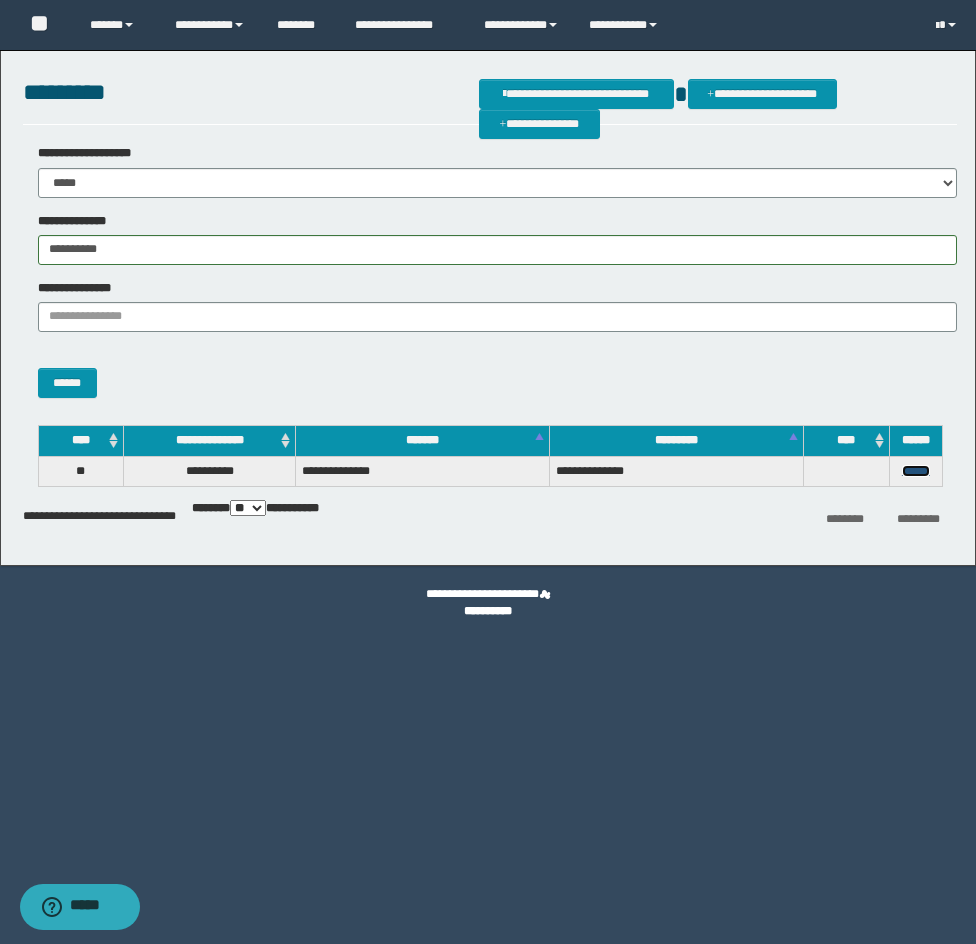 click on "******" at bounding box center [916, 471] 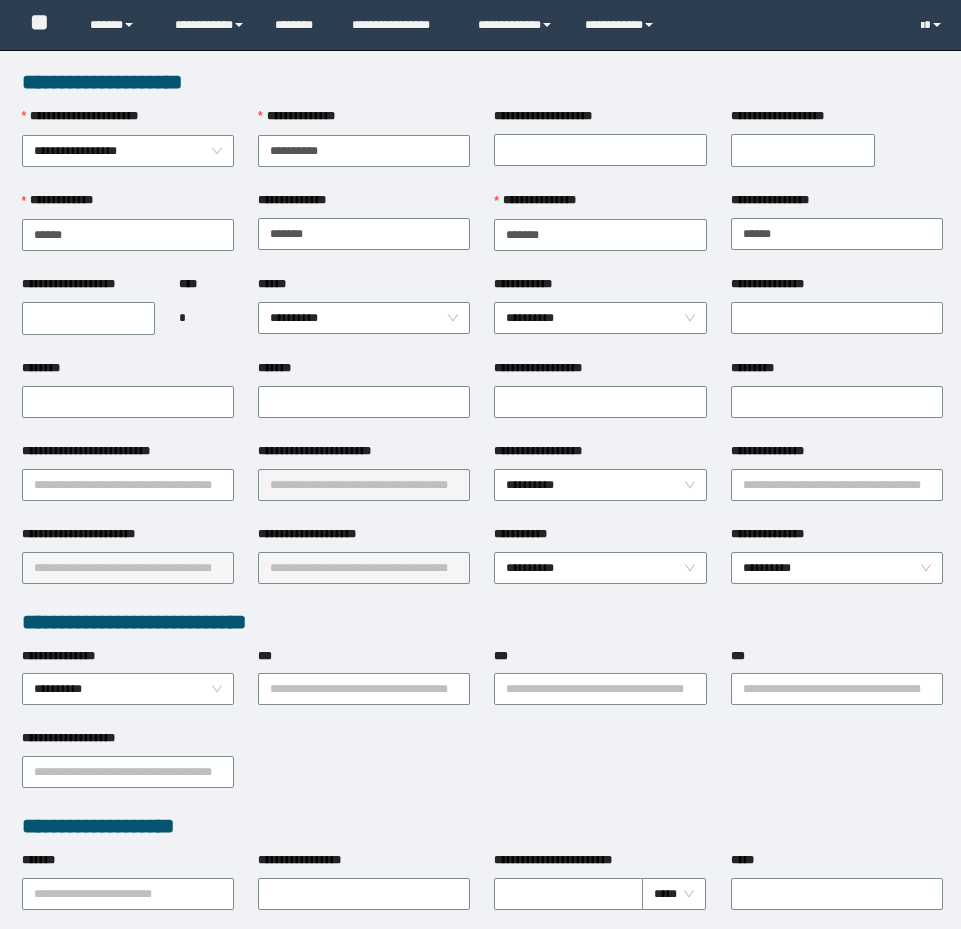 scroll, scrollTop: 0, scrollLeft: 0, axis: both 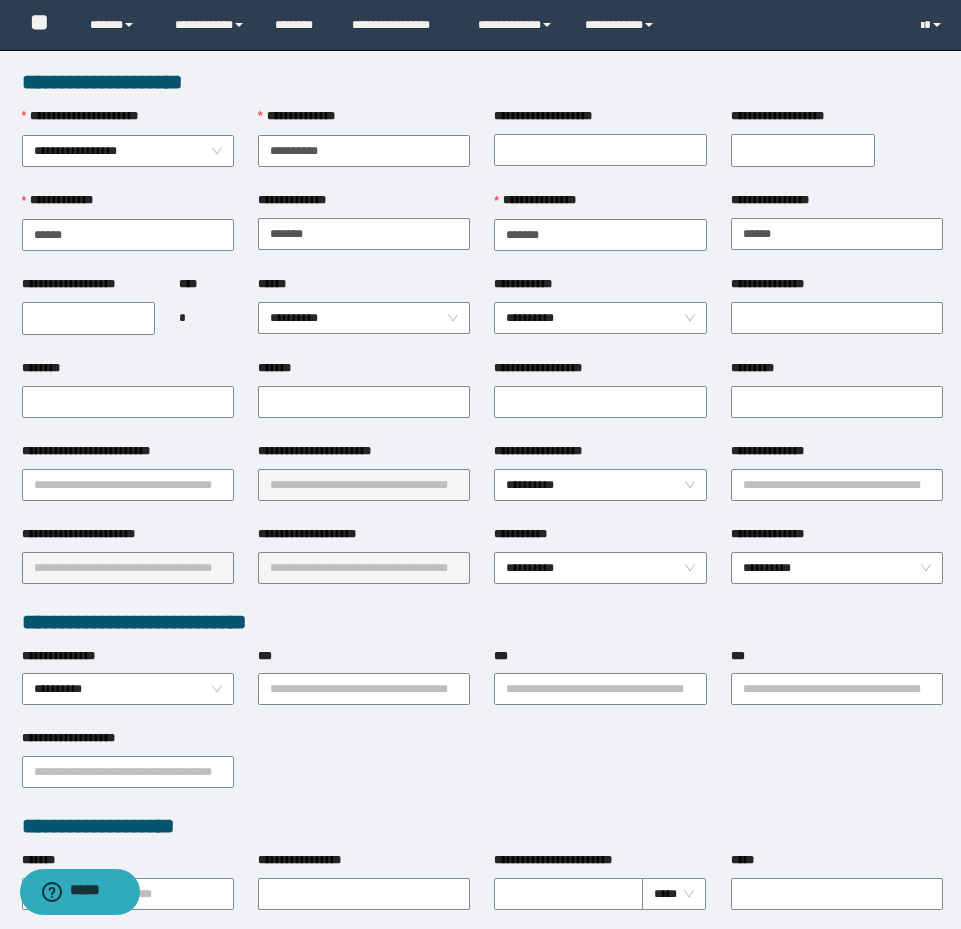 click on "**********" at bounding box center [482, 622] 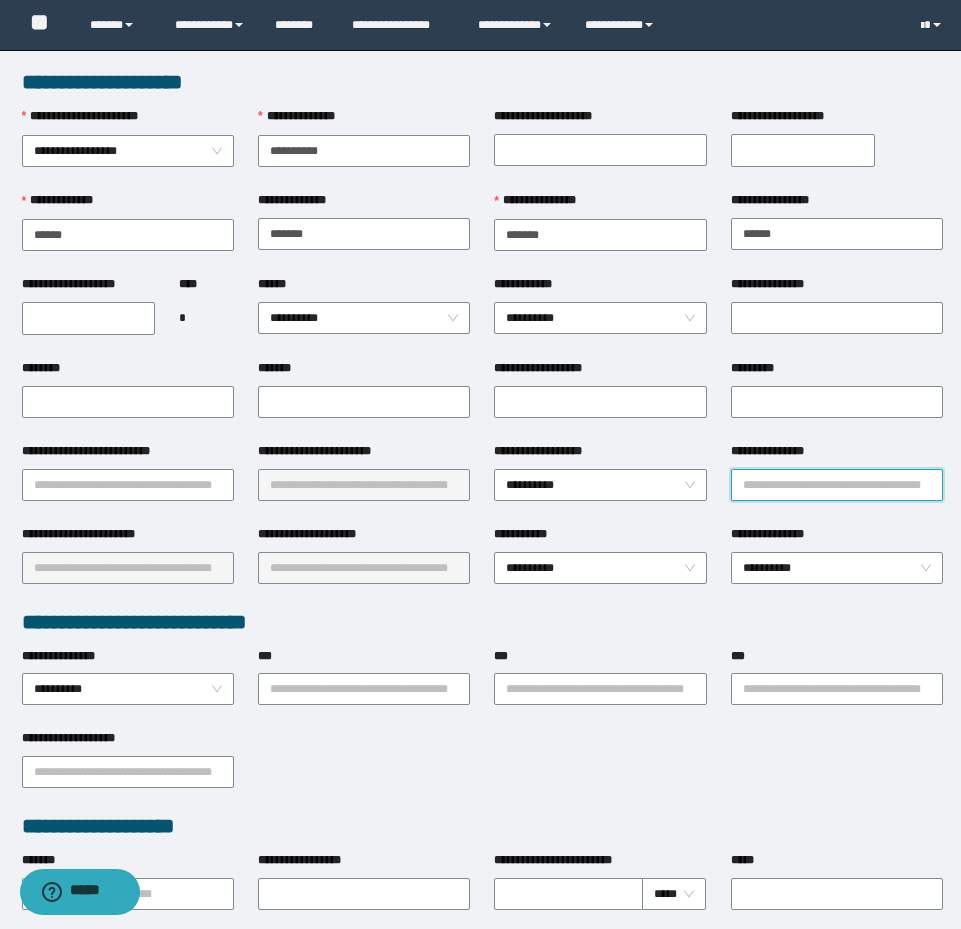 click on "**********" at bounding box center (837, 485) 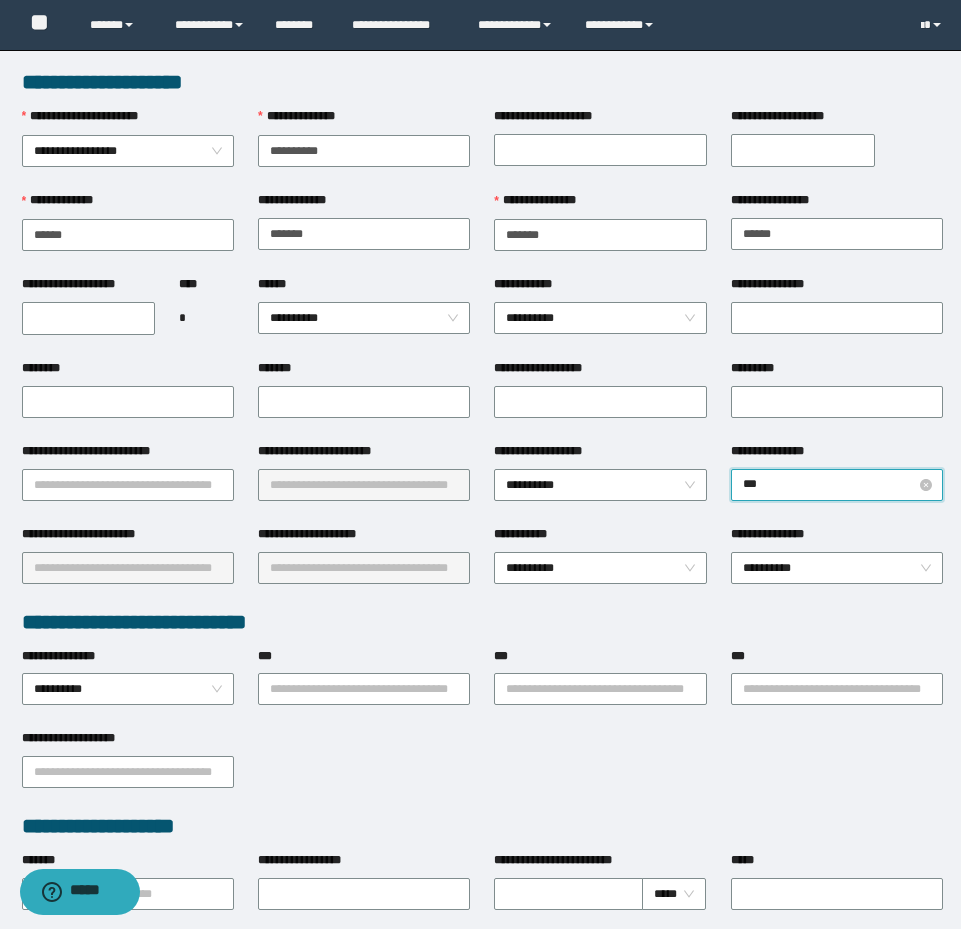 type on "****" 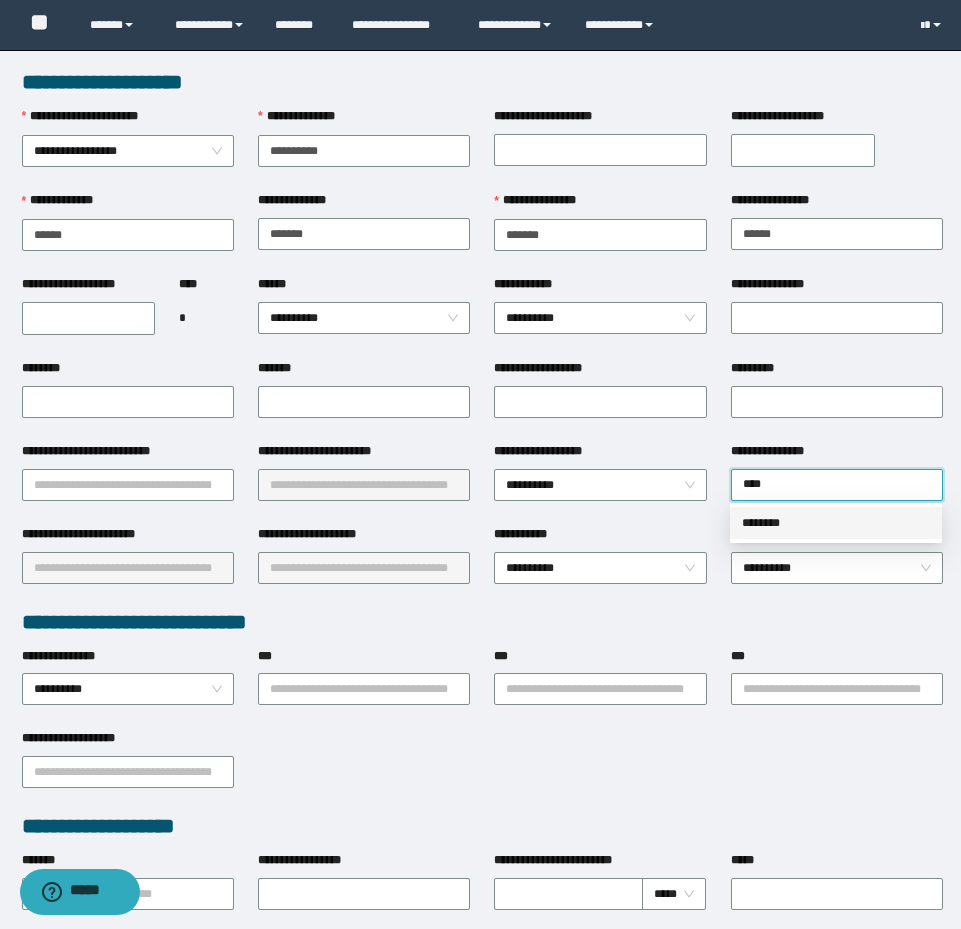 drag, startPoint x: 816, startPoint y: 511, endPoint x: 844, endPoint y: 446, distance: 70.77429 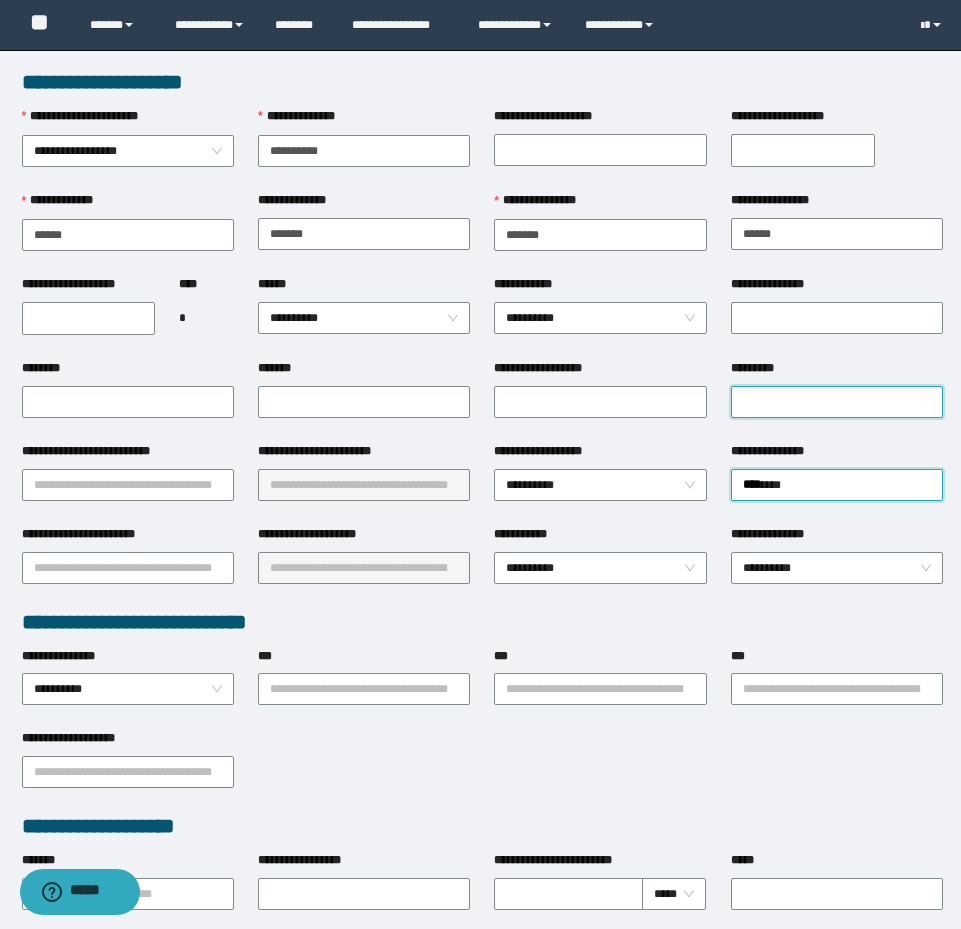 click on "*********" at bounding box center (837, 402) 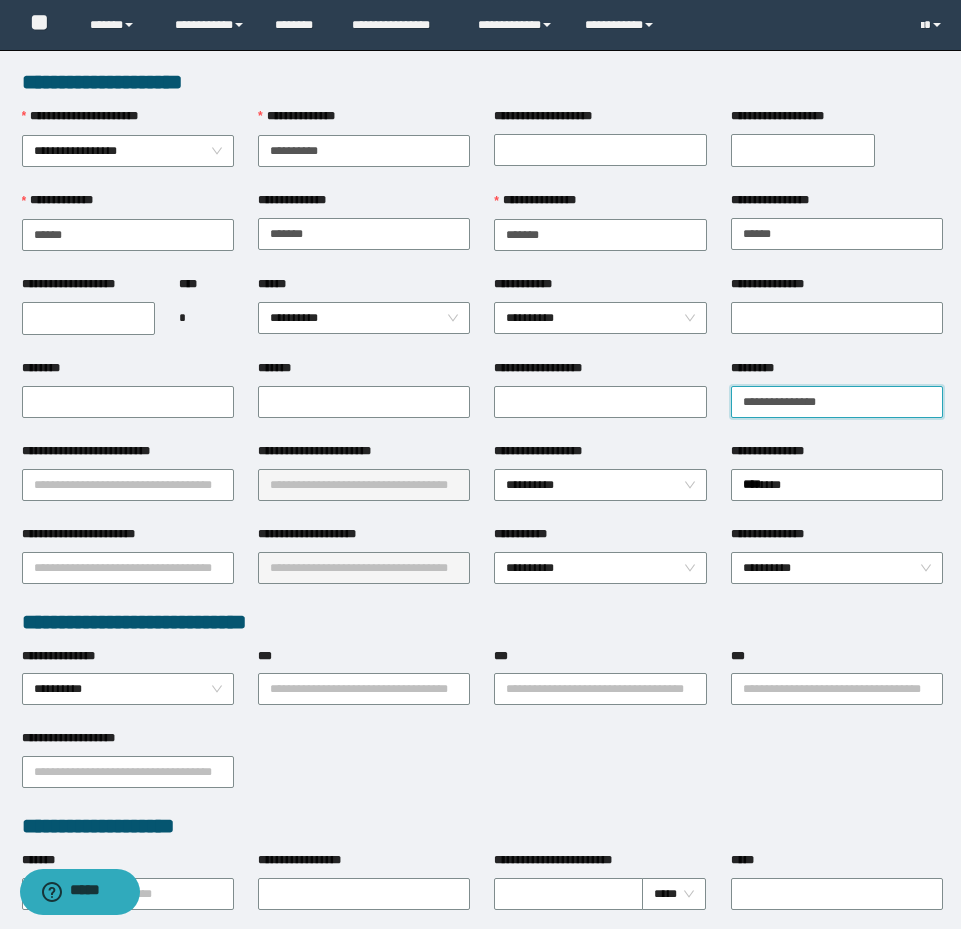 type on "**********" 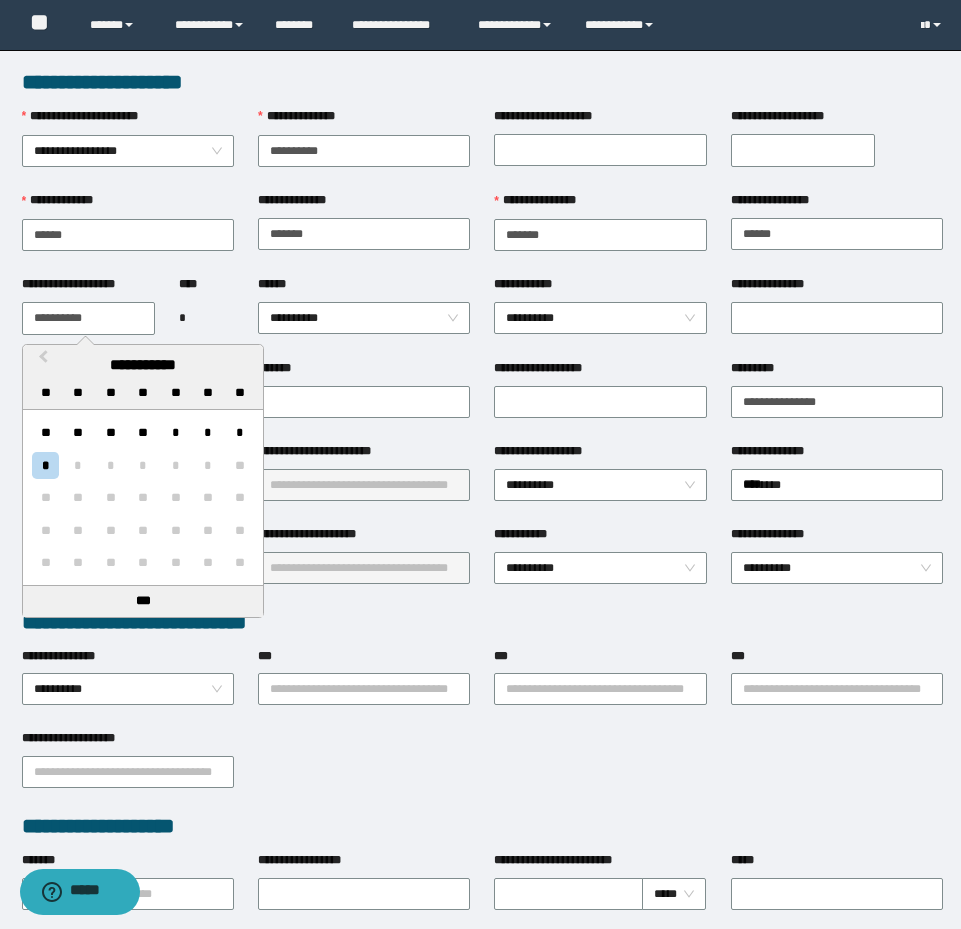 click on "**********" at bounding box center [89, 318] 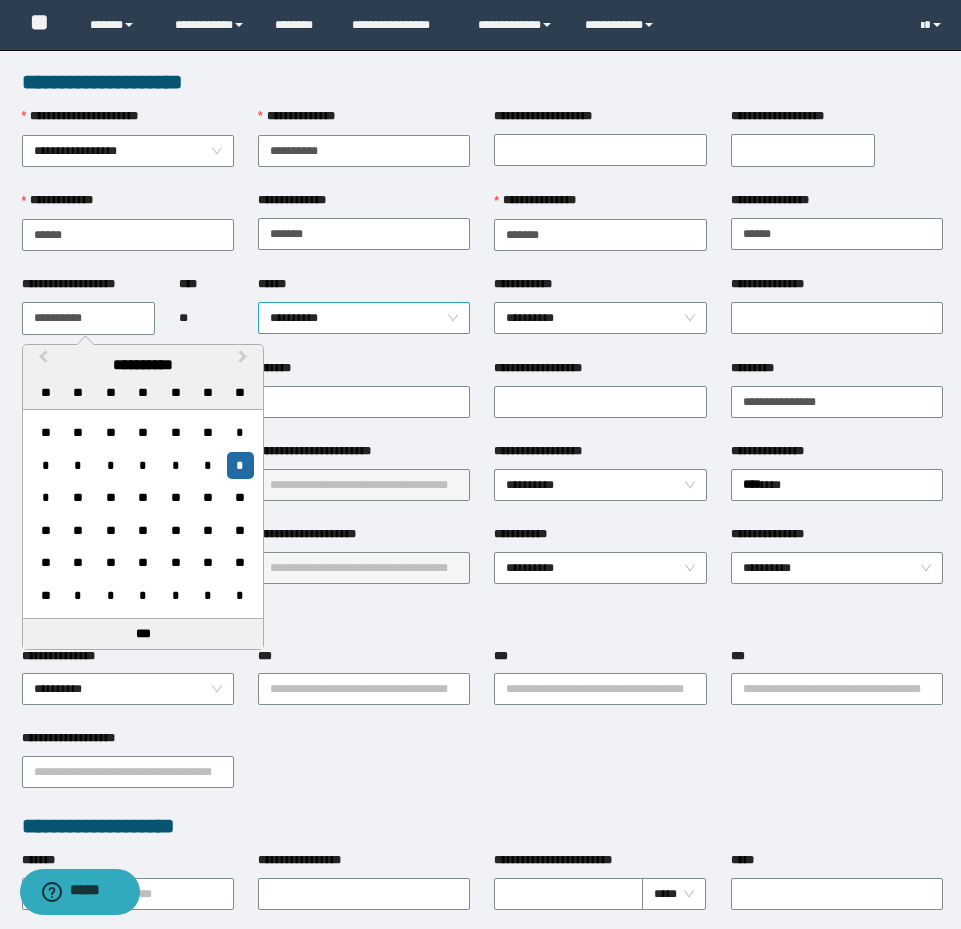 type on "**********" 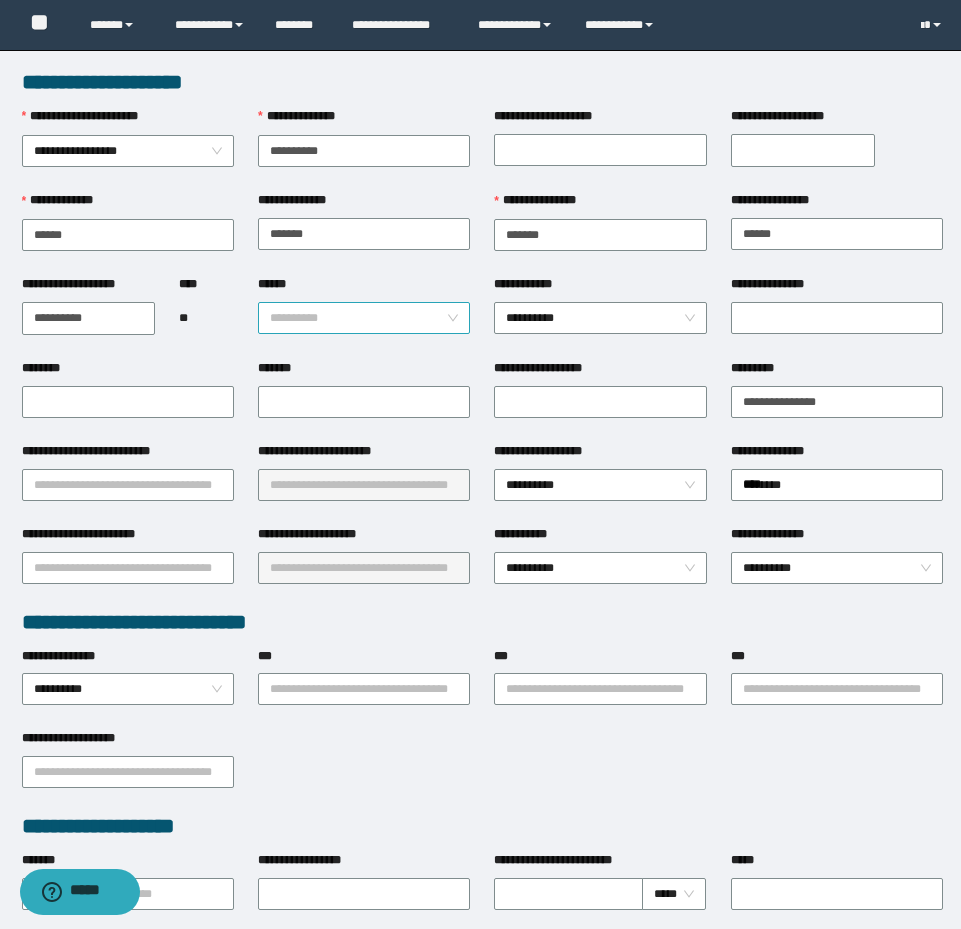 click on "**********" at bounding box center [364, 318] 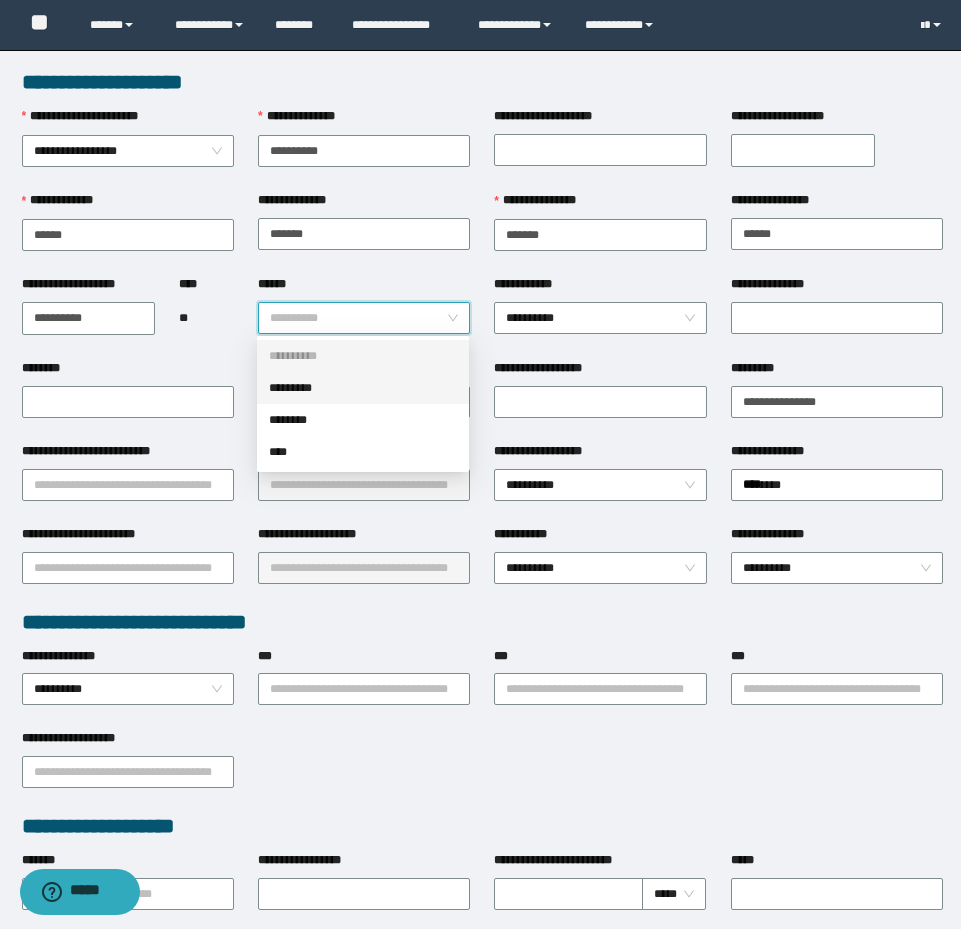 click on "*********" at bounding box center (363, 388) 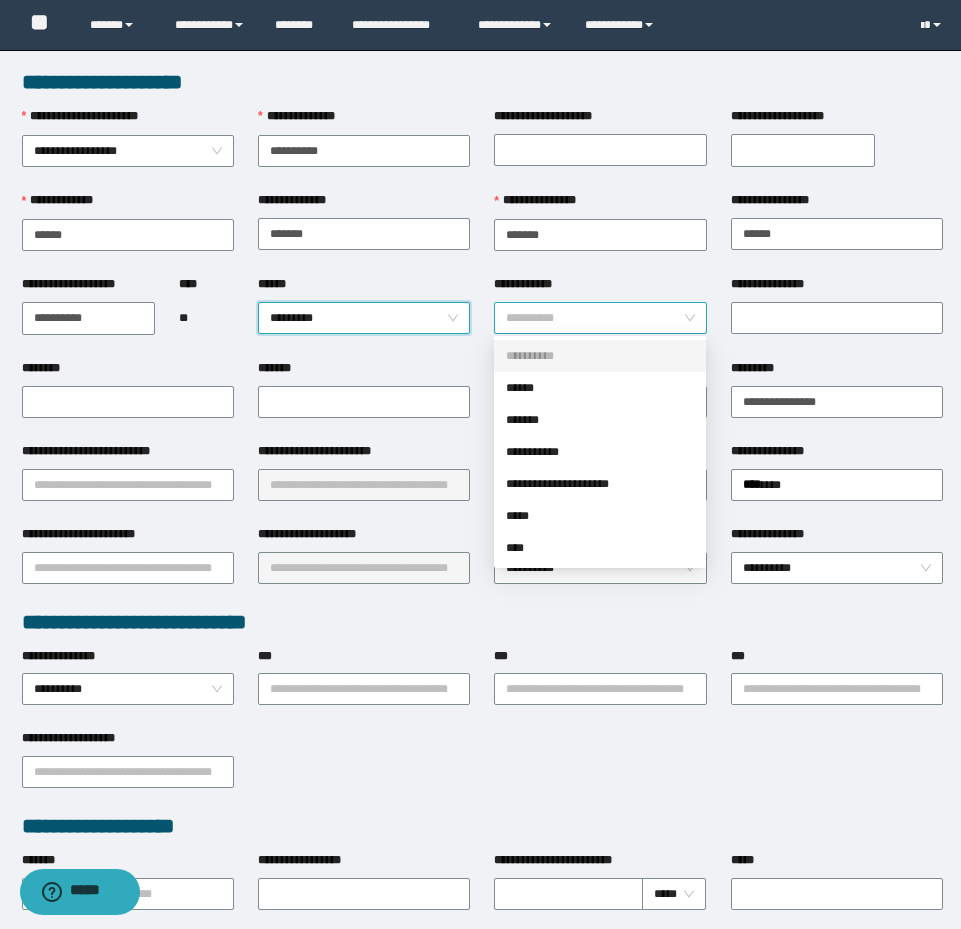 click on "**********" at bounding box center [600, 318] 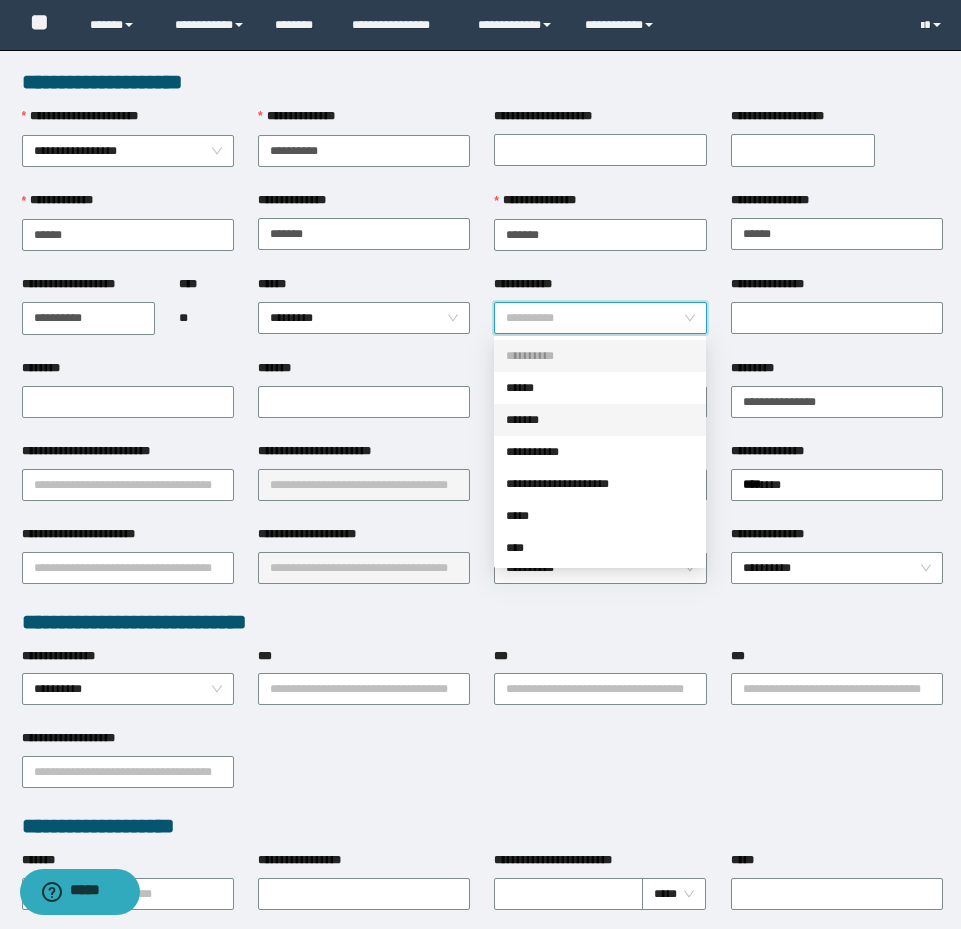 click on "**********" at bounding box center [600, 452] 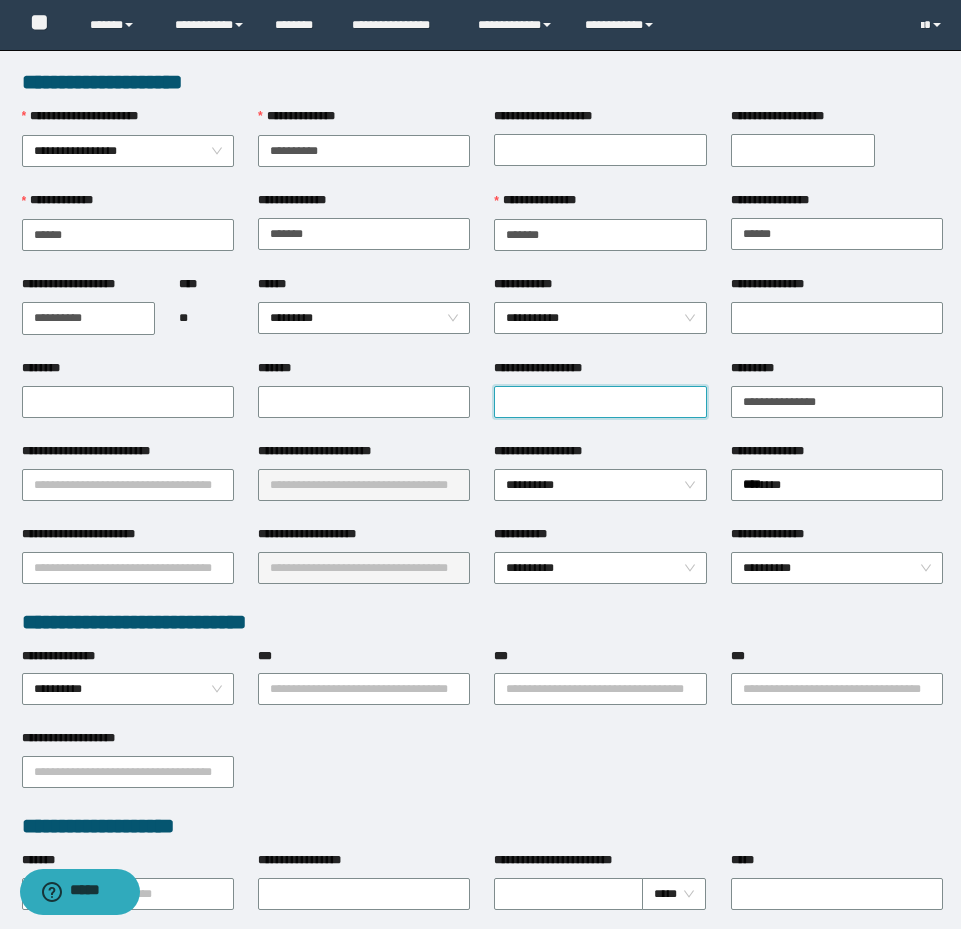 click on "**********" at bounding box center (600, 402) 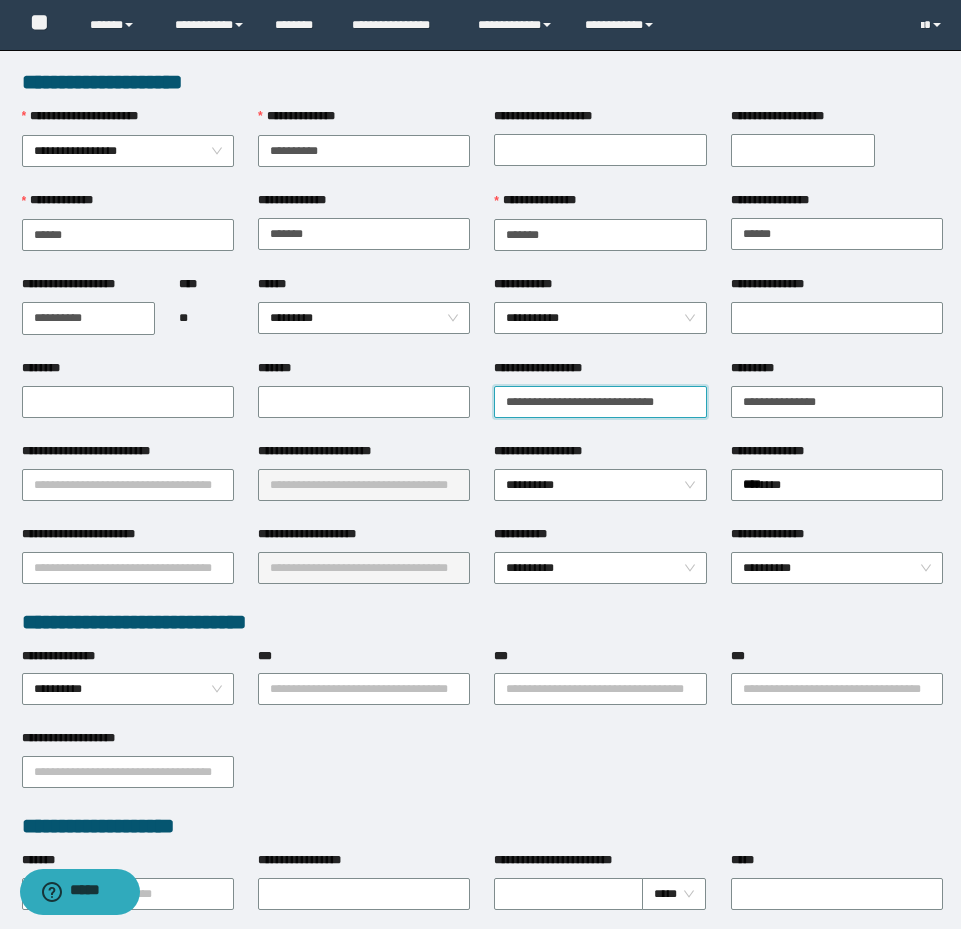 click on "**********" at bounding box center (600, 402) 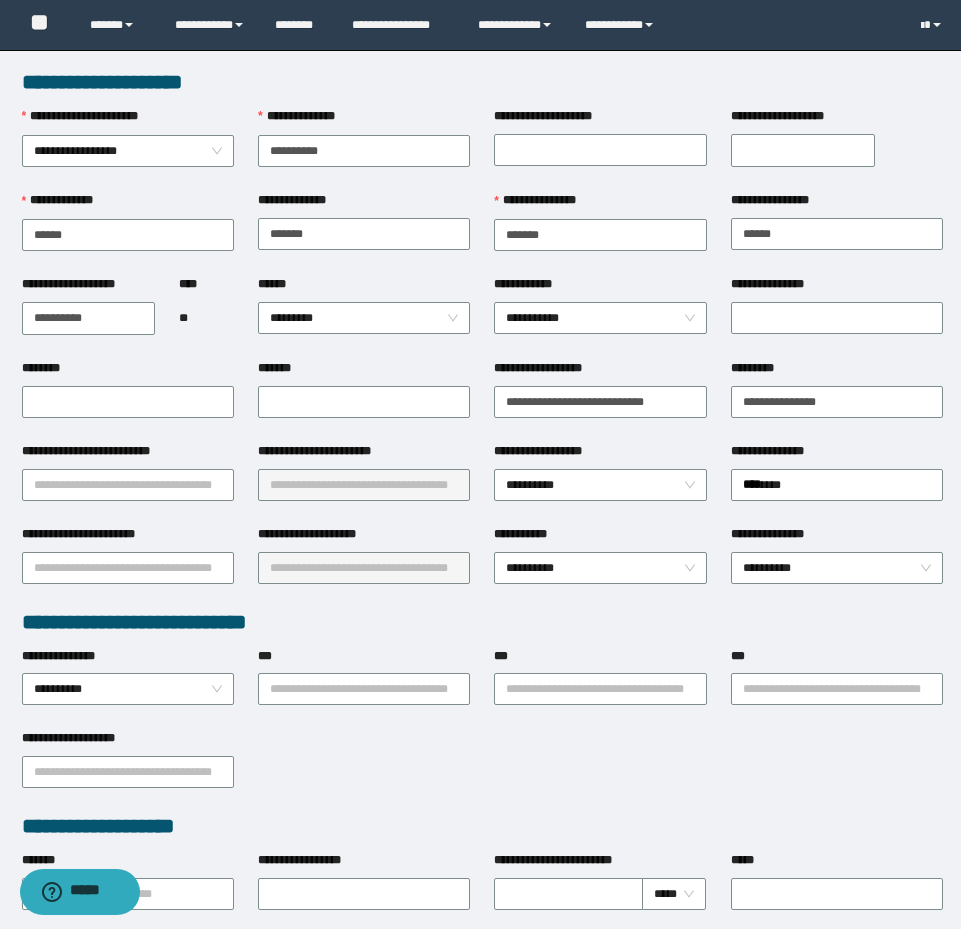 click on "**********" at bounding box center (600, 400) 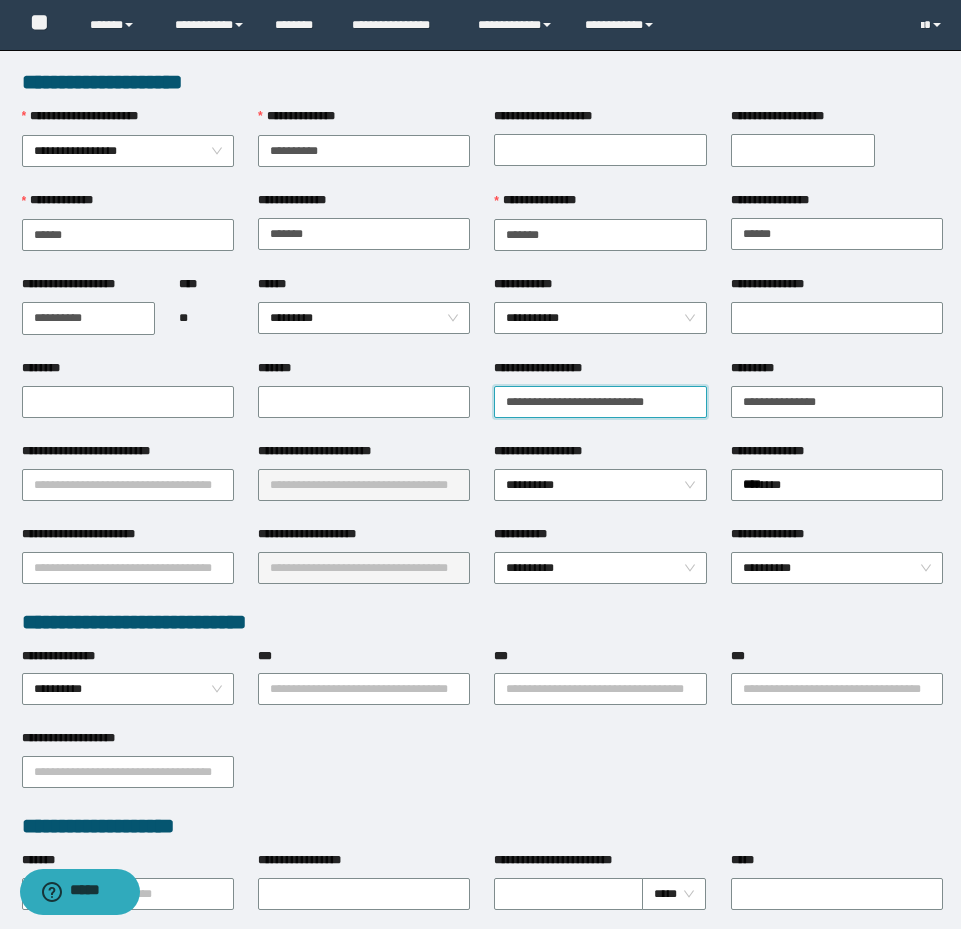 click on "**********" at bounding box center [600, 402] 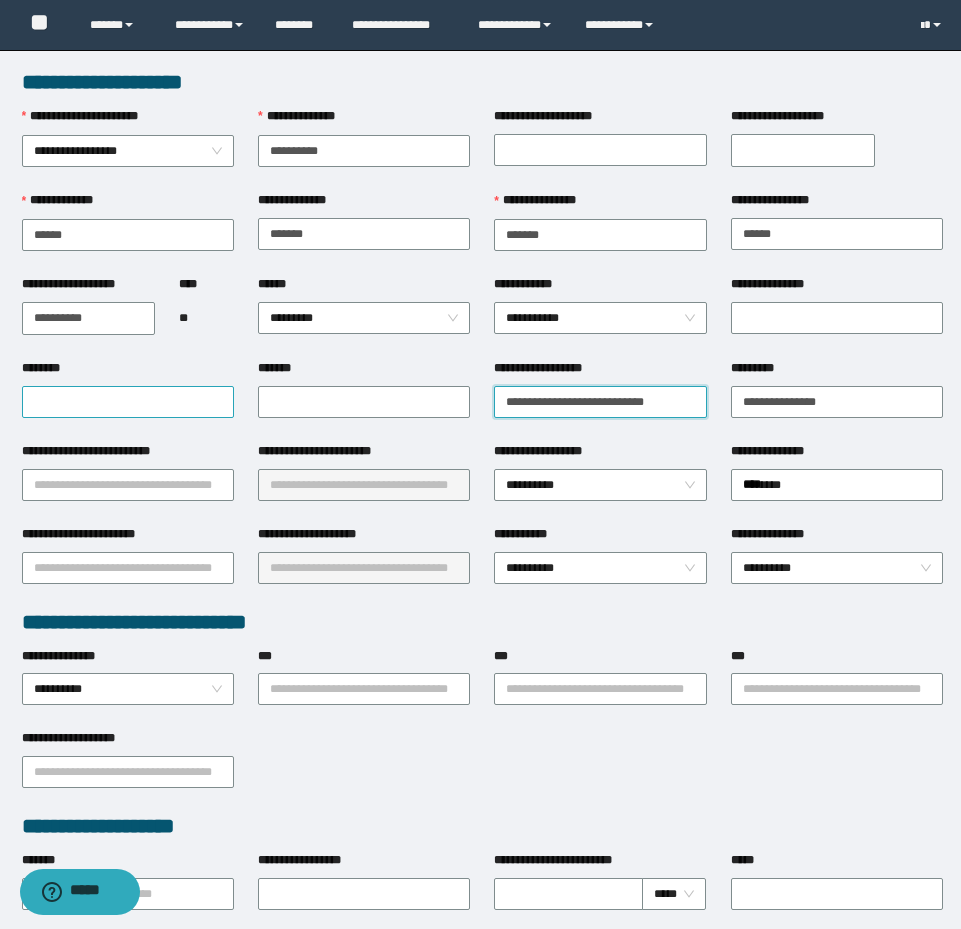 type on "**********" 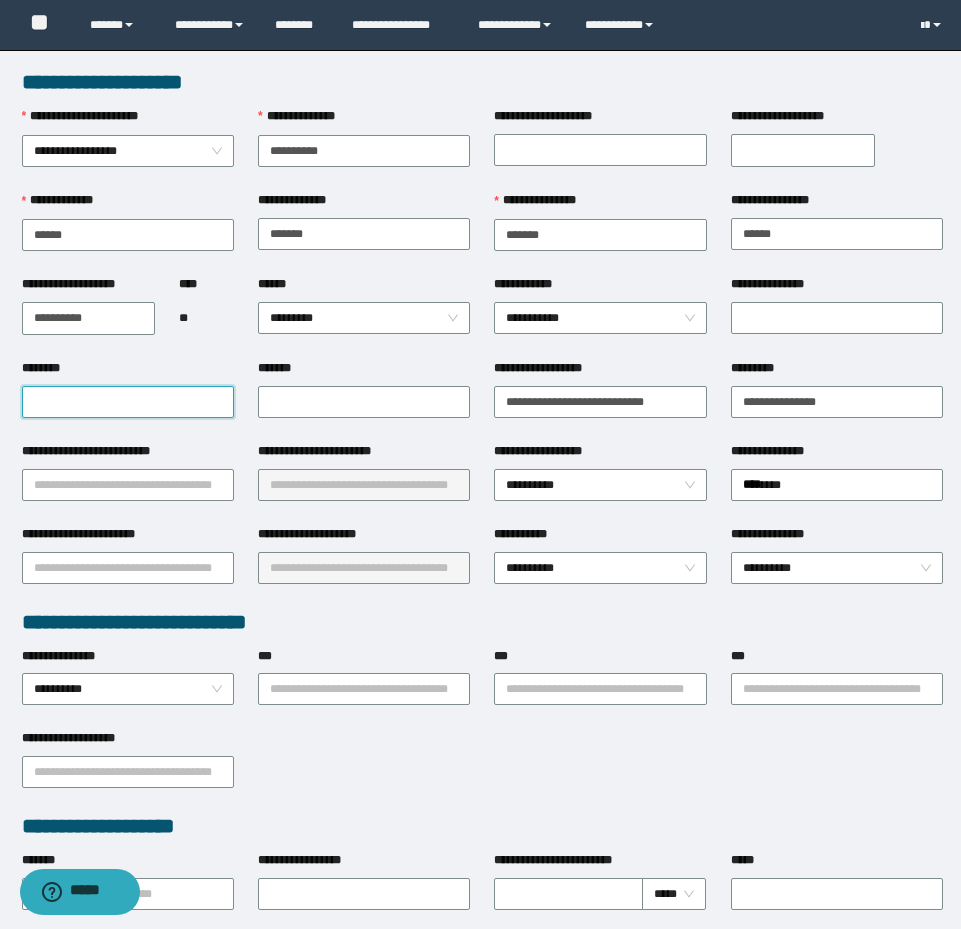 click on "********" at bounding box center [128, 402] 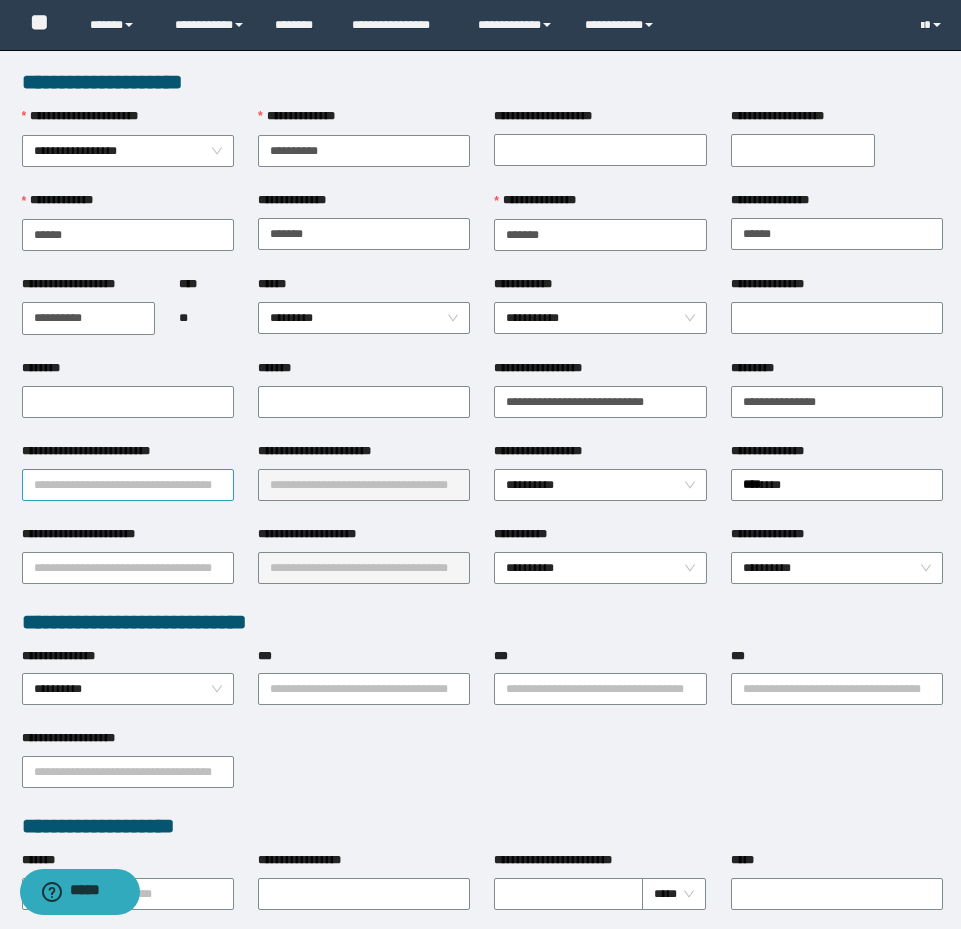 click on "**********" at bounding box center [128, 485] 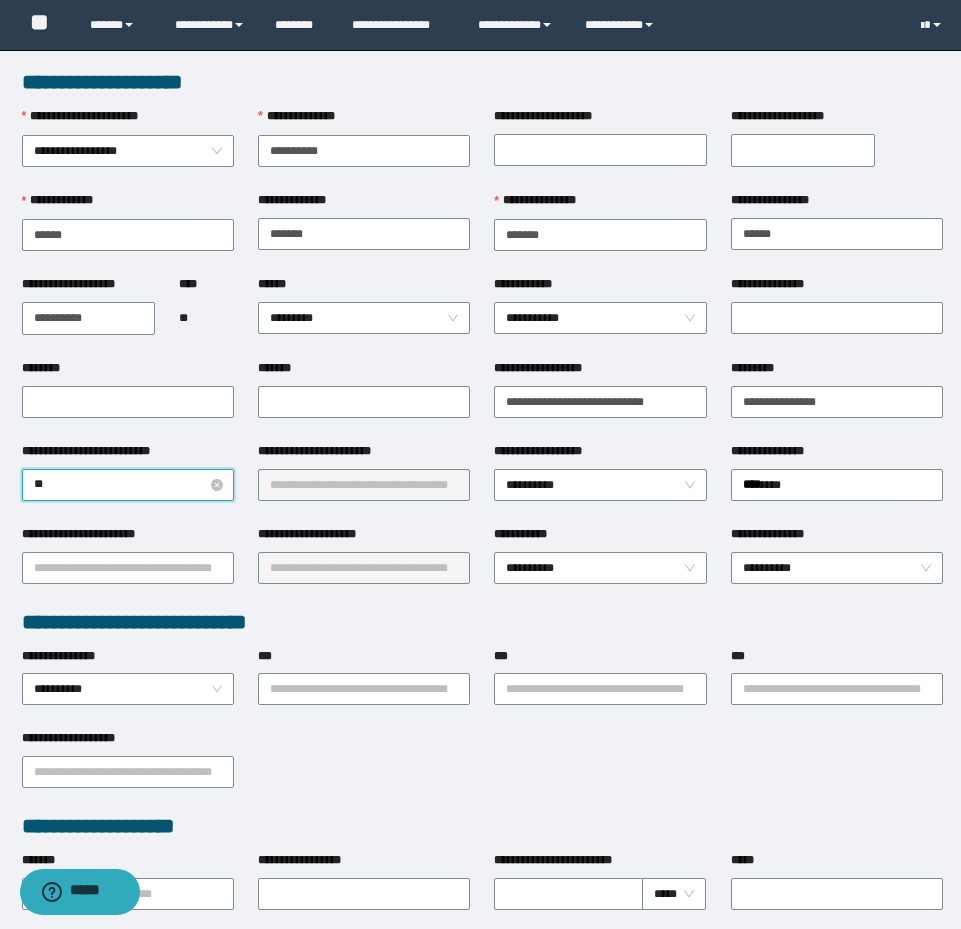 type on "***" 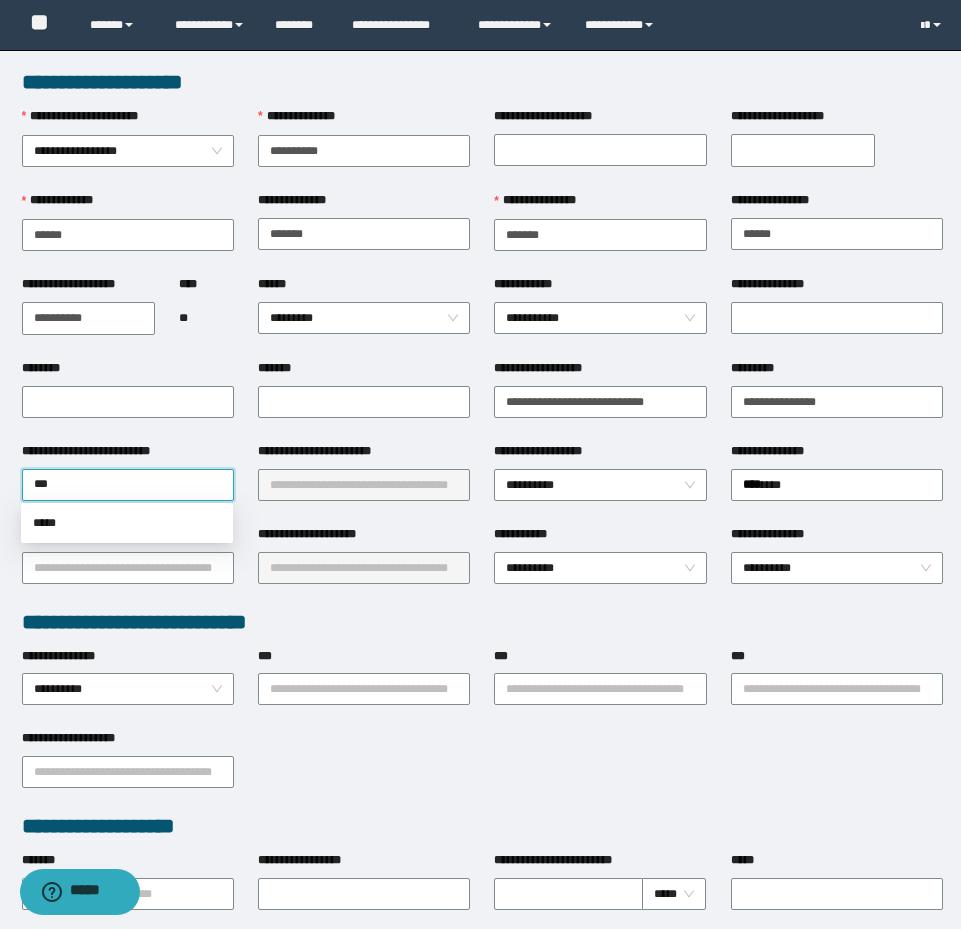 click on "*****" at bounding box center [127, 523] 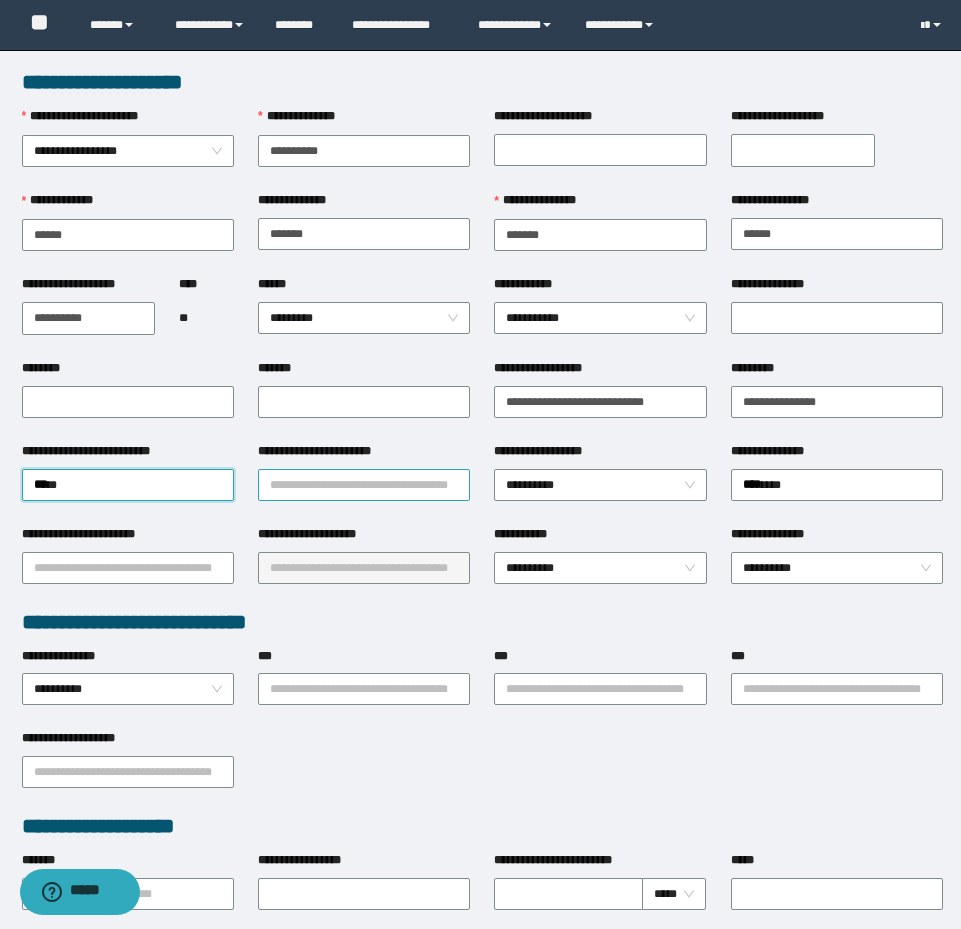 click on "**********" at bounding box center [364, 485] 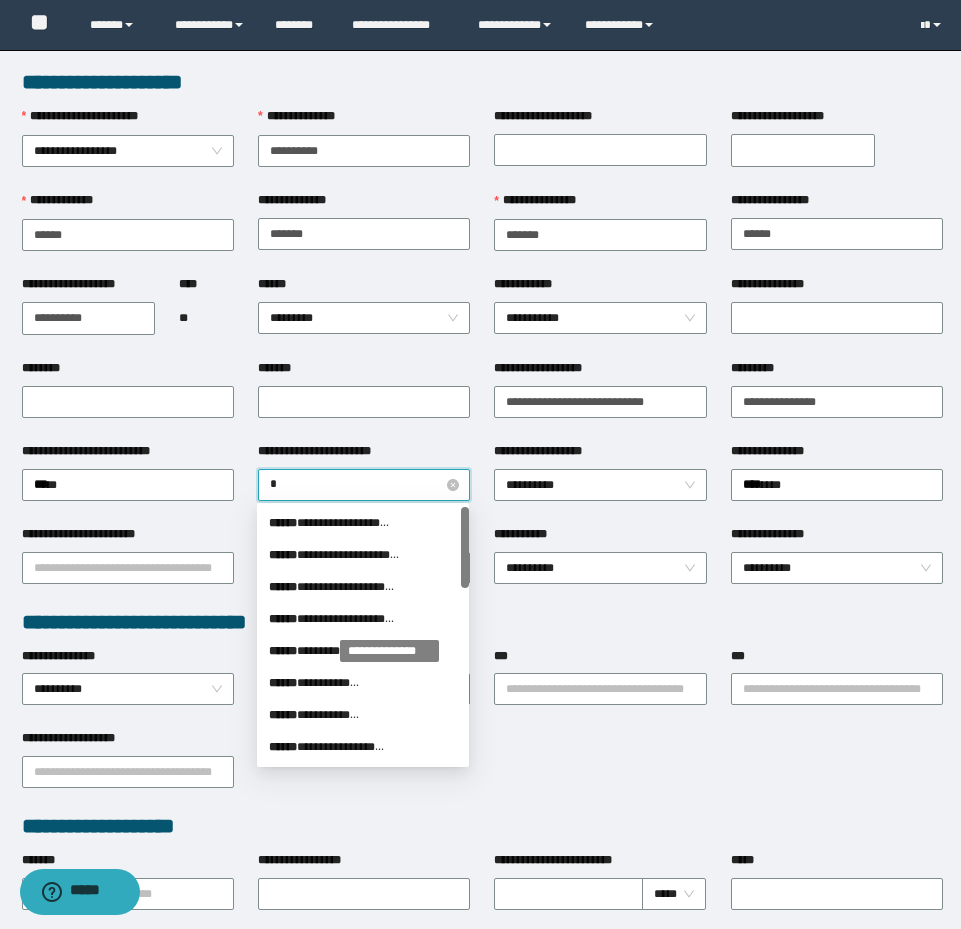 type on "**" 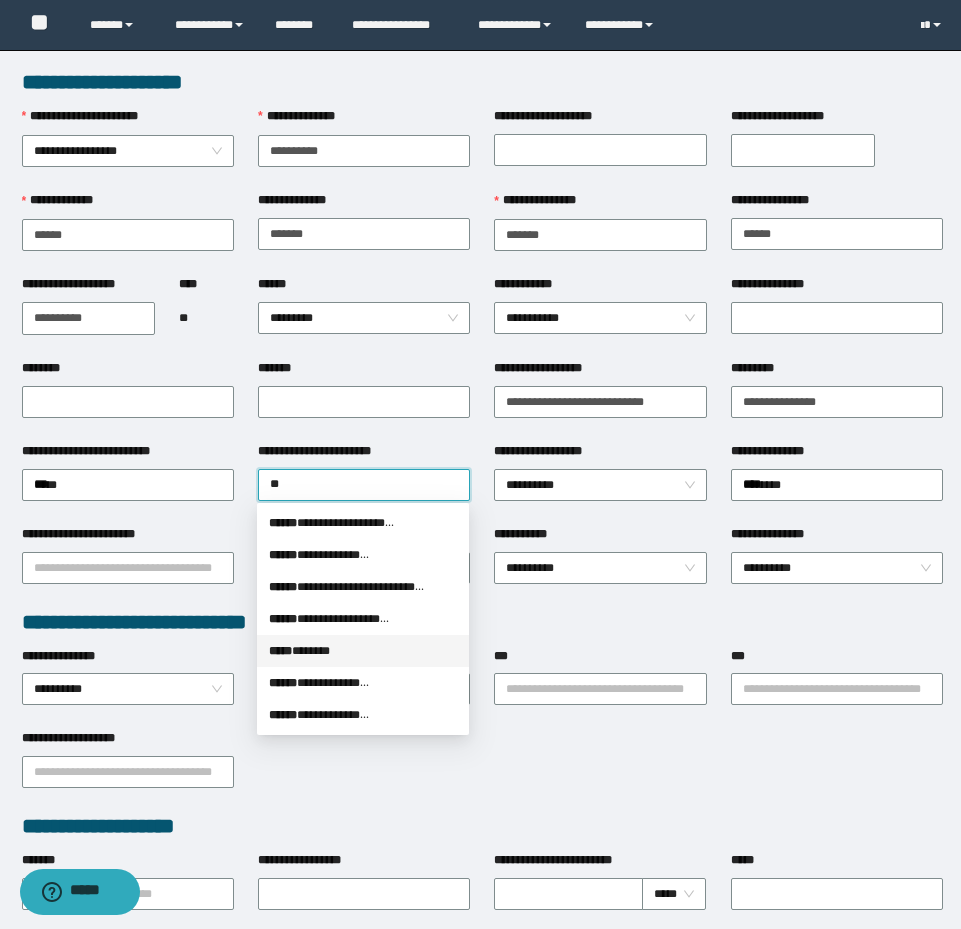 click on "***** * *****" at bounding box center (363, 651) 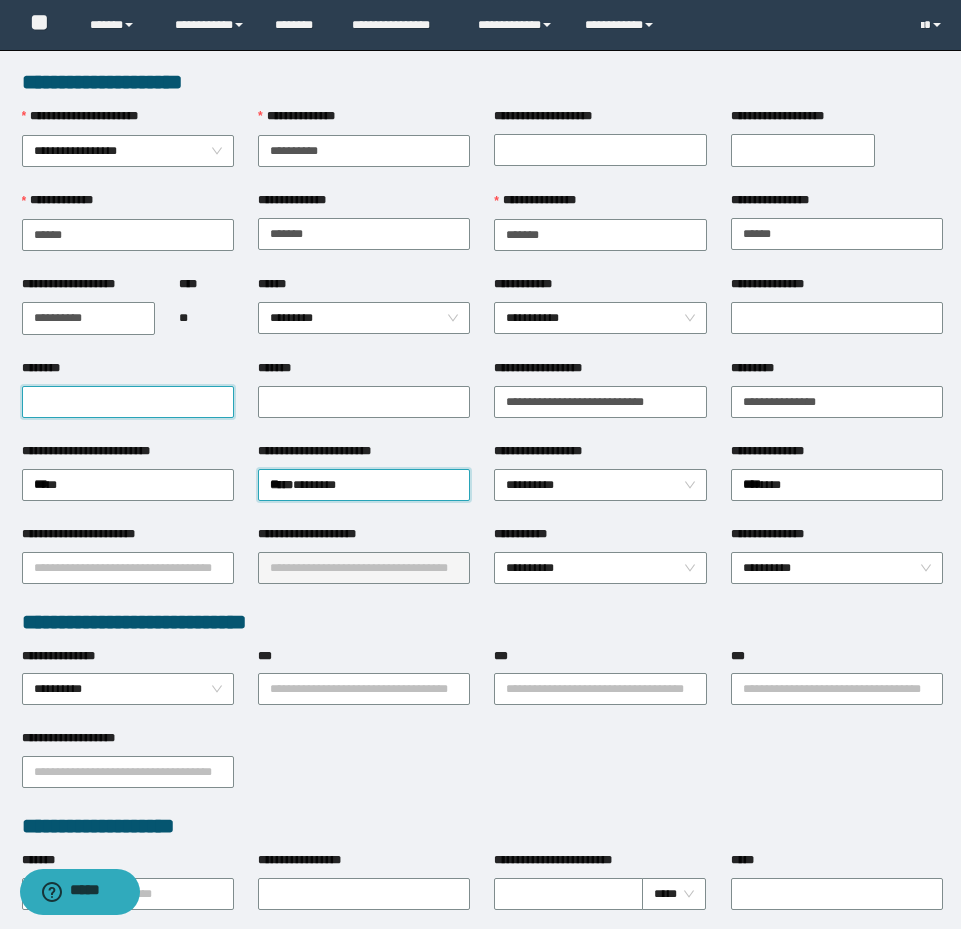 click on "********" at bounding box center [128, 402] 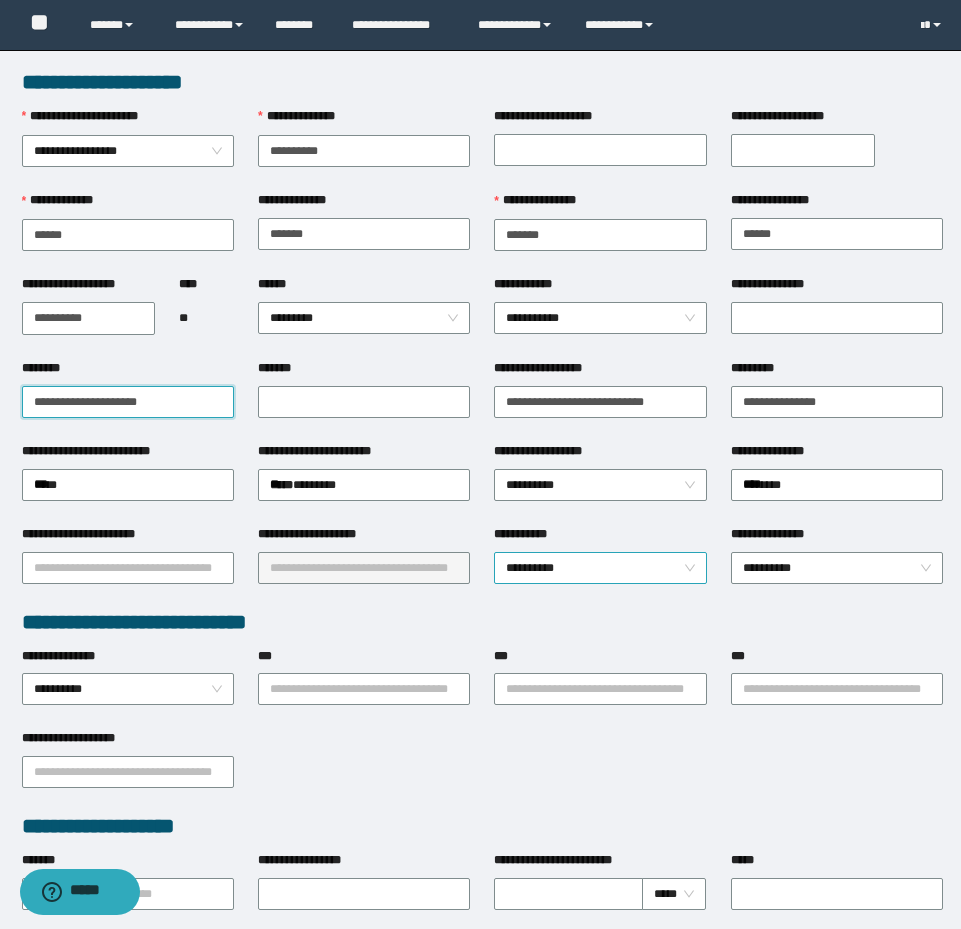click on "**********" at bounding box center (600, 568) 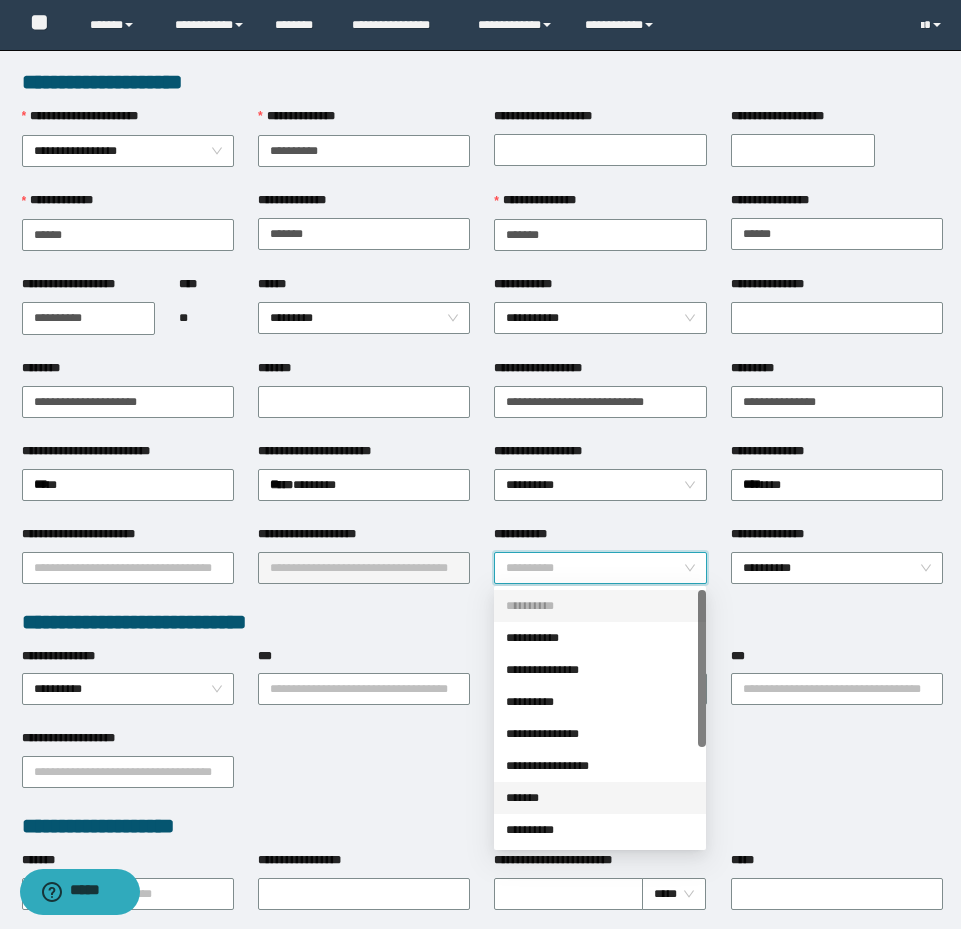 scroll, scrollTop: 160, scrollLeft: 0, axis: vertical 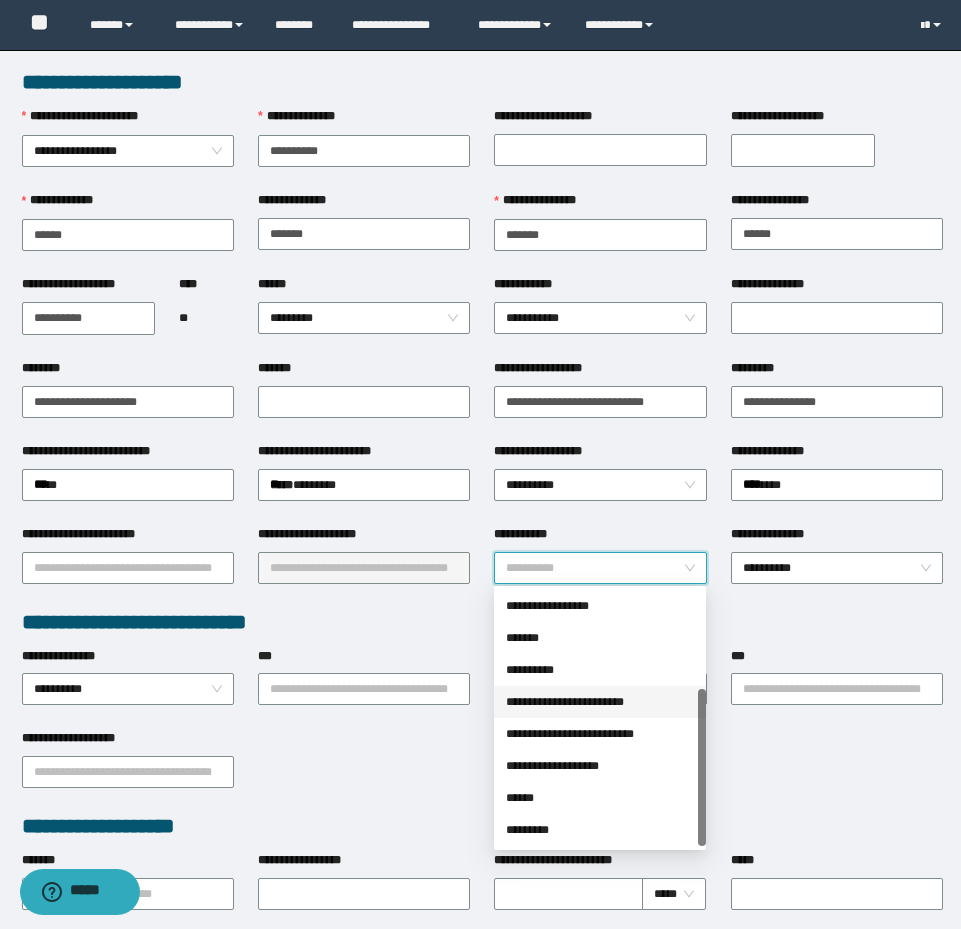 click on "**********" at bounding box center (600, 702) 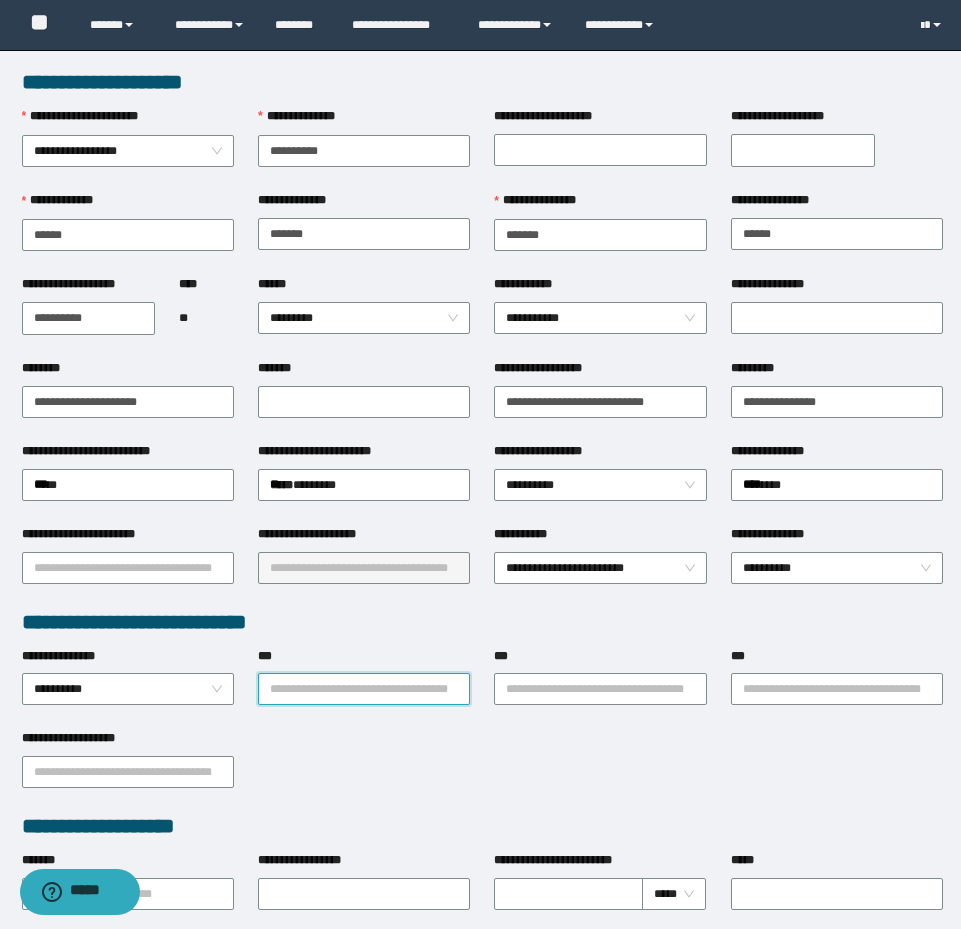 click on "***" at bounding box center [364, 689] 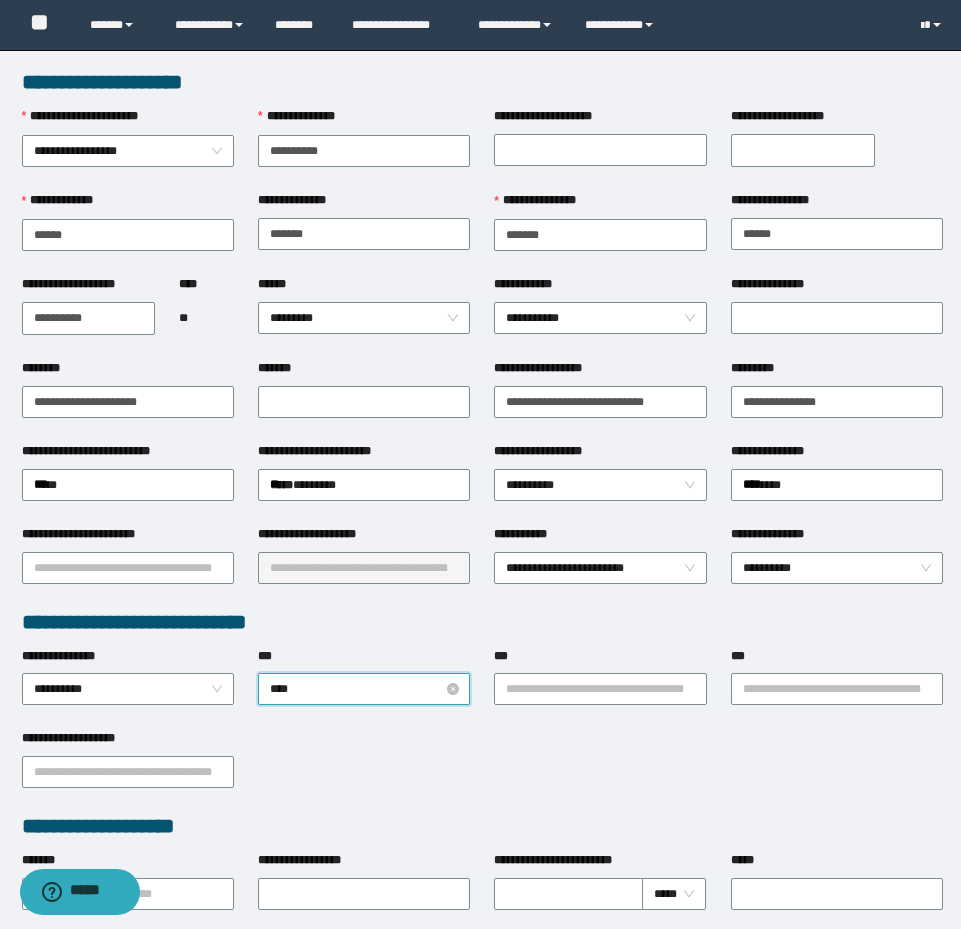 type on "*****" 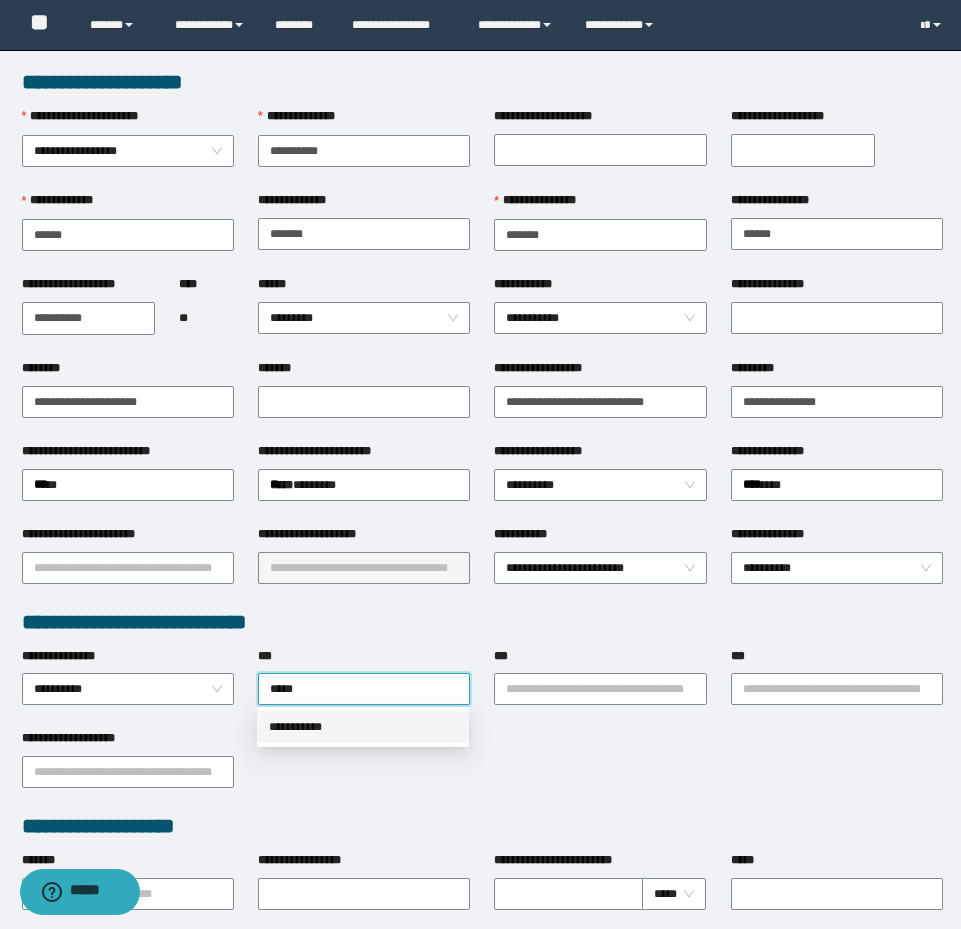 click on "**********" at bounding box center [363, 727] 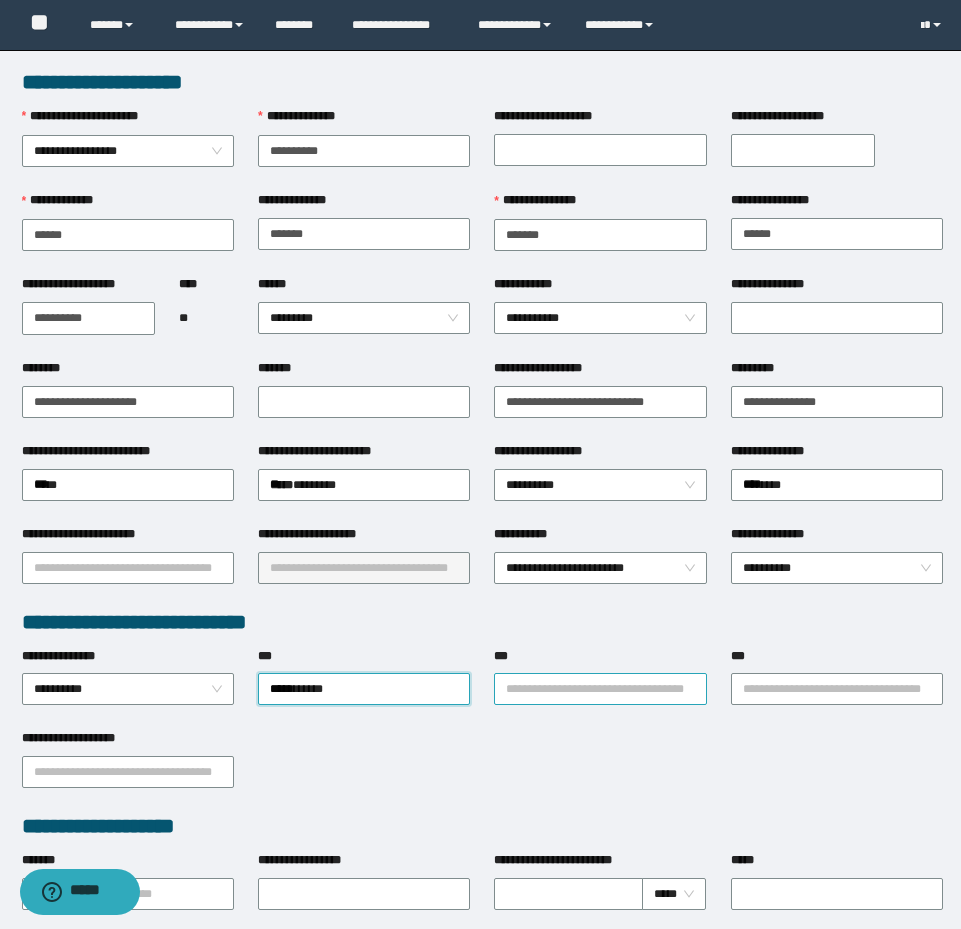 click on "***" at bounding box center (600, 689) 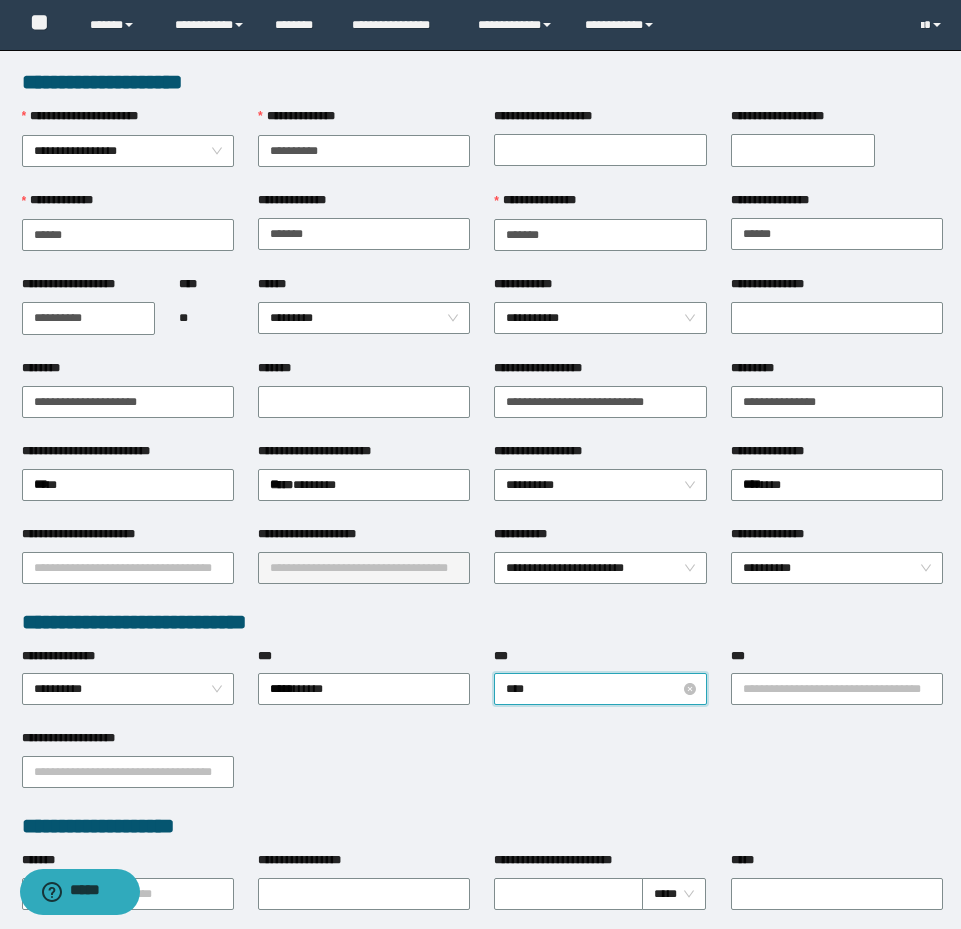 type on "*****" 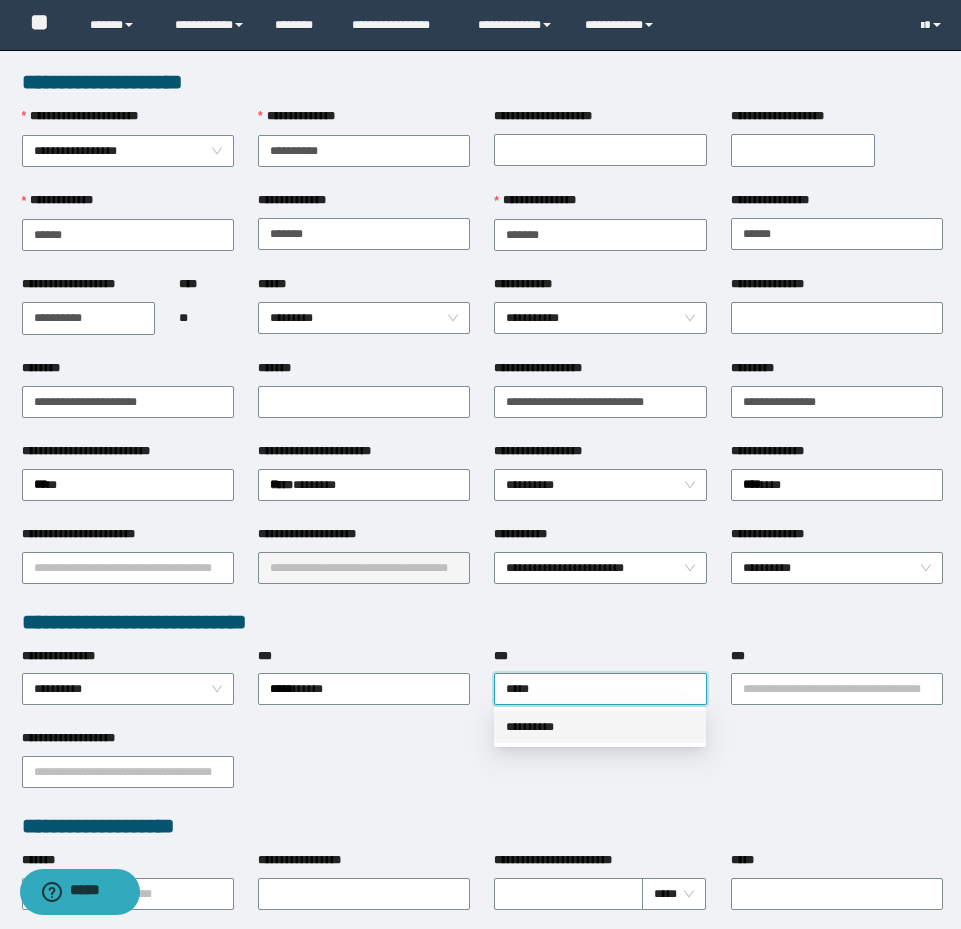 click on "**********" at bounding box center (600, 727) 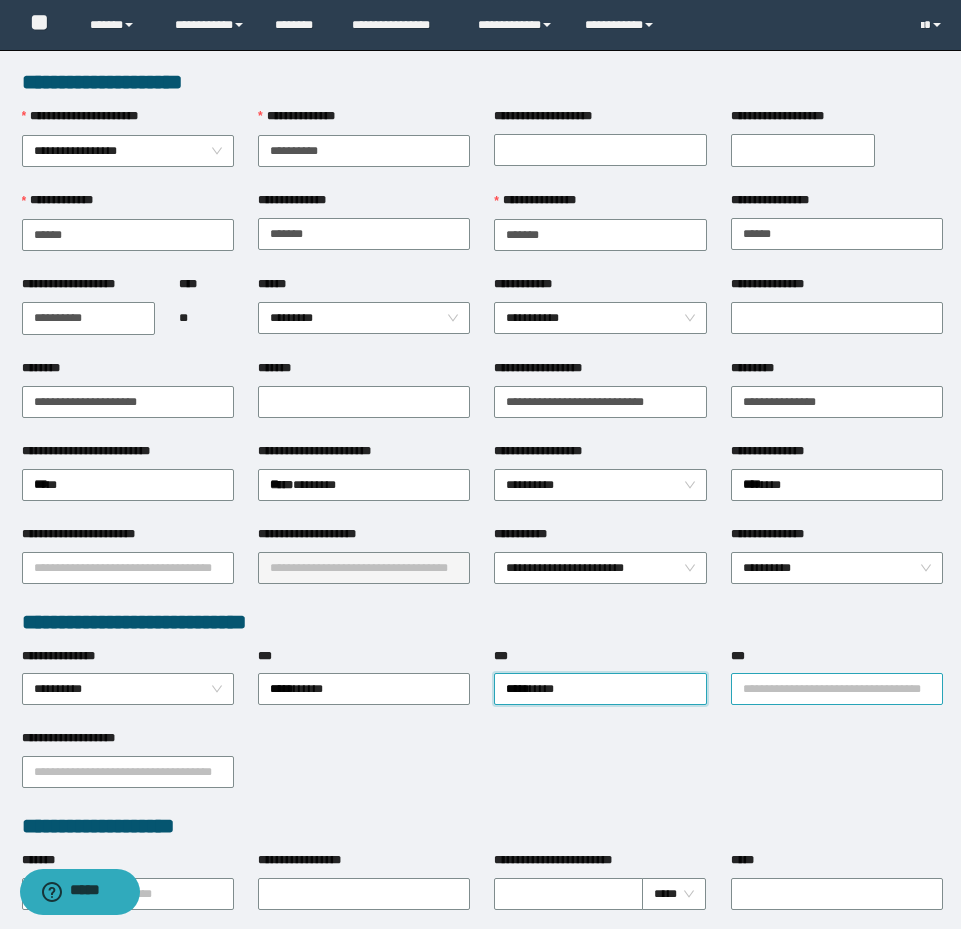 click on "***" at bounding box center (837, 689) 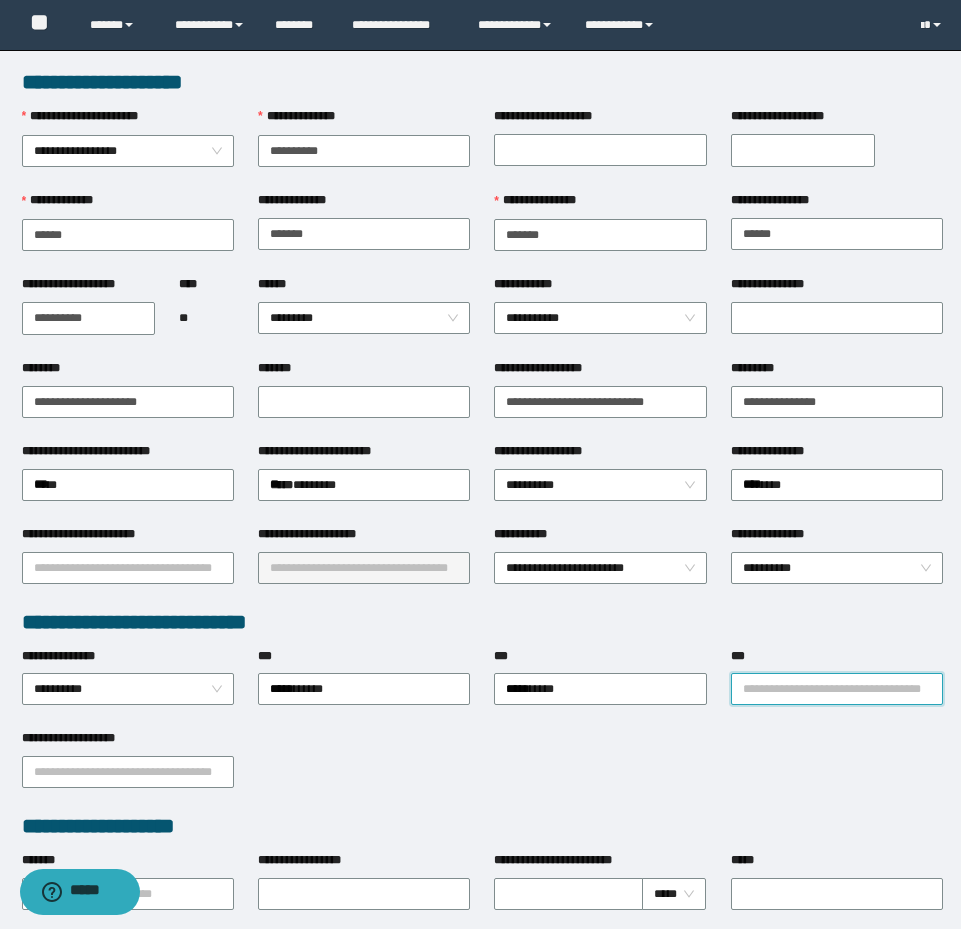 click on "***" at bounding box center (837, 689) 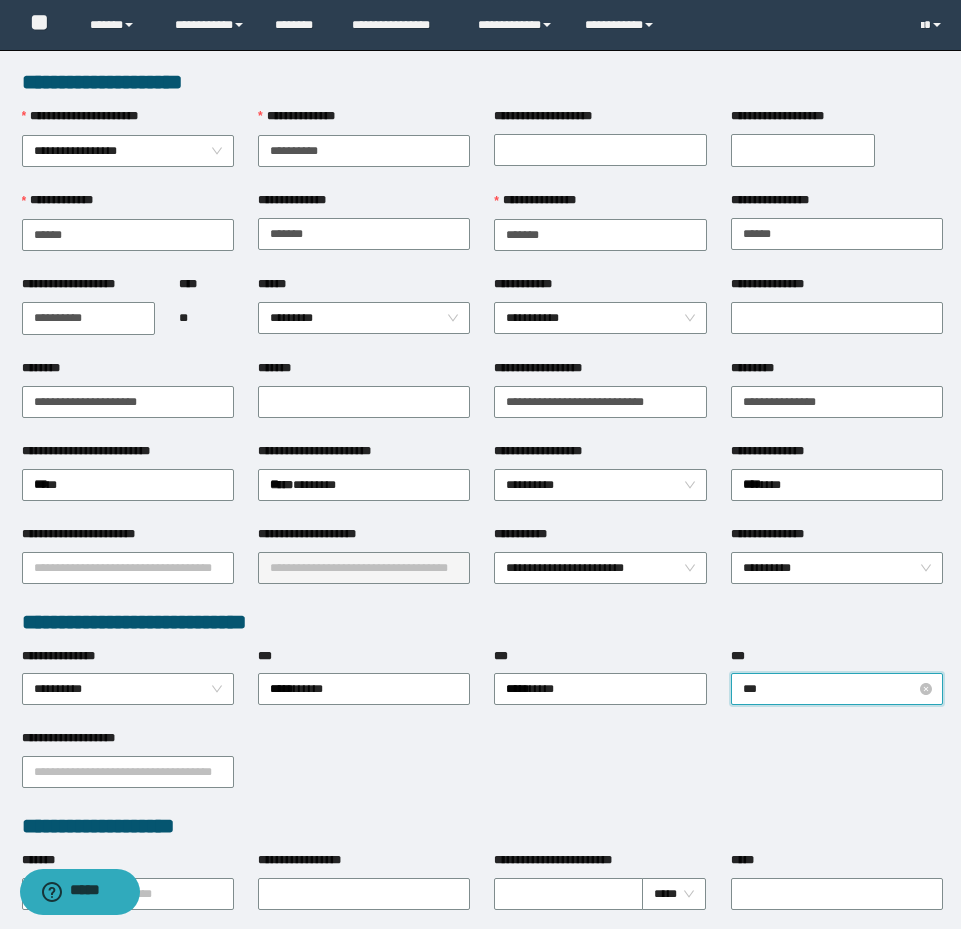type on "****" 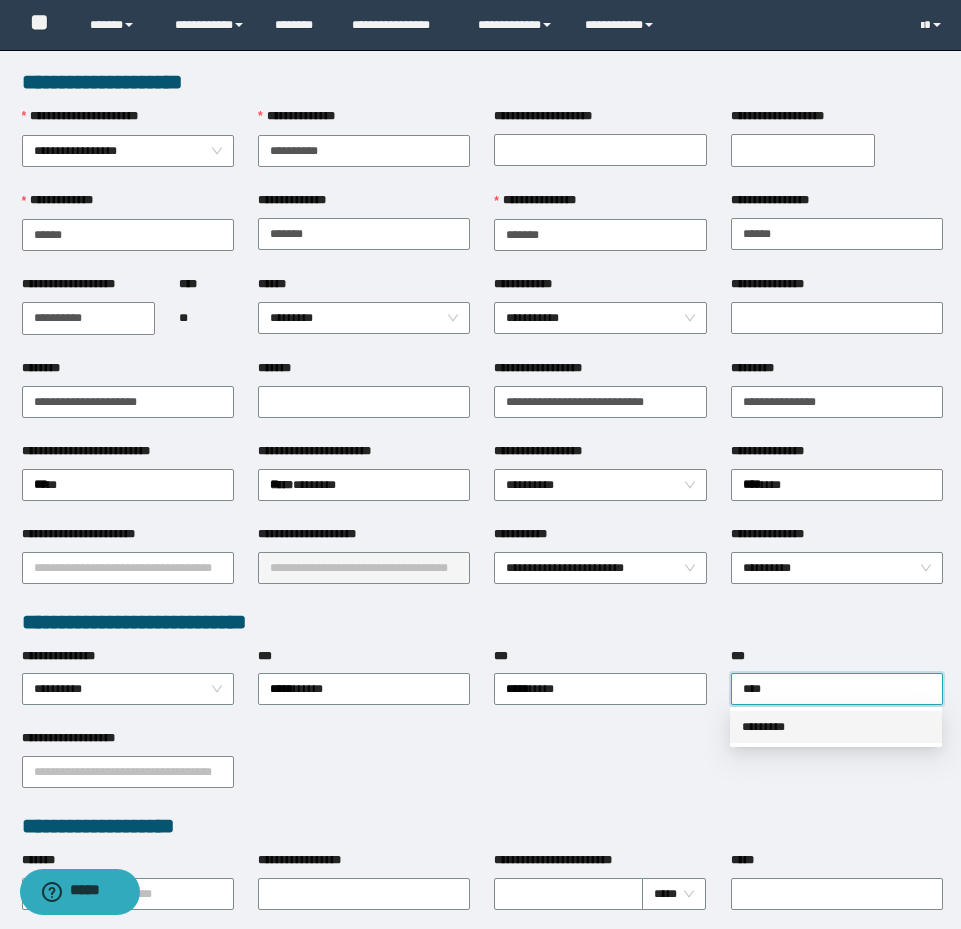 click on "*********" at bounding box center [836, 727] 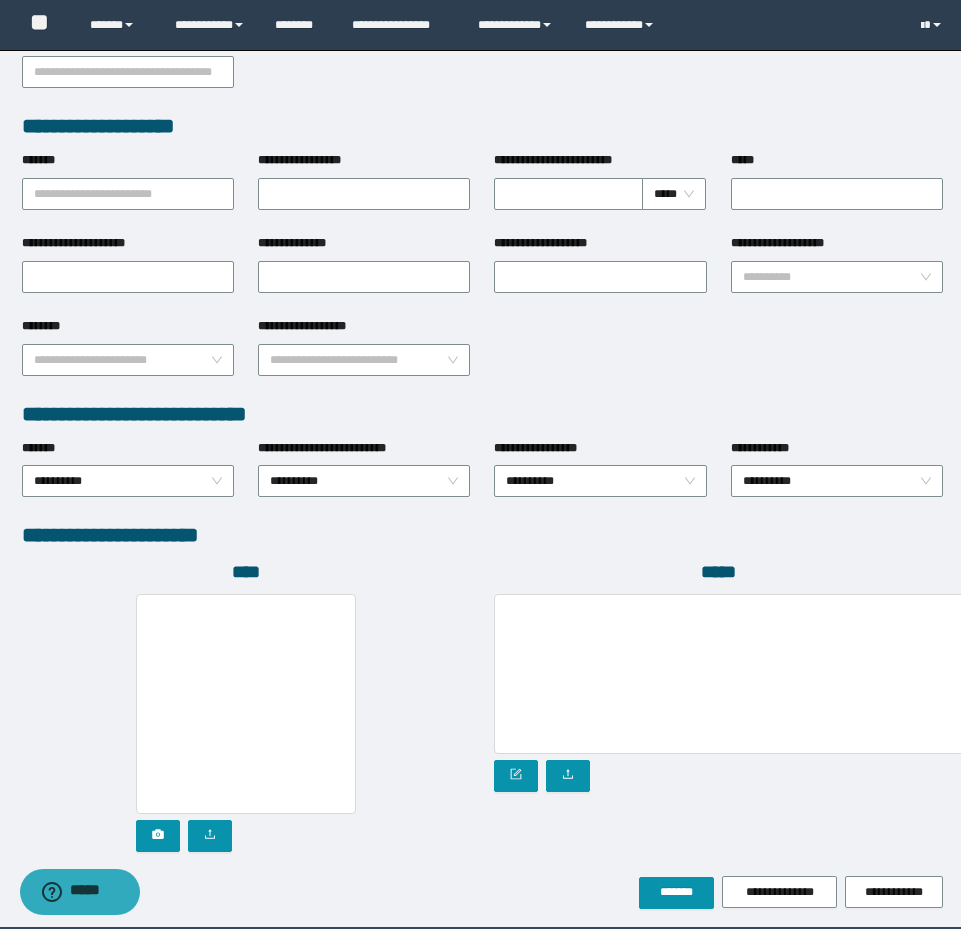 scroll, scrollTop: 774, scrollLeft: 0, axis: vertical 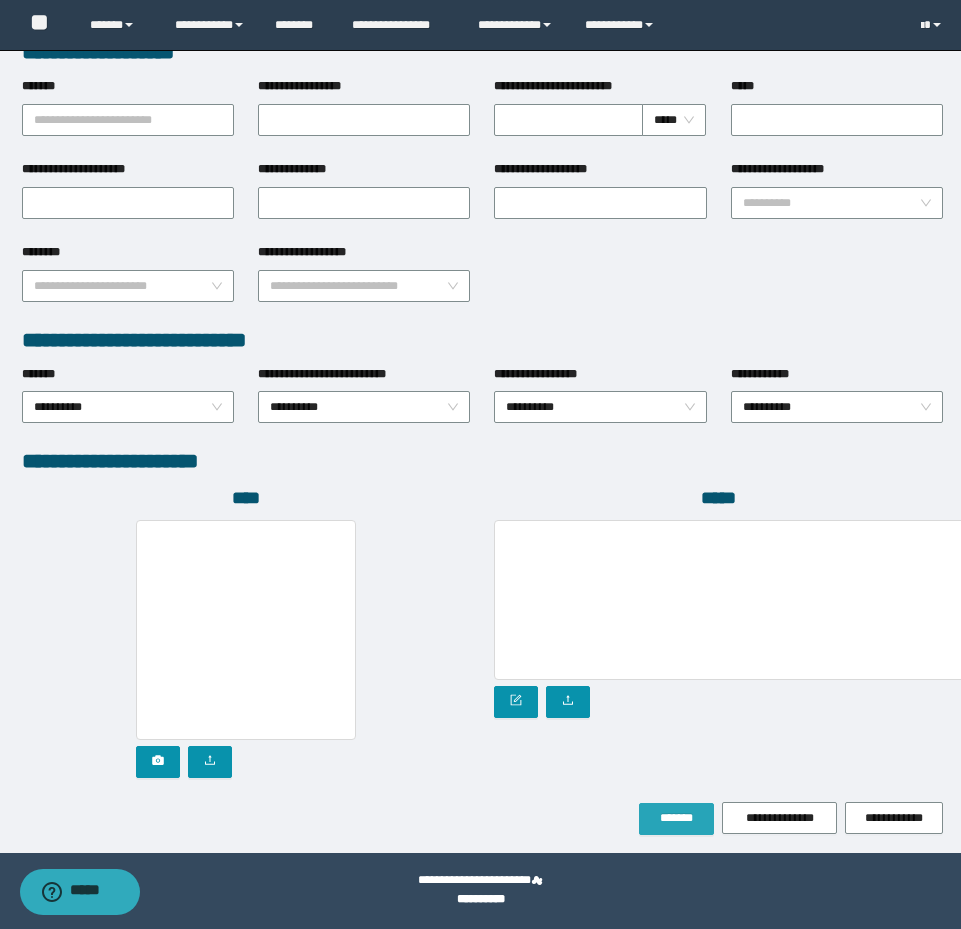 click on "*******" at bounding box center [676, 819] 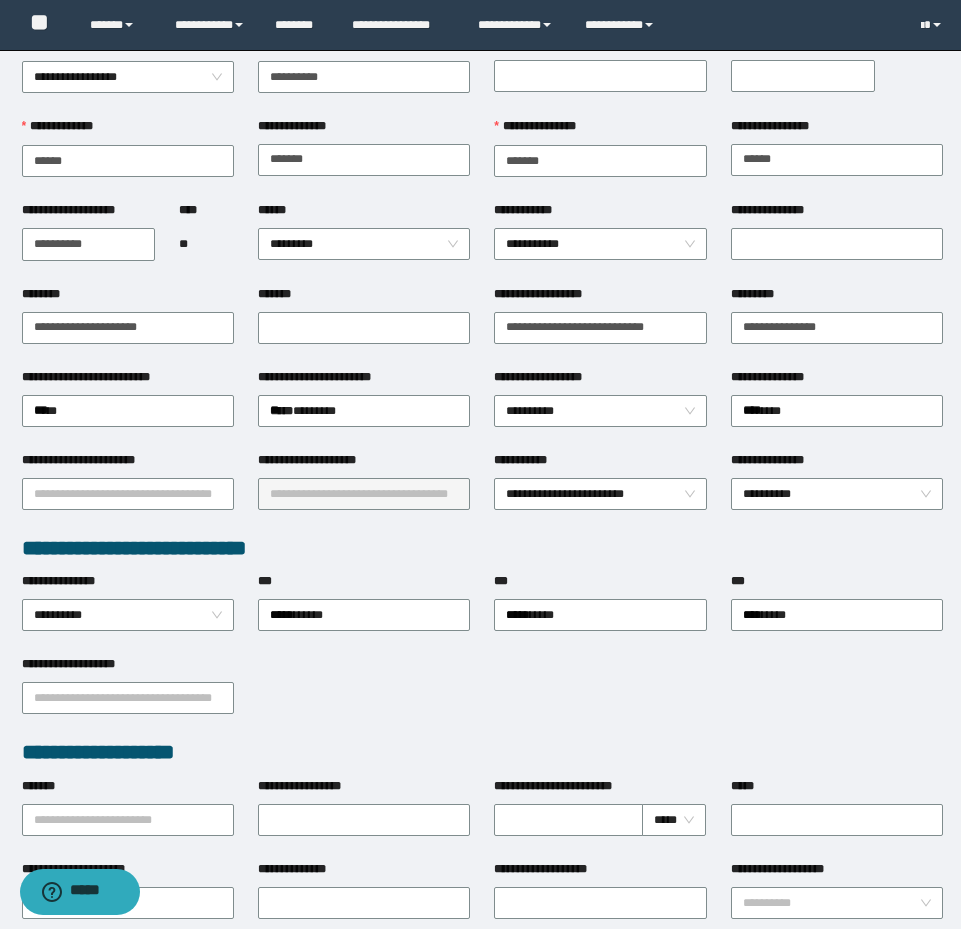 scroll, scrollTop: 0, scrollLeft: 0, axis: both 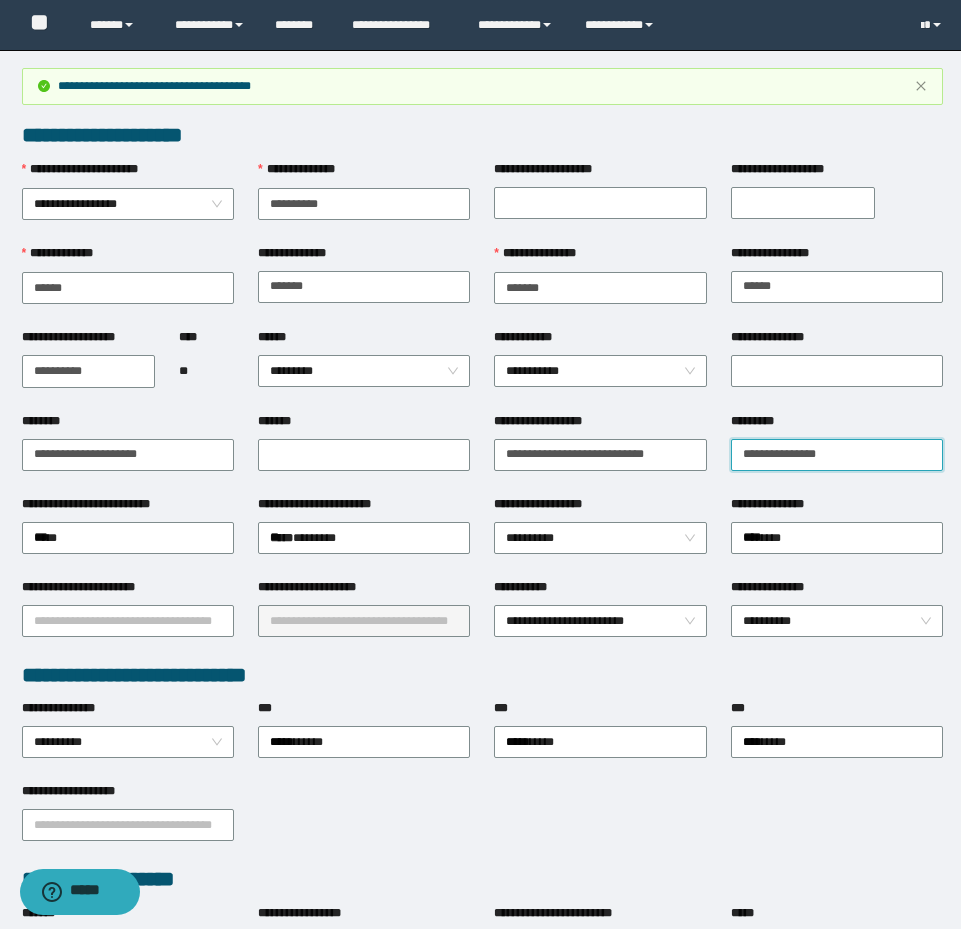 drag, startPoint x: 884, startPoint y: 461, endPoint x: 593, endPoint y: 414, distance: 294.7711 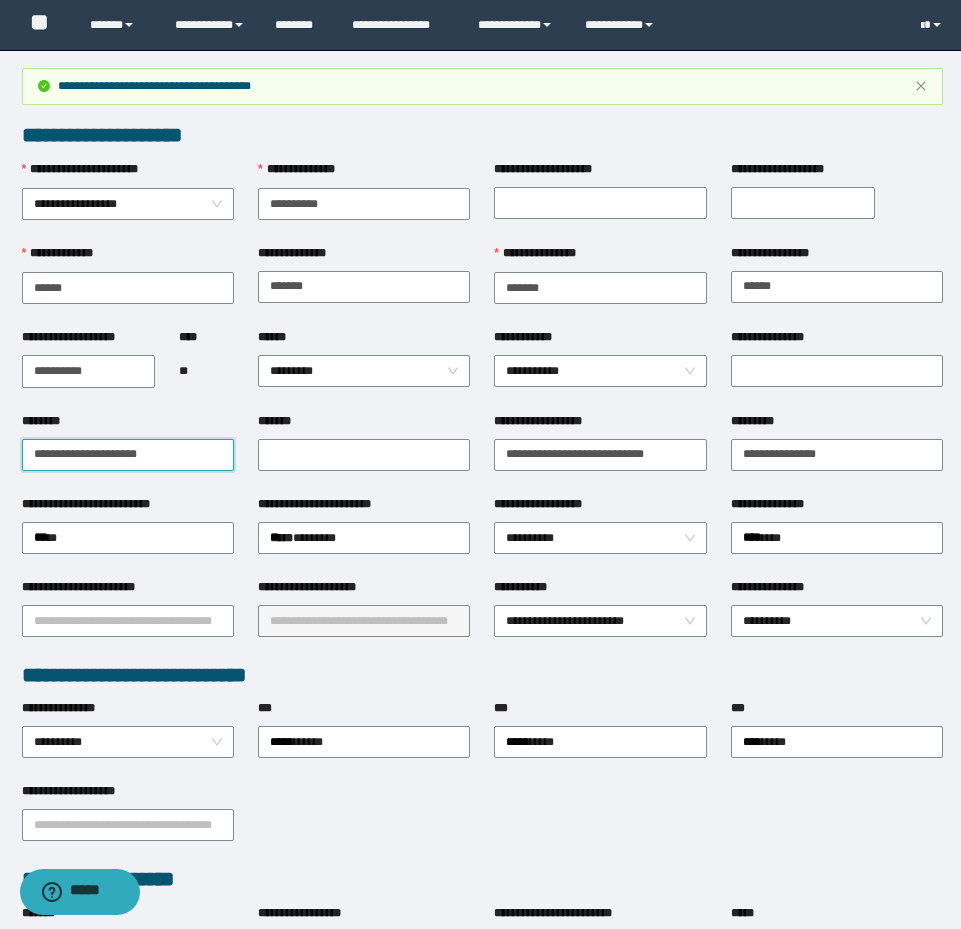 drag, startPoint x: 198, startPoint y: 450, endPoint x: 4, endPoint y: 428, distance: 195.24344 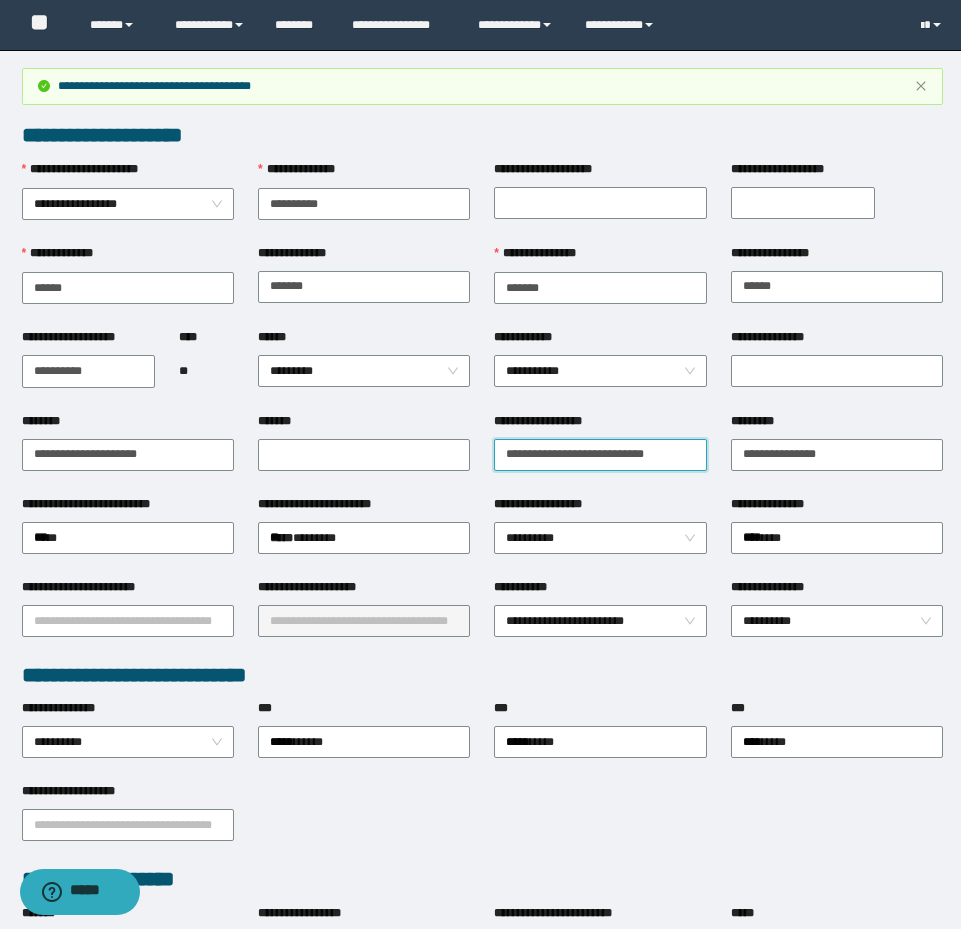 drag, startPoint x: 691, startPoint y: 442, endPoint x: 328, endPoint y: 405, distance: 364.8808 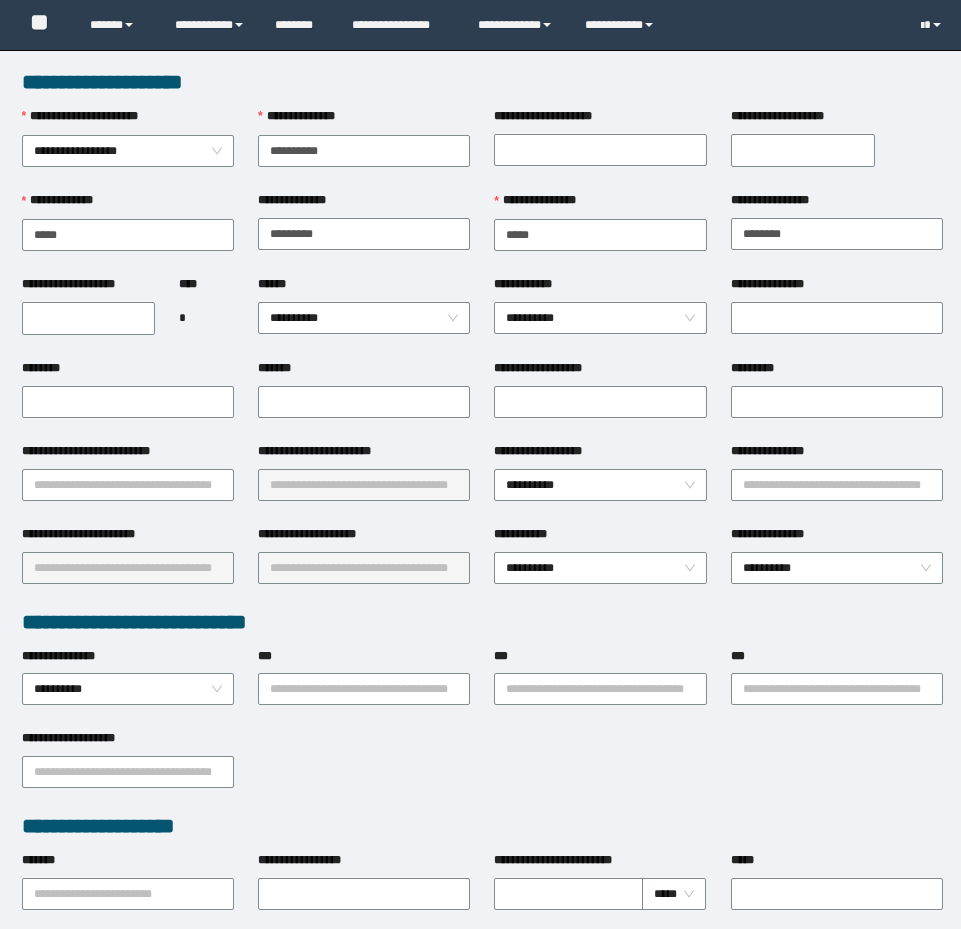 scroll, scrollTop: 0, scrollLeft: 0, axis: both 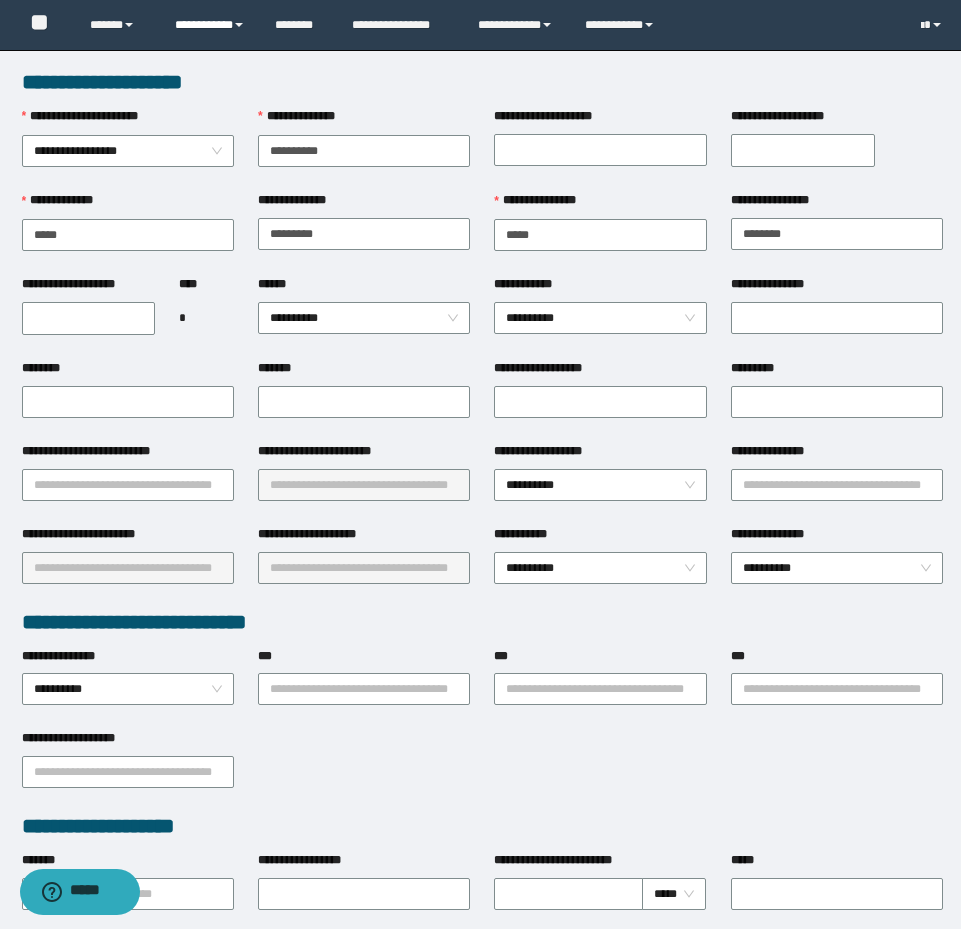 click on "**********" at bounding box center [210, 25] 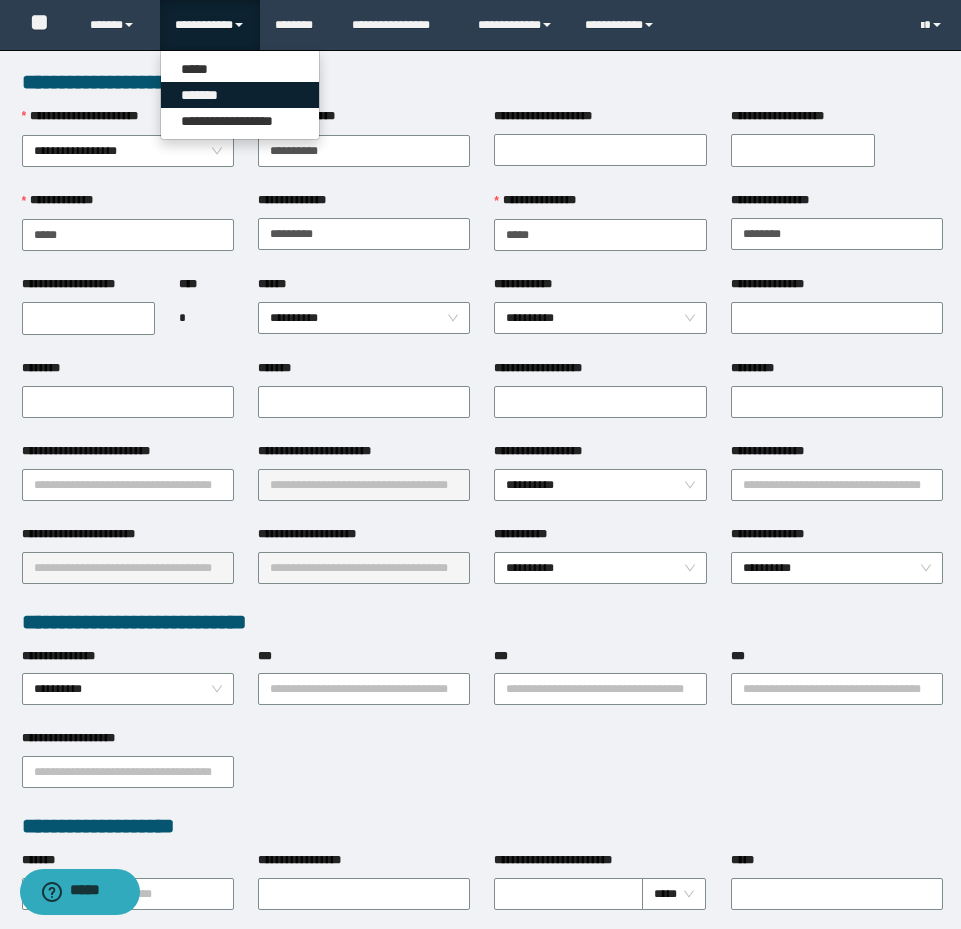 click on "*******" at bounding box center [240, 95] 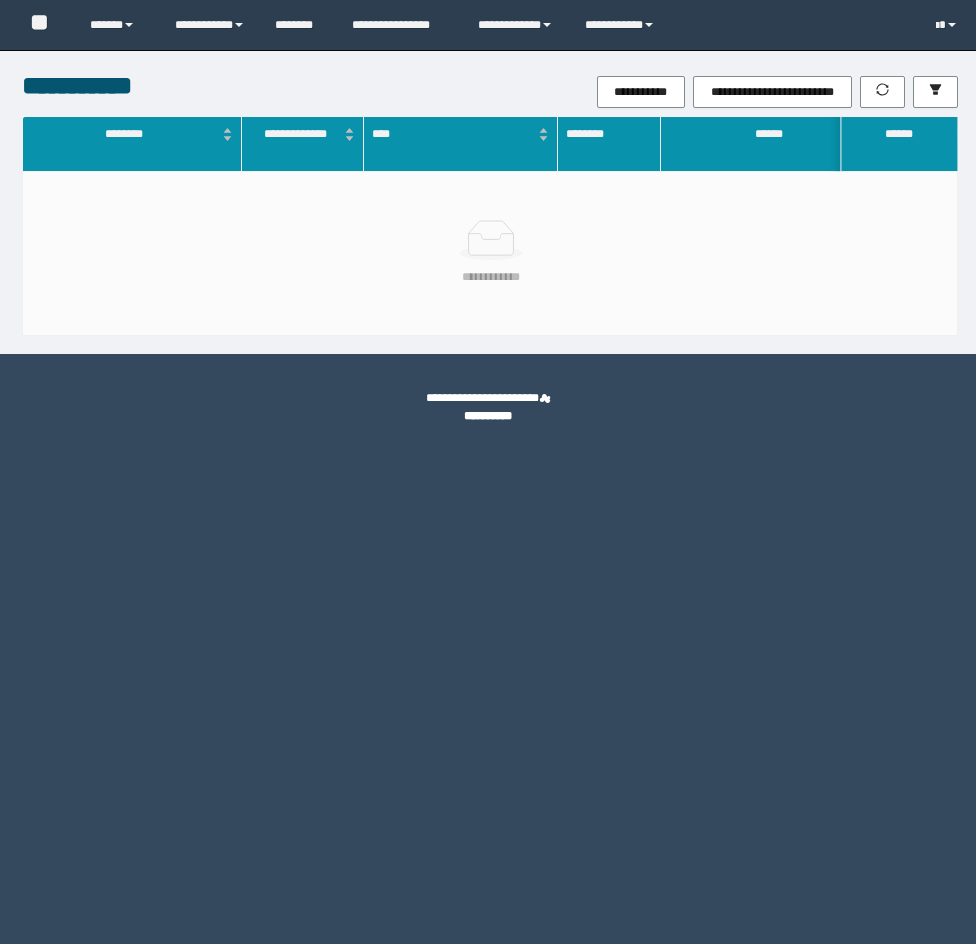 scroll, scrollTop: 0, scrollLeft: 0, axis: both 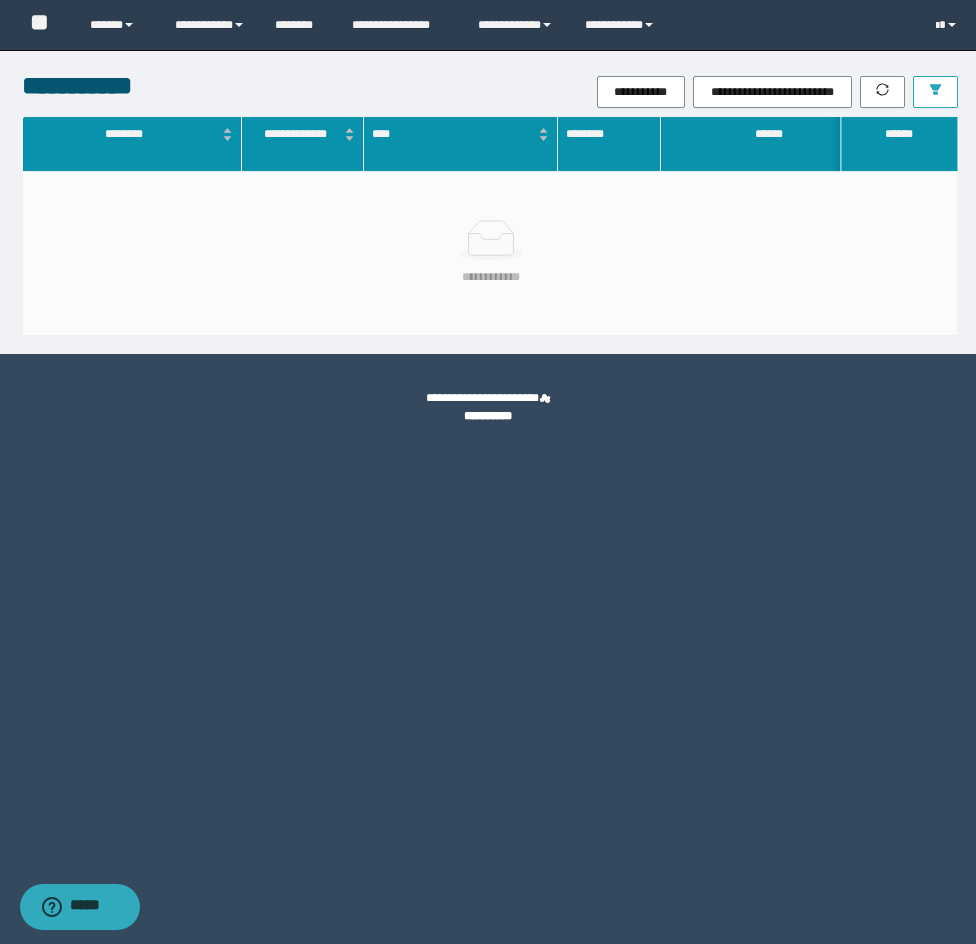 click 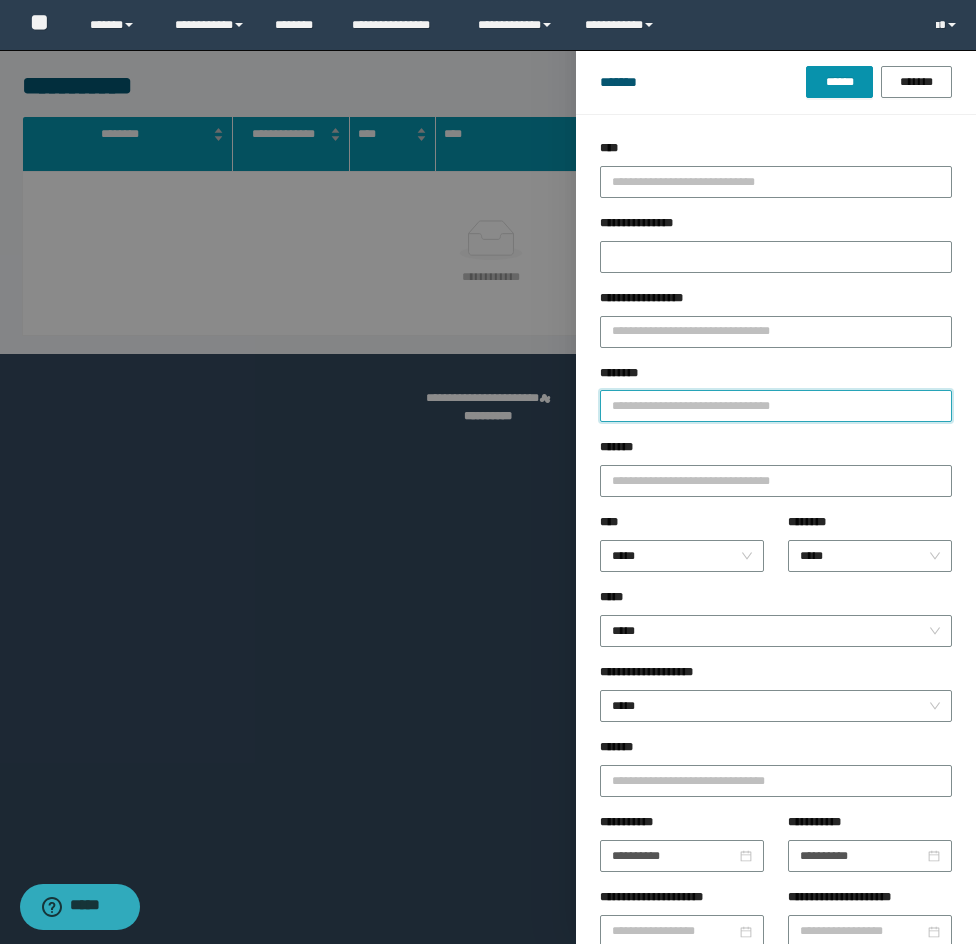click on "********" at bounding box center [776, 406] 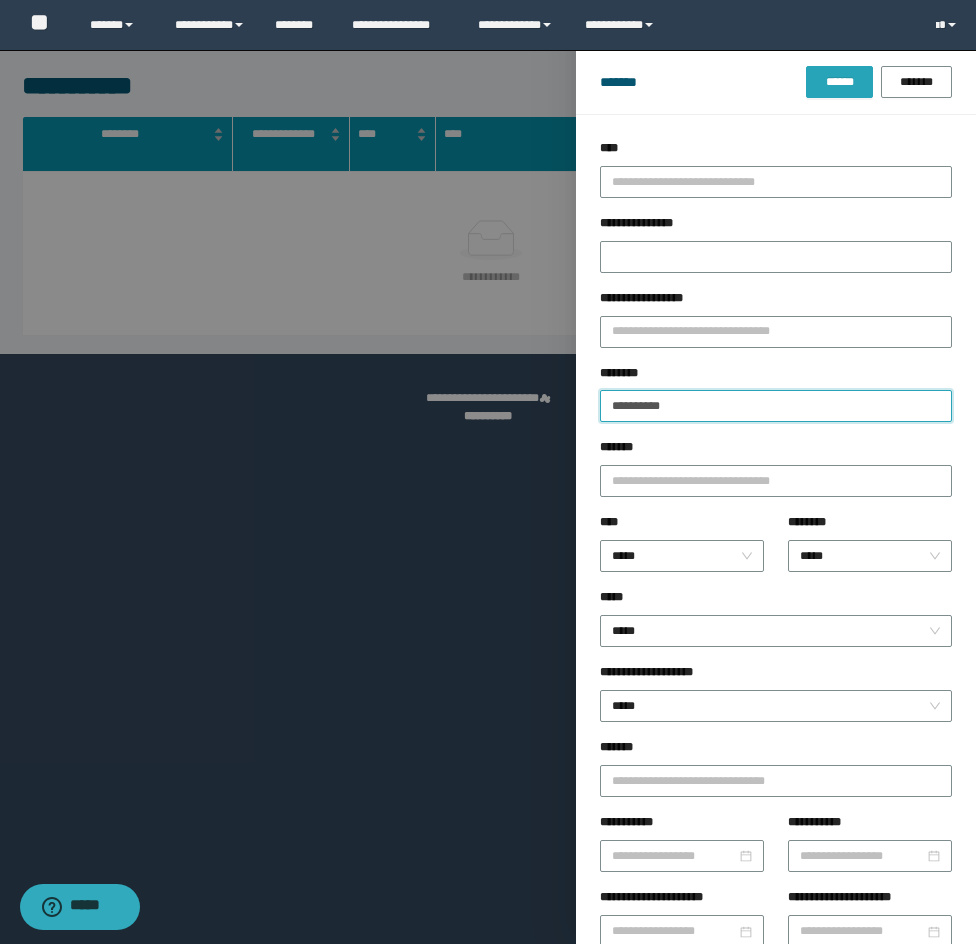 type on "**********" 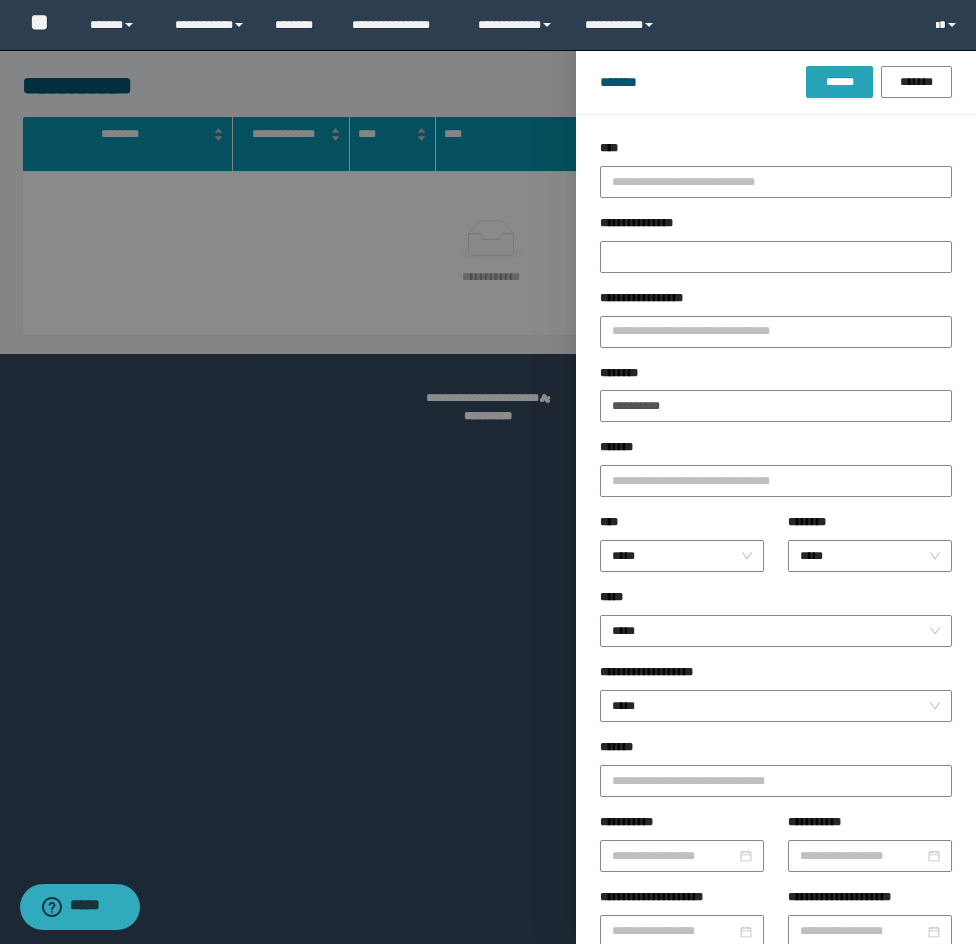 click on "******" at bounding box center [839, 82] 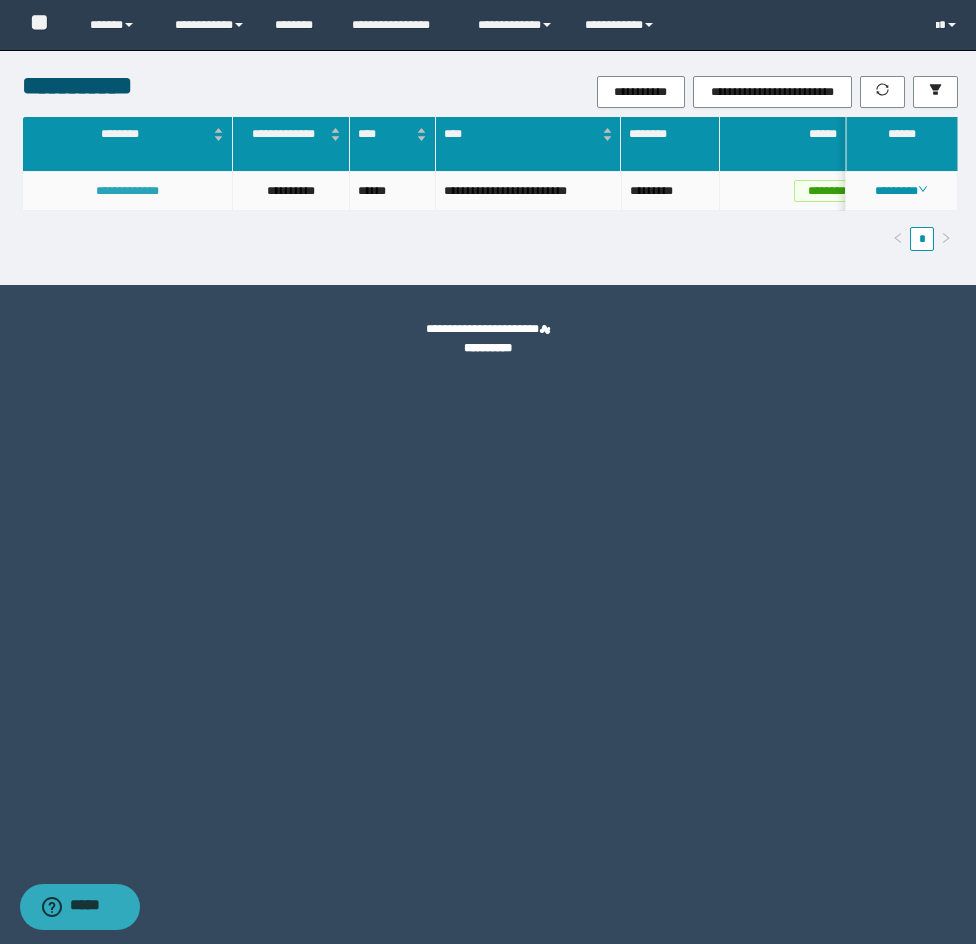 click on "**********" at bounding box center [127, 191] 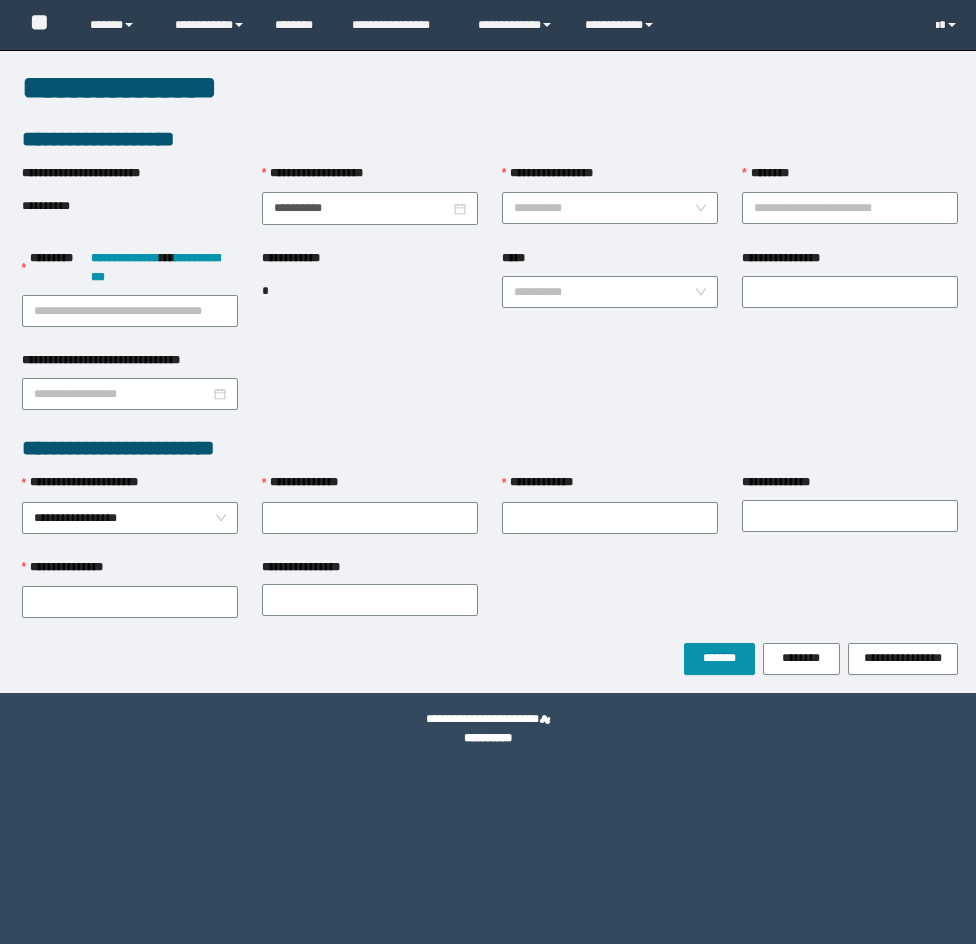 scroll, scrollTop: 0, scrollLeft: 0, axis: both 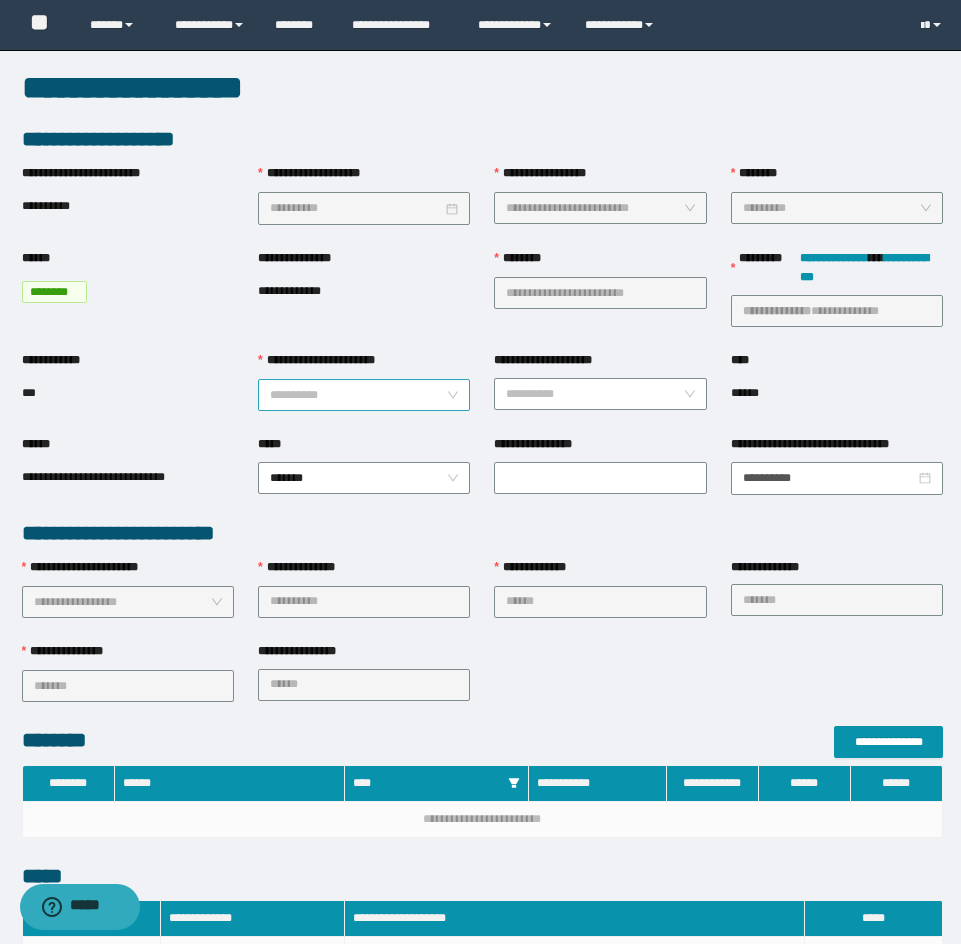 click on "**********" at bounding box center [358, 395] 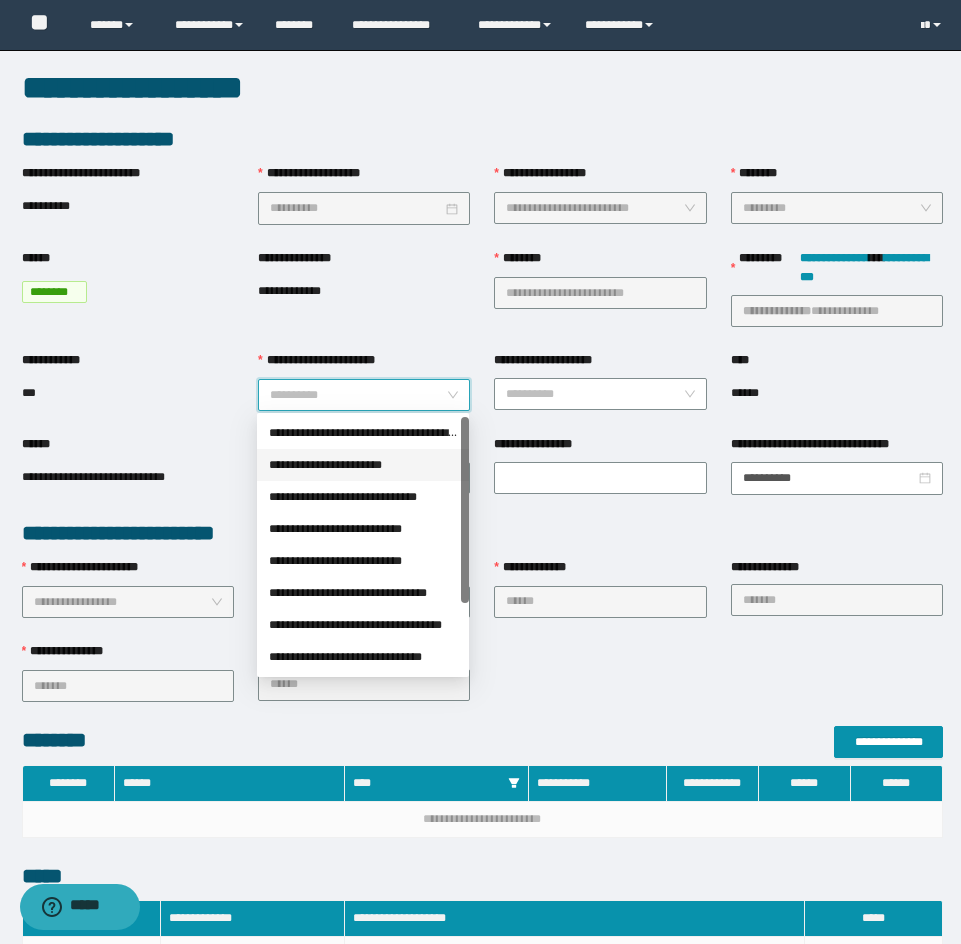 click on "**********" at bounding box center (363, 465) 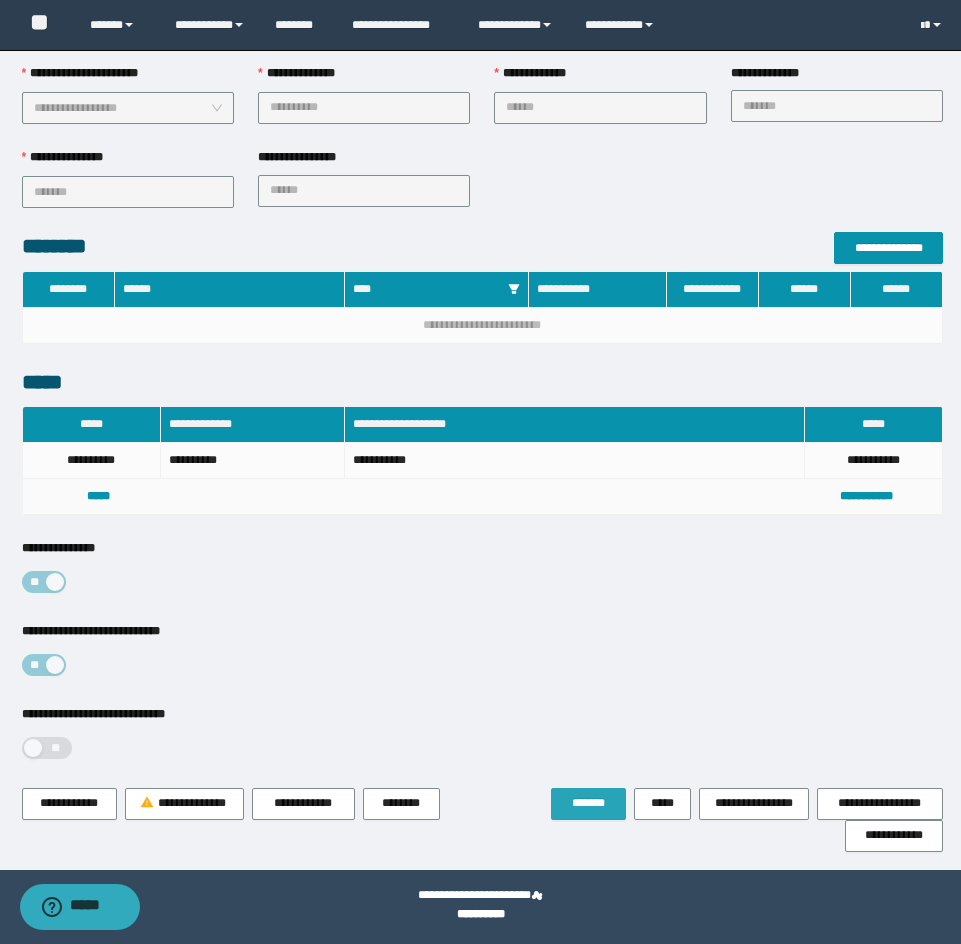 click on "*******" at bounding box center (588, 804) 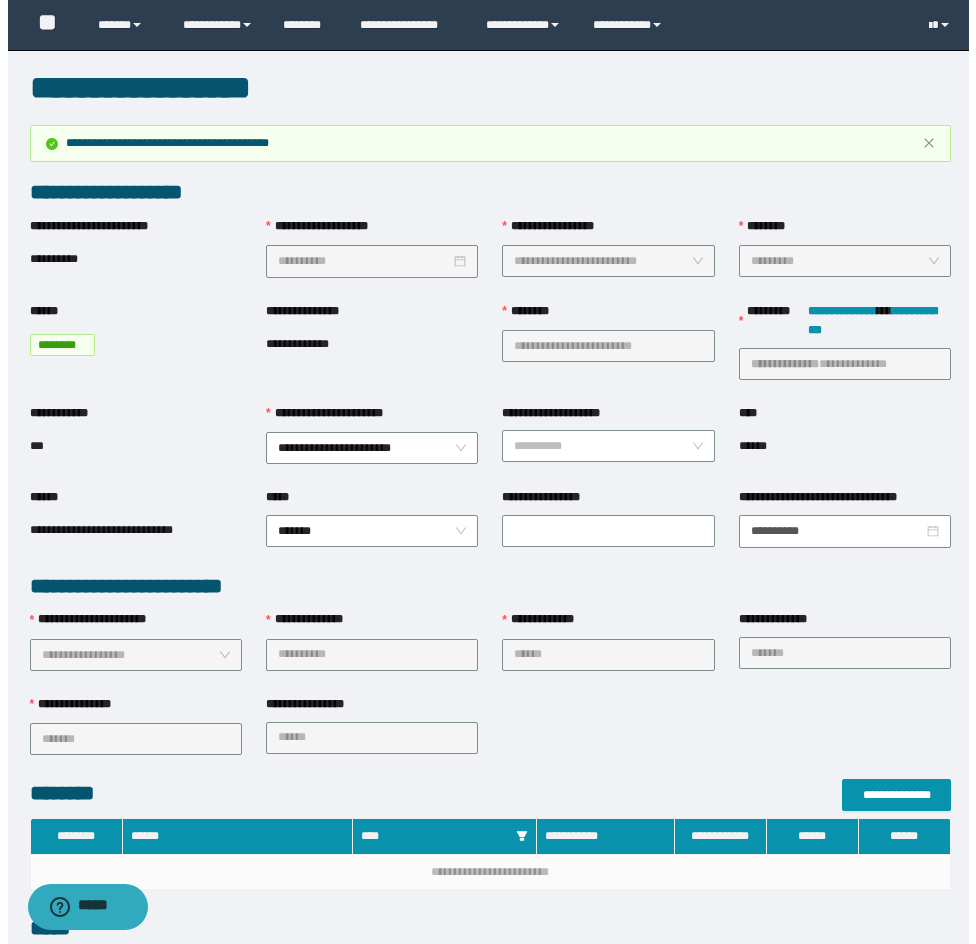 scroll, scrollTop: 547, scrollLeft: 0, axis: vertical 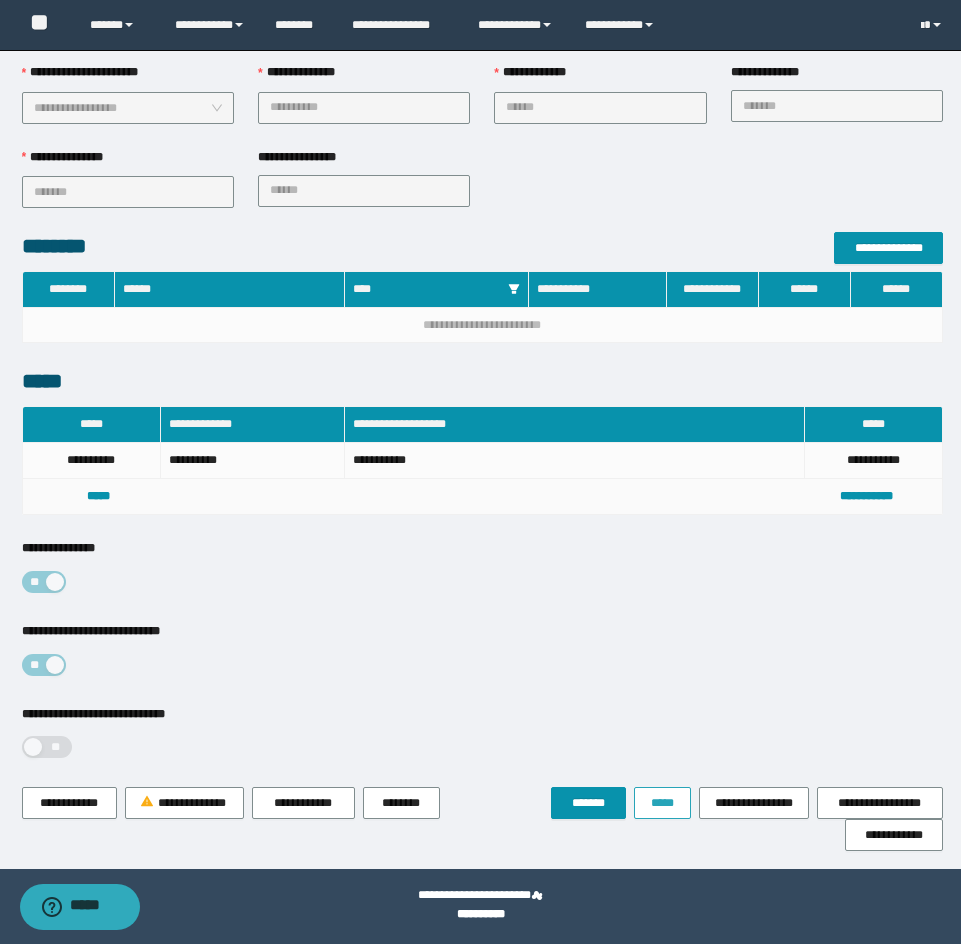 click on "*****" at bounding box center (662, 803) 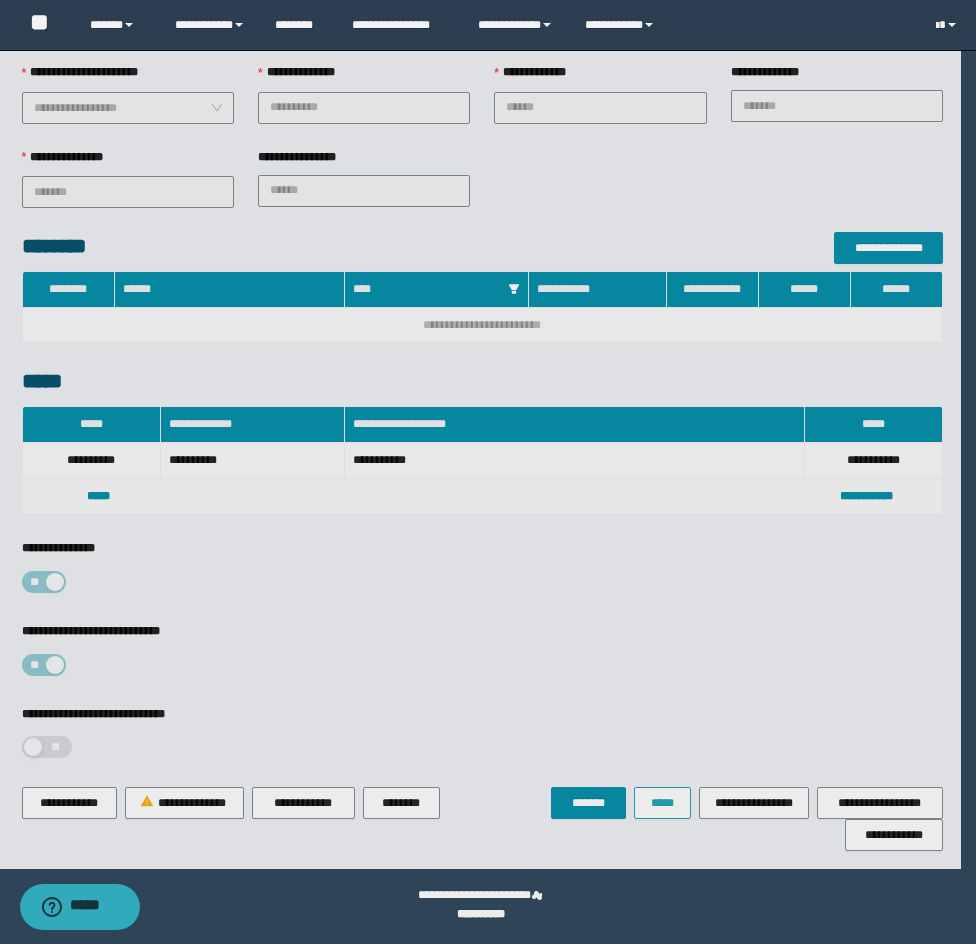 type on "**********" 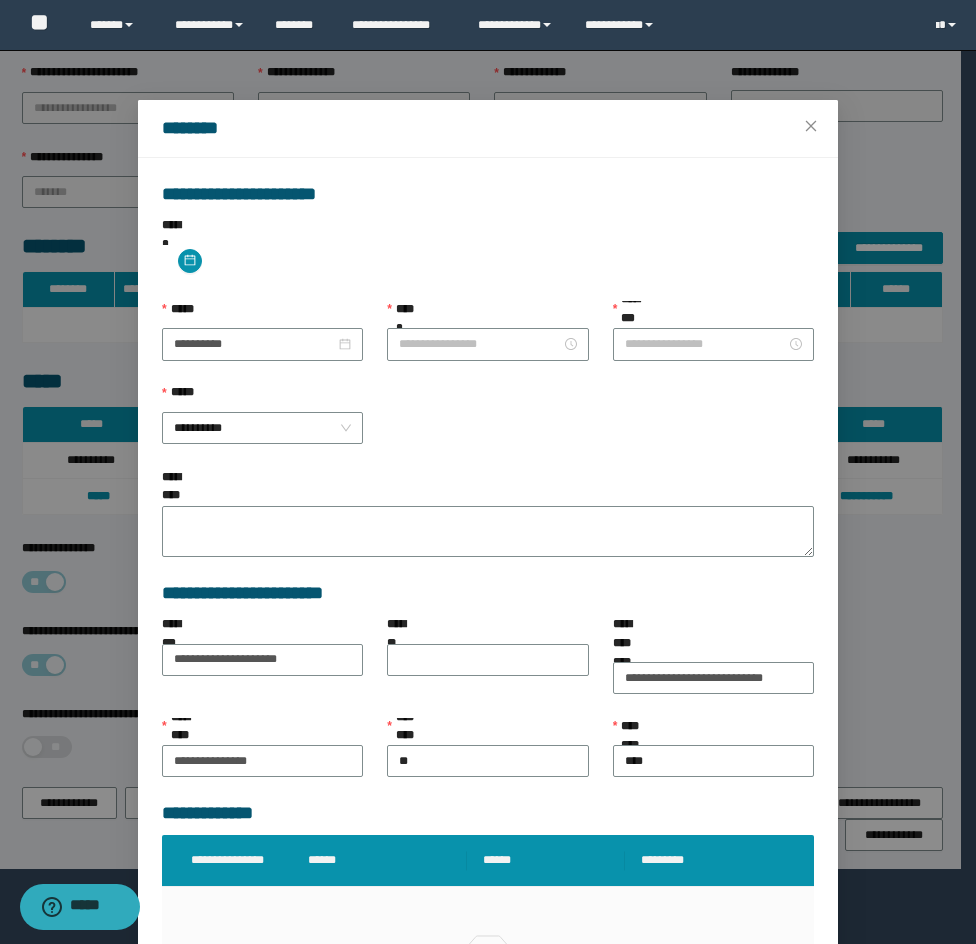 type on "*******" 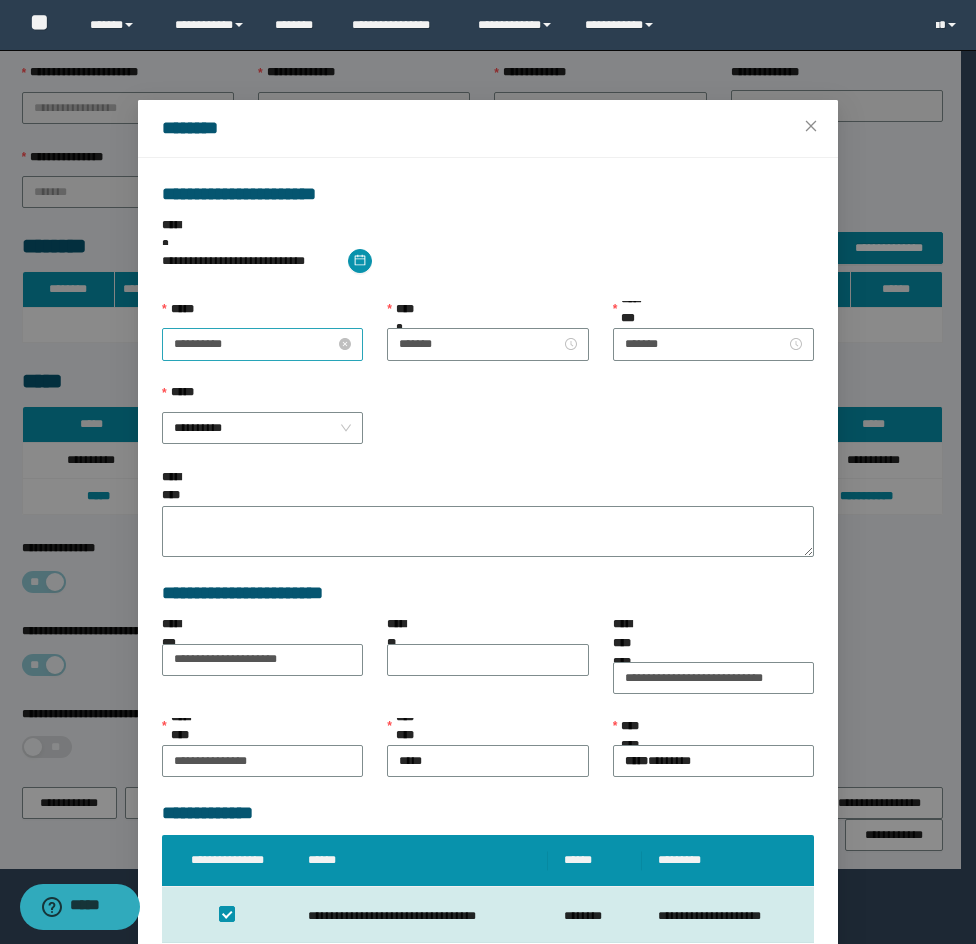 click on "**********" at bounding box center (254, 344) 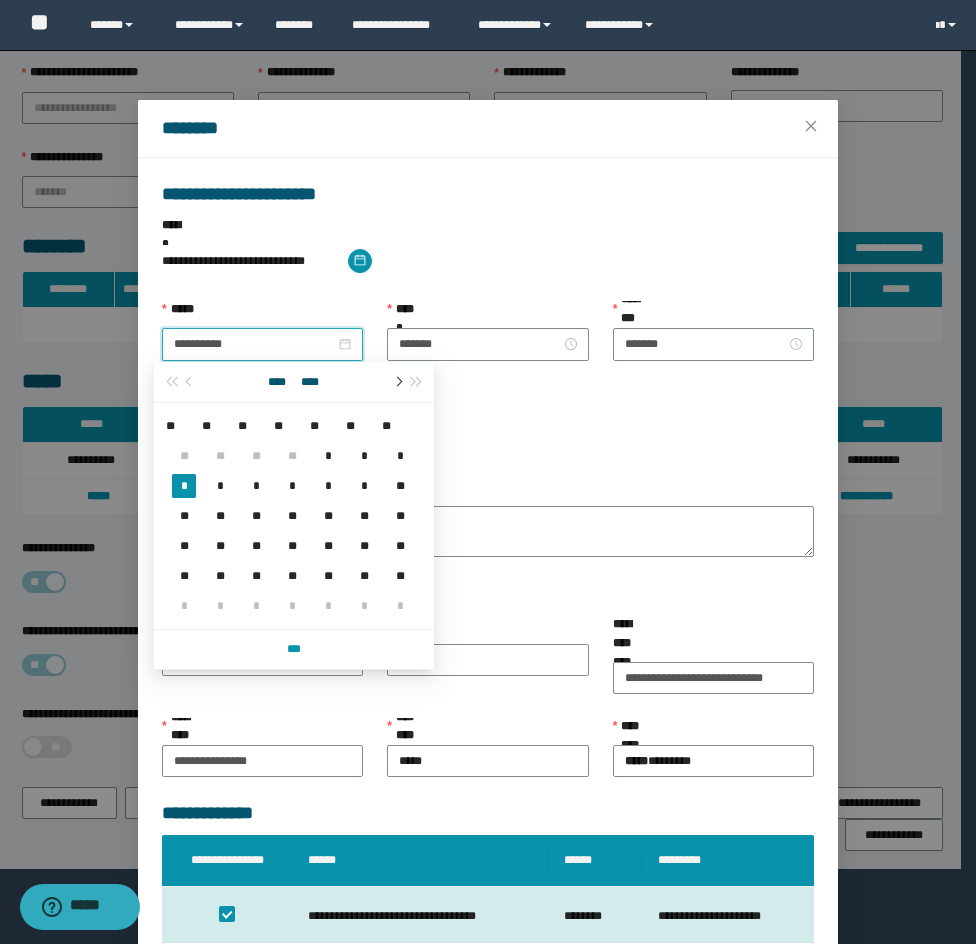 click at bounding box center [397, 382] 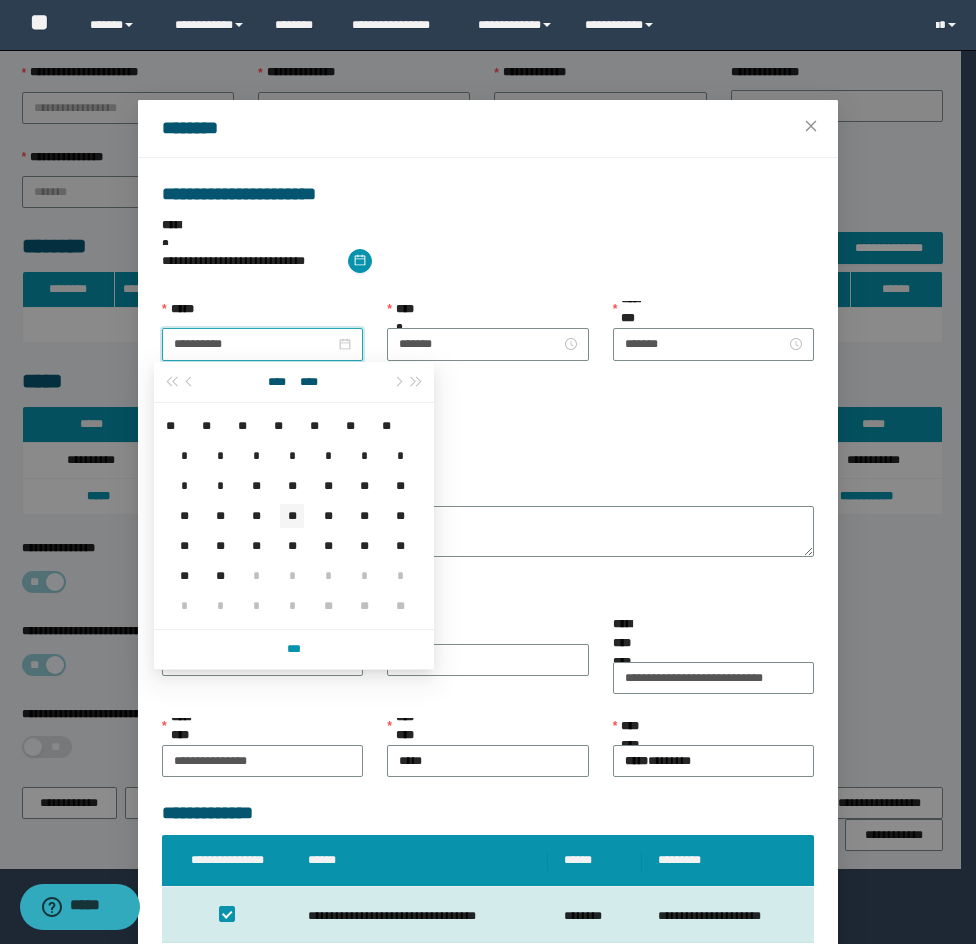 type on "**********" 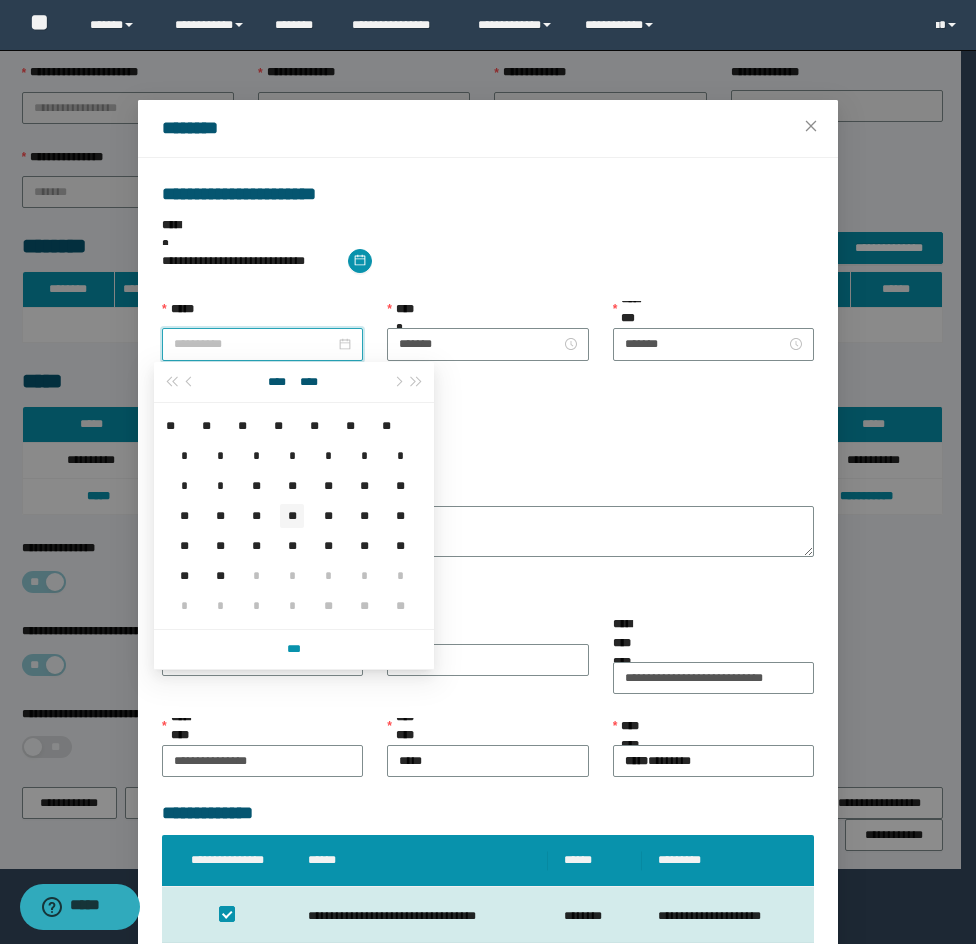 click on "**" at bounding box center [292, 516] 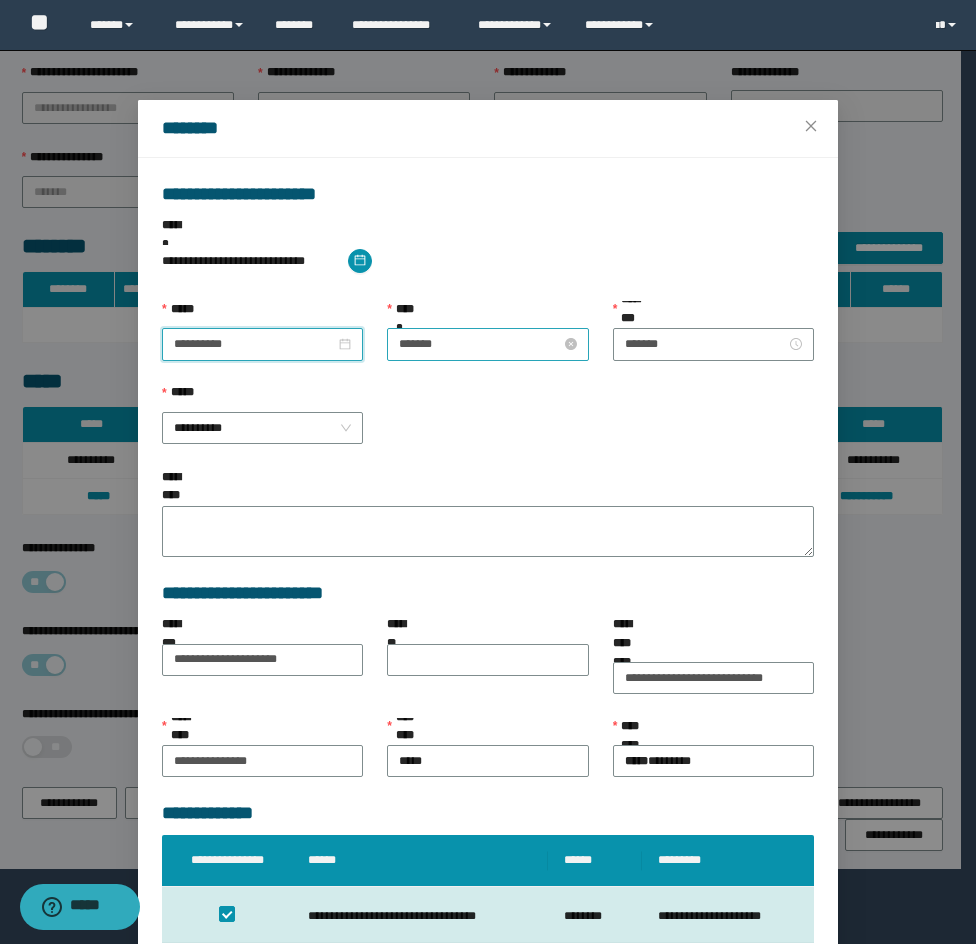 click on "*******" at bounding box center (479, 344) 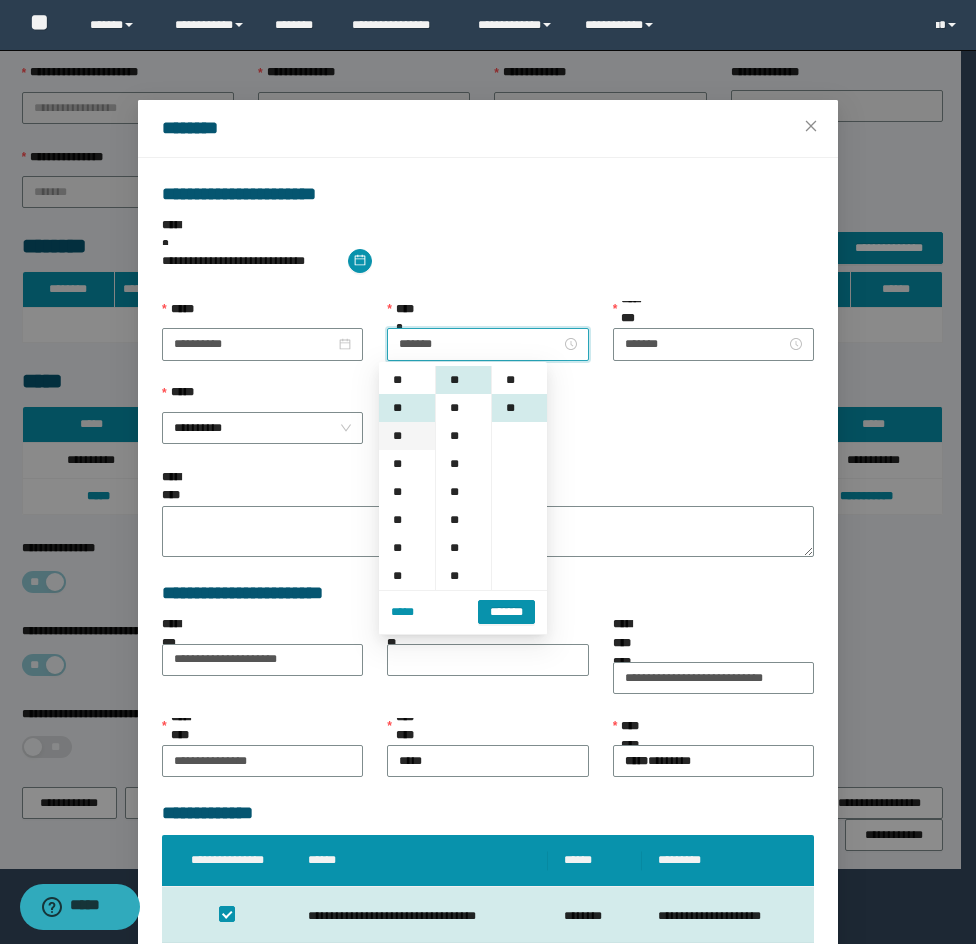 scroll, scrollTop: 28, scrollLeft: 0, axis: vertical 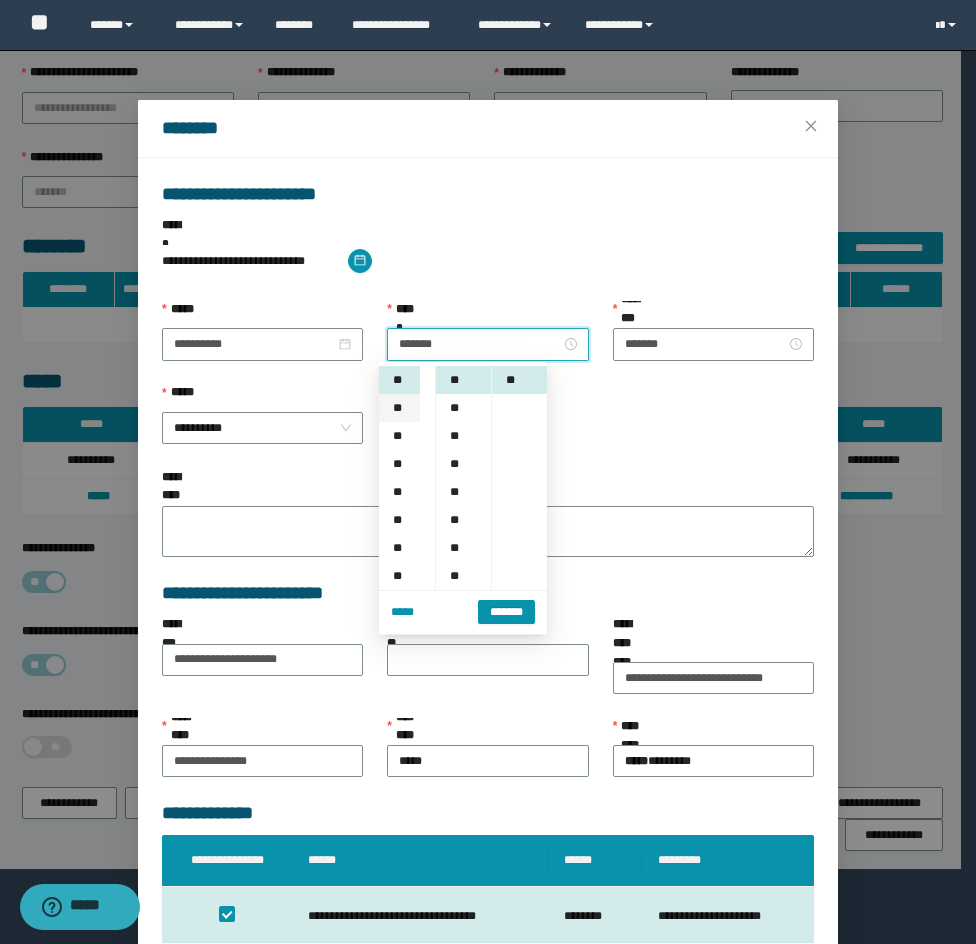 click on "**" at bounding box center (399, 408) 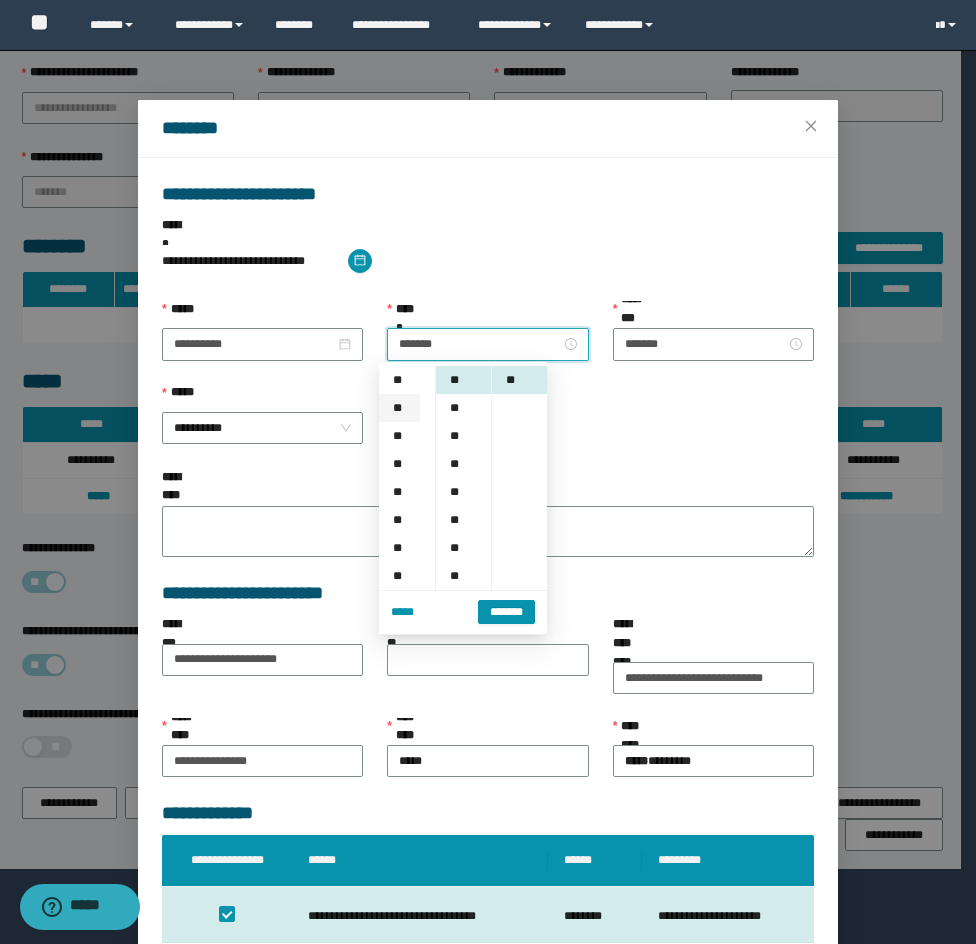 scroll, scrollTop: 56, scrollLeft: 0, axis: vertical 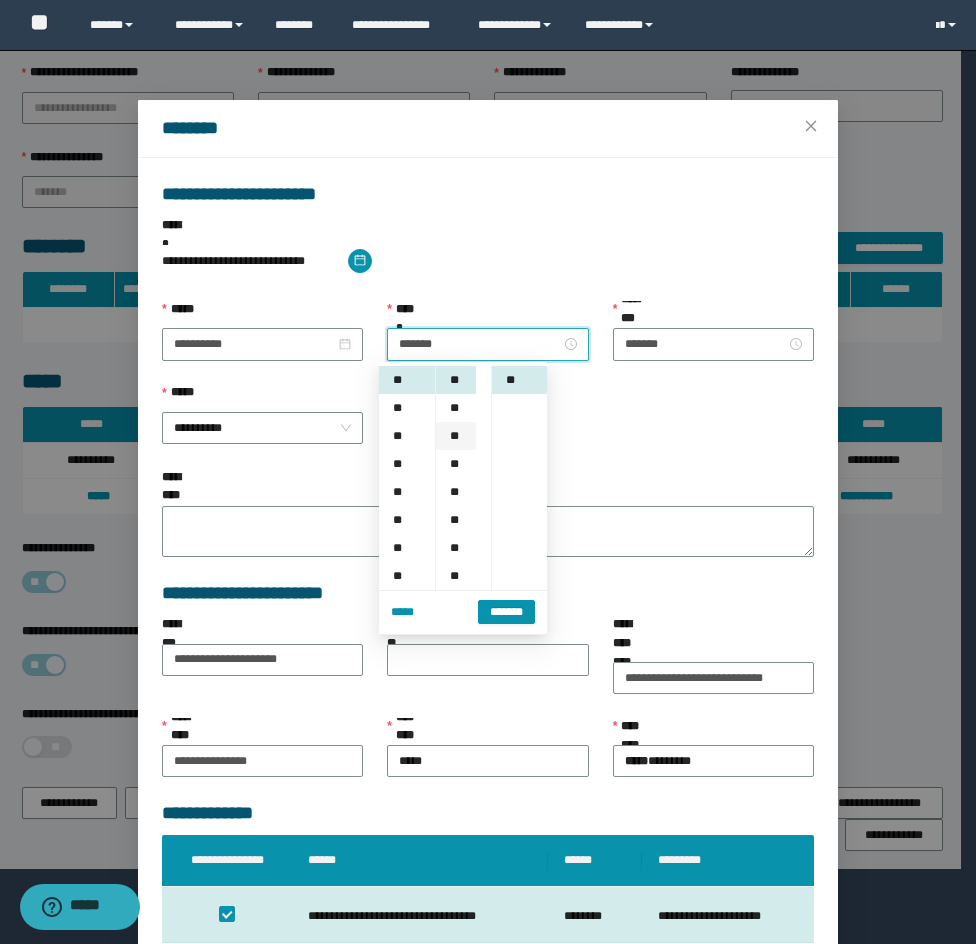 click on "**" at bounding box center [456, 436] 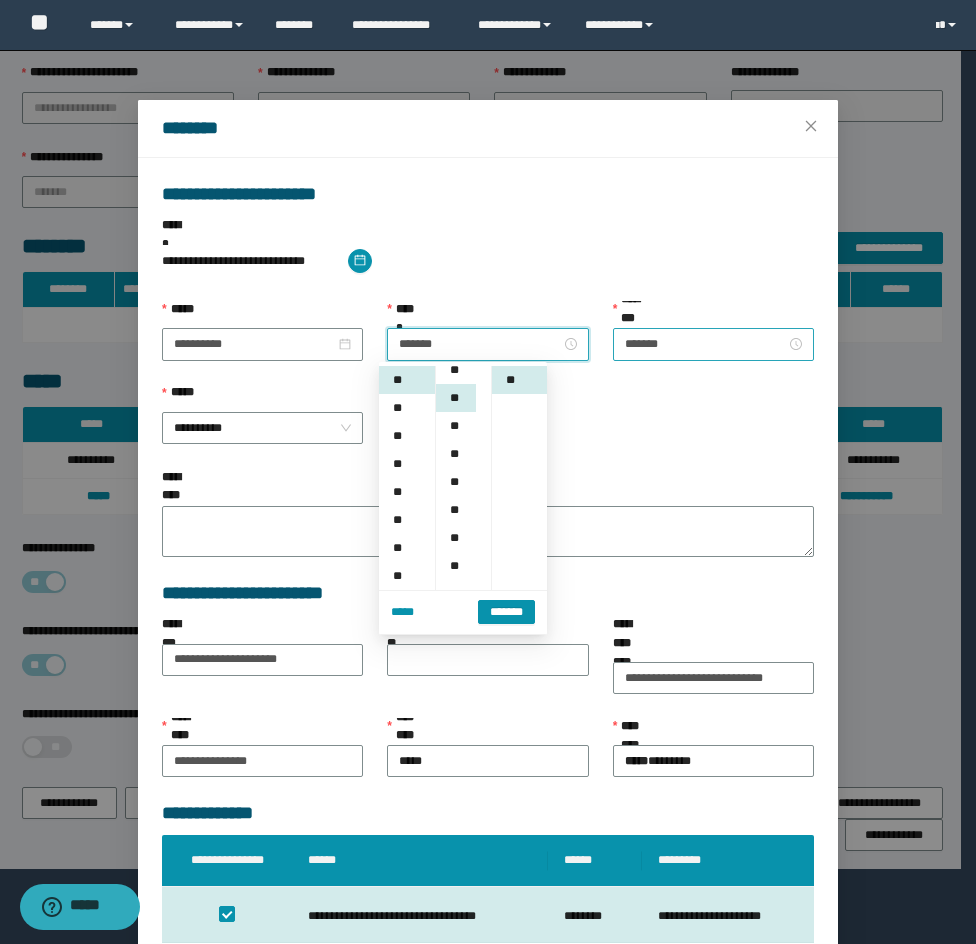 scroll, scrollTop: 56, scrollLeft: 0, axis: vertical 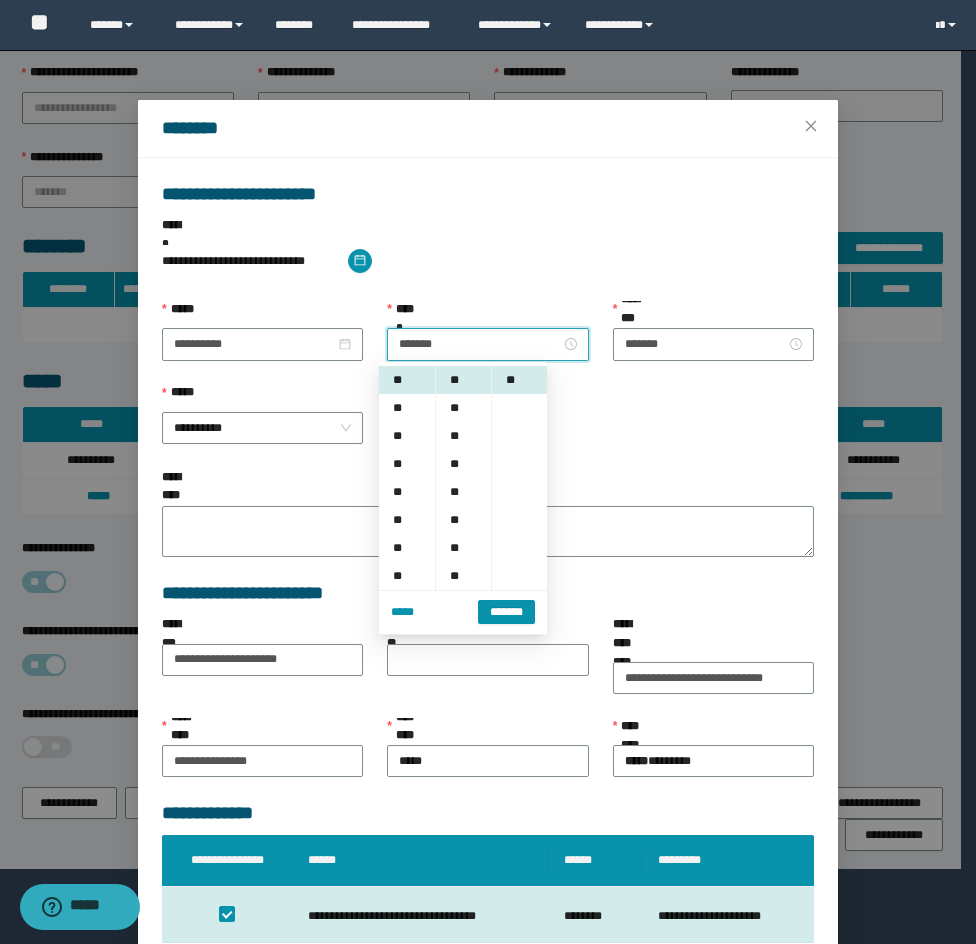 click on "********" at bounding box center (713, 314) 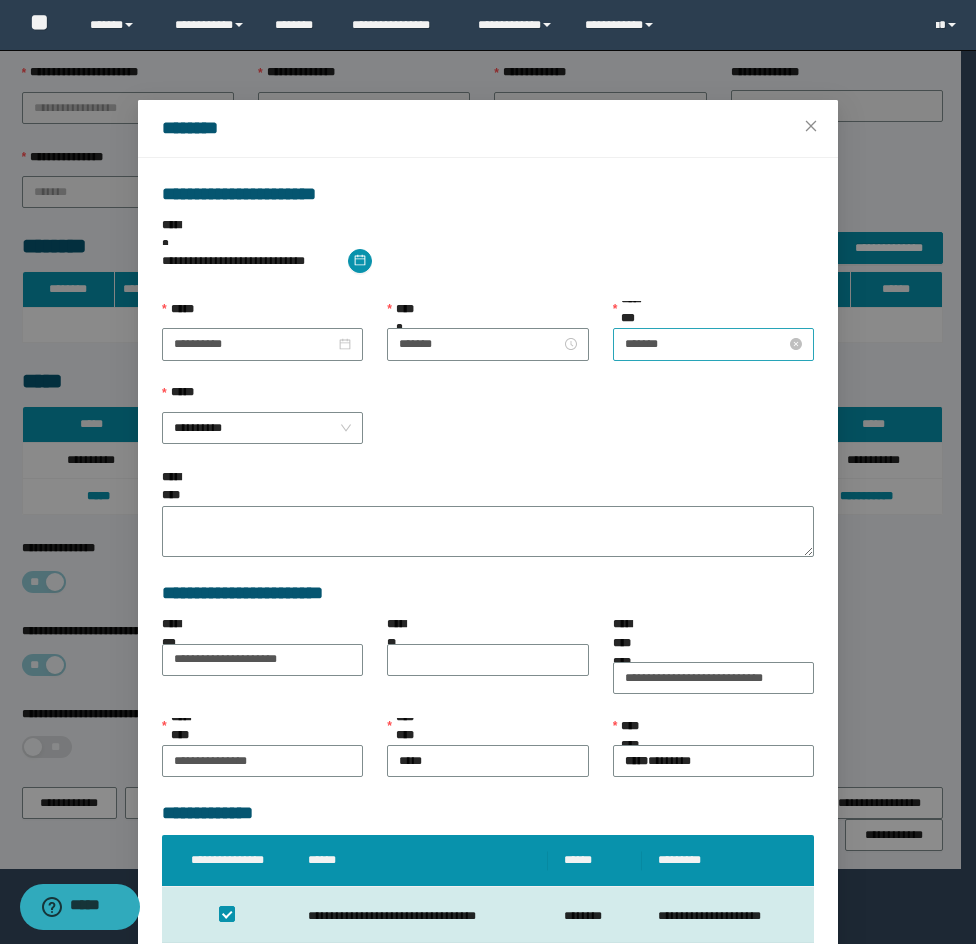 click on "*******" at bounding box center [705, 344] 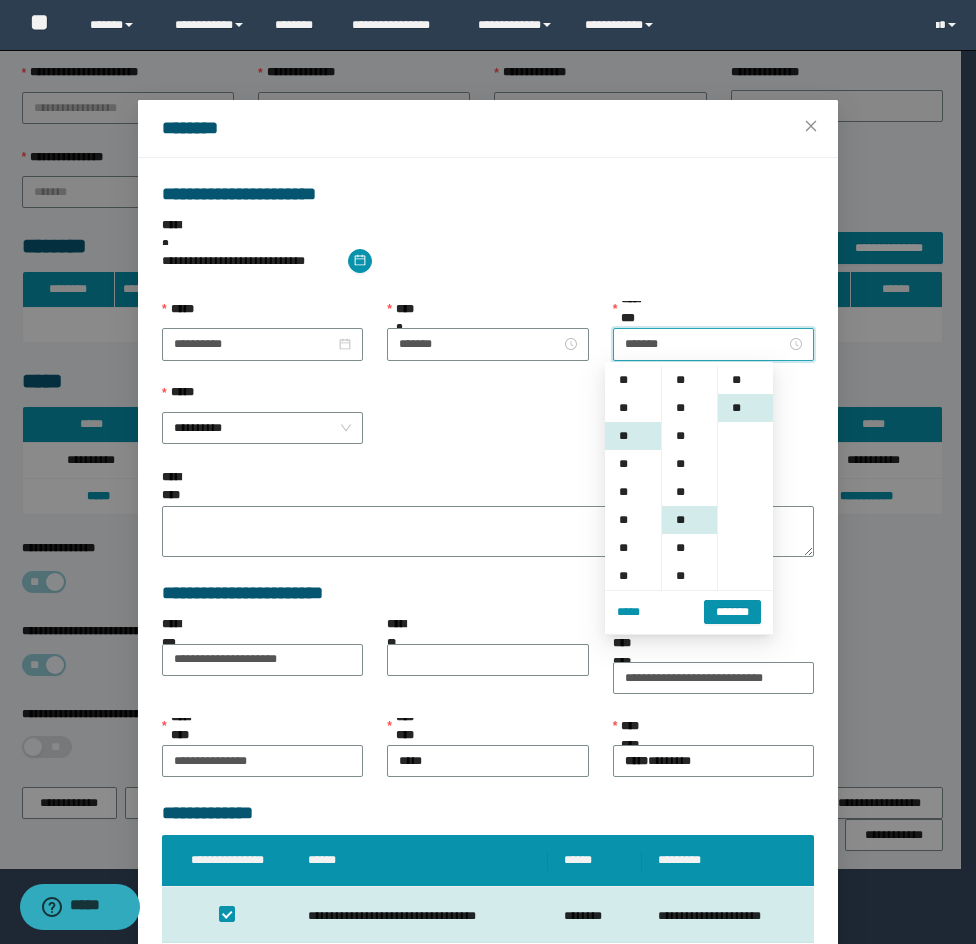 scroll, scrollTop: 56, scrollLeft: 0, axis: vertical 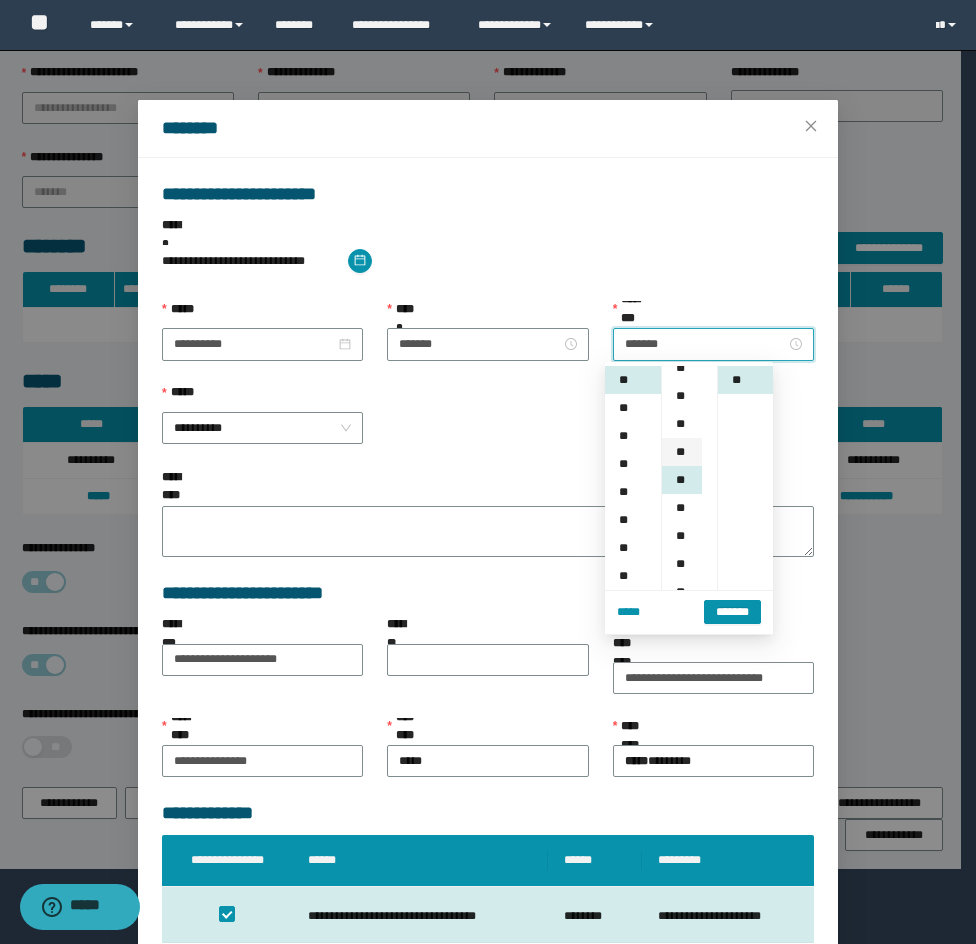 click on "**" at bounding box center [682, 452] 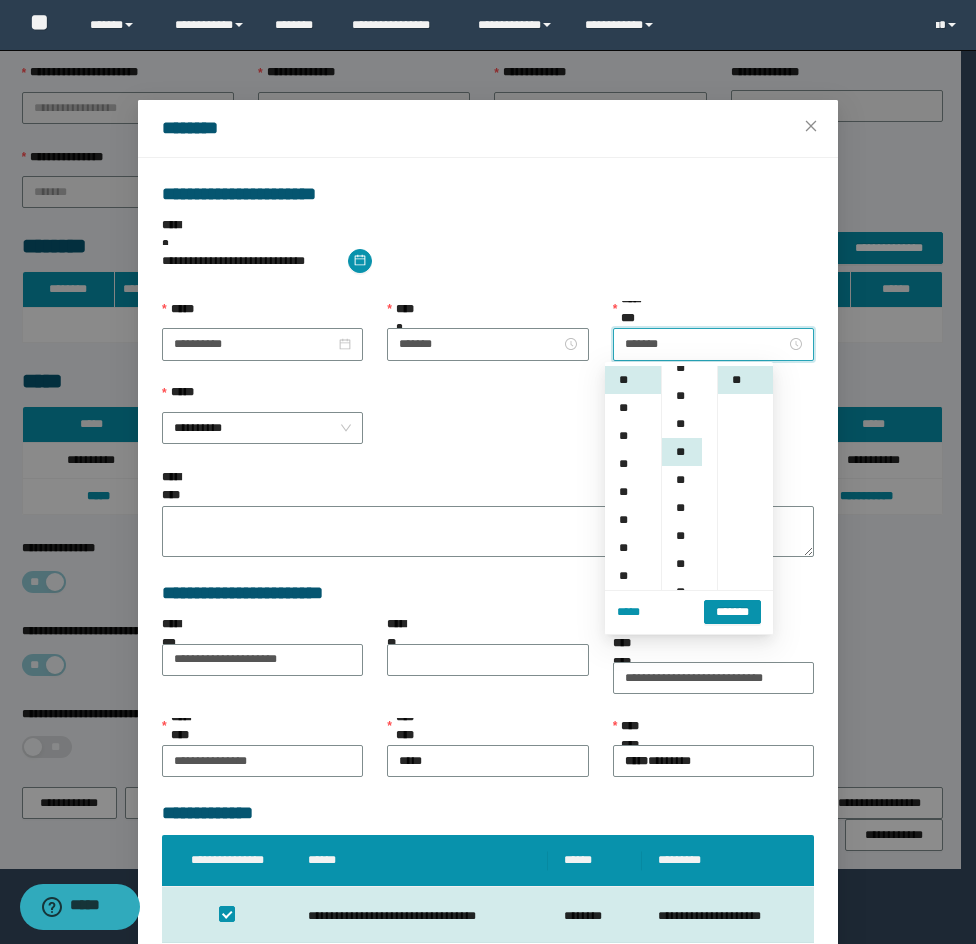 scroll, scrollTop: 112, scrollLeft: 0, axis: vertical 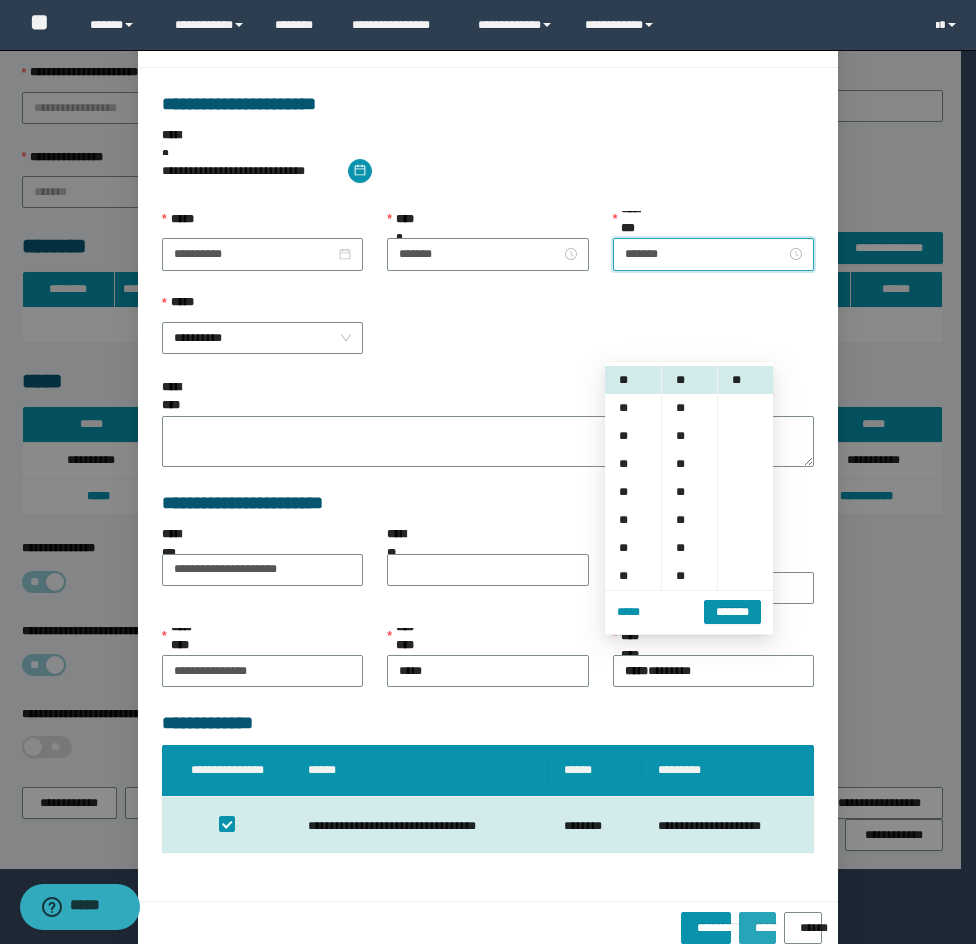 click on "*****" at bounding box center (757, 928) 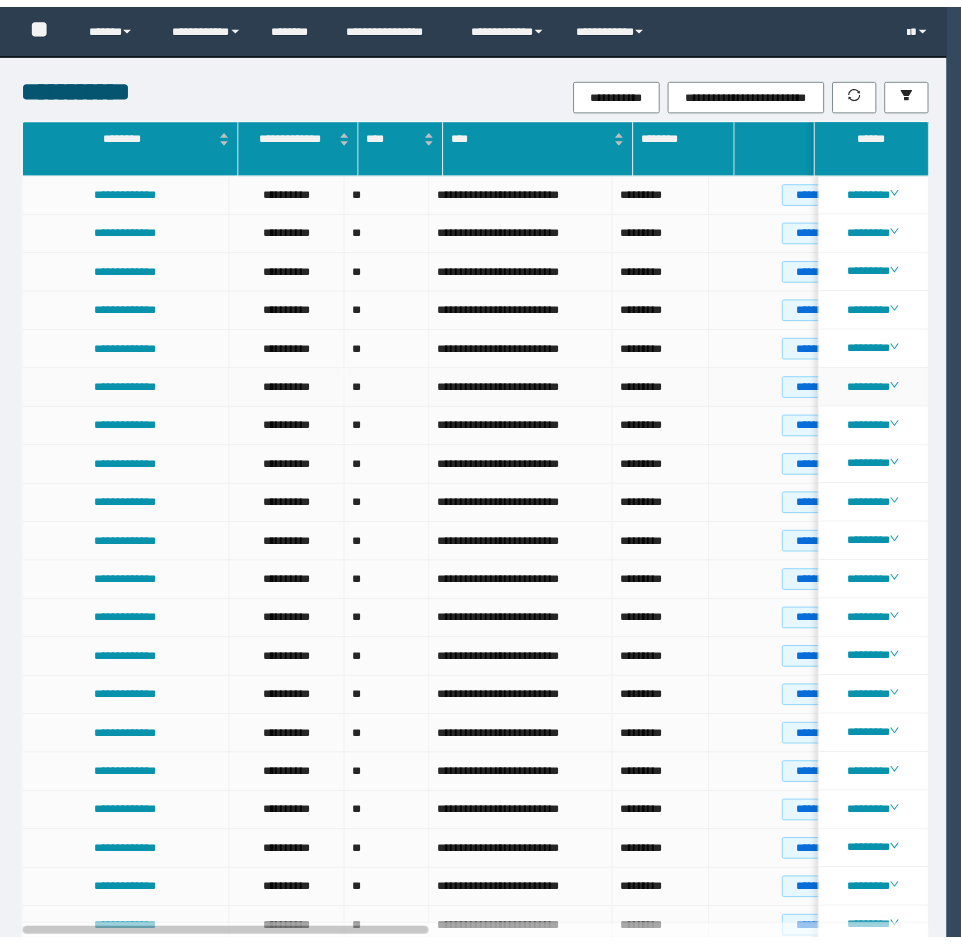 scroll, scrollTop: 0, scrollLeft: 0, axis: both 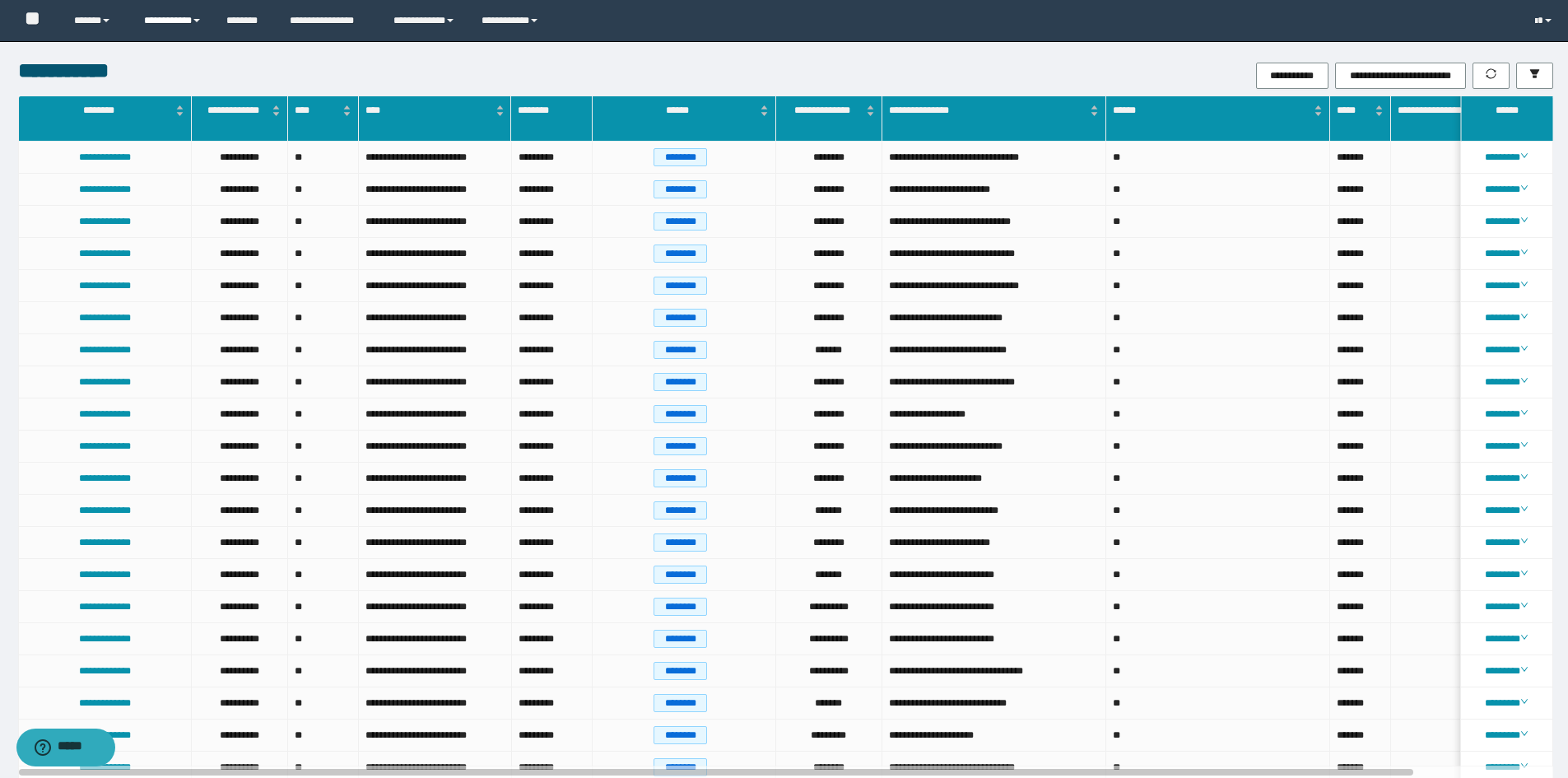 click on "**********" at bounding box center (173, 21) 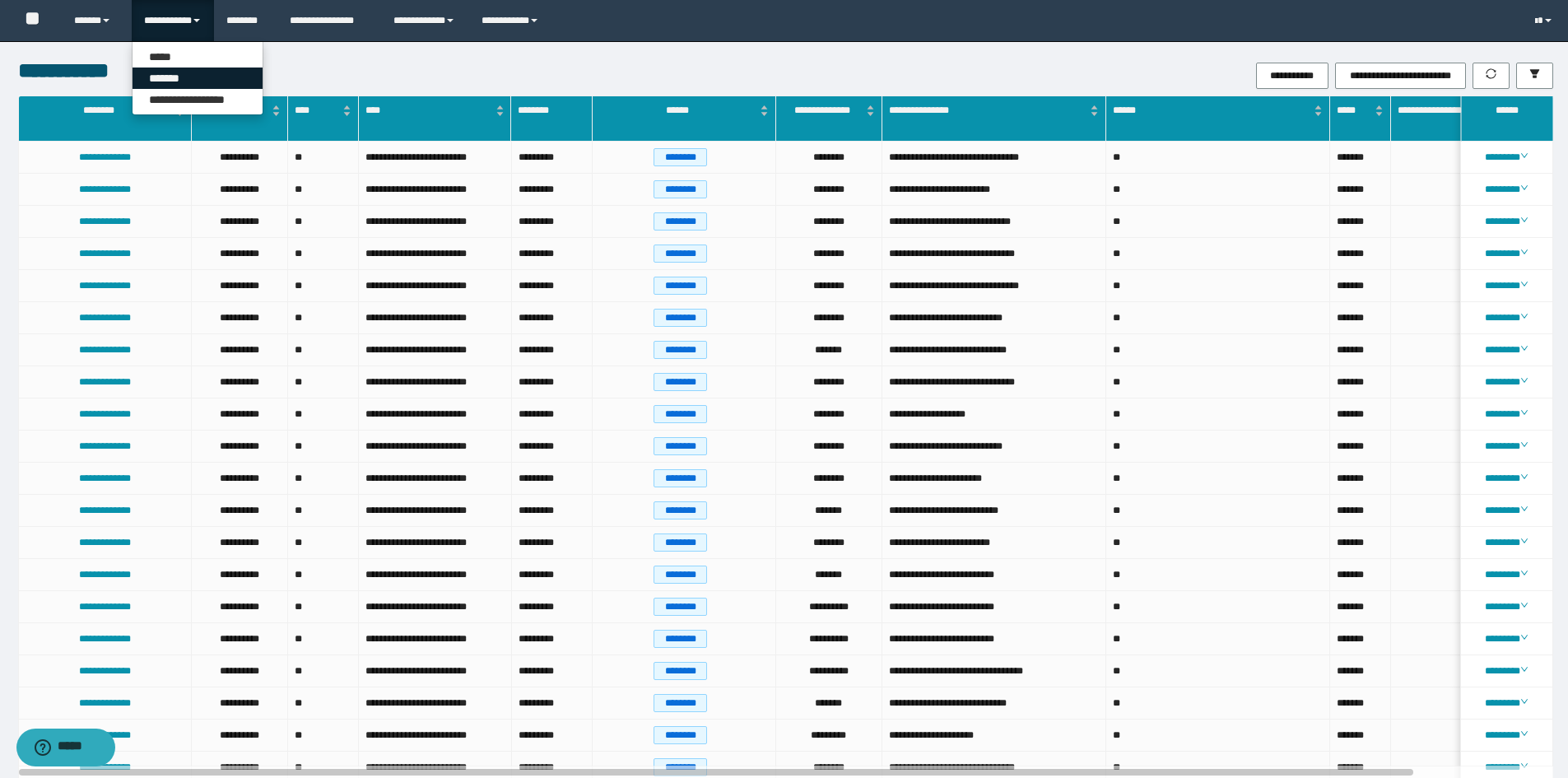 click on "*******" at bounding box center (198, 78) 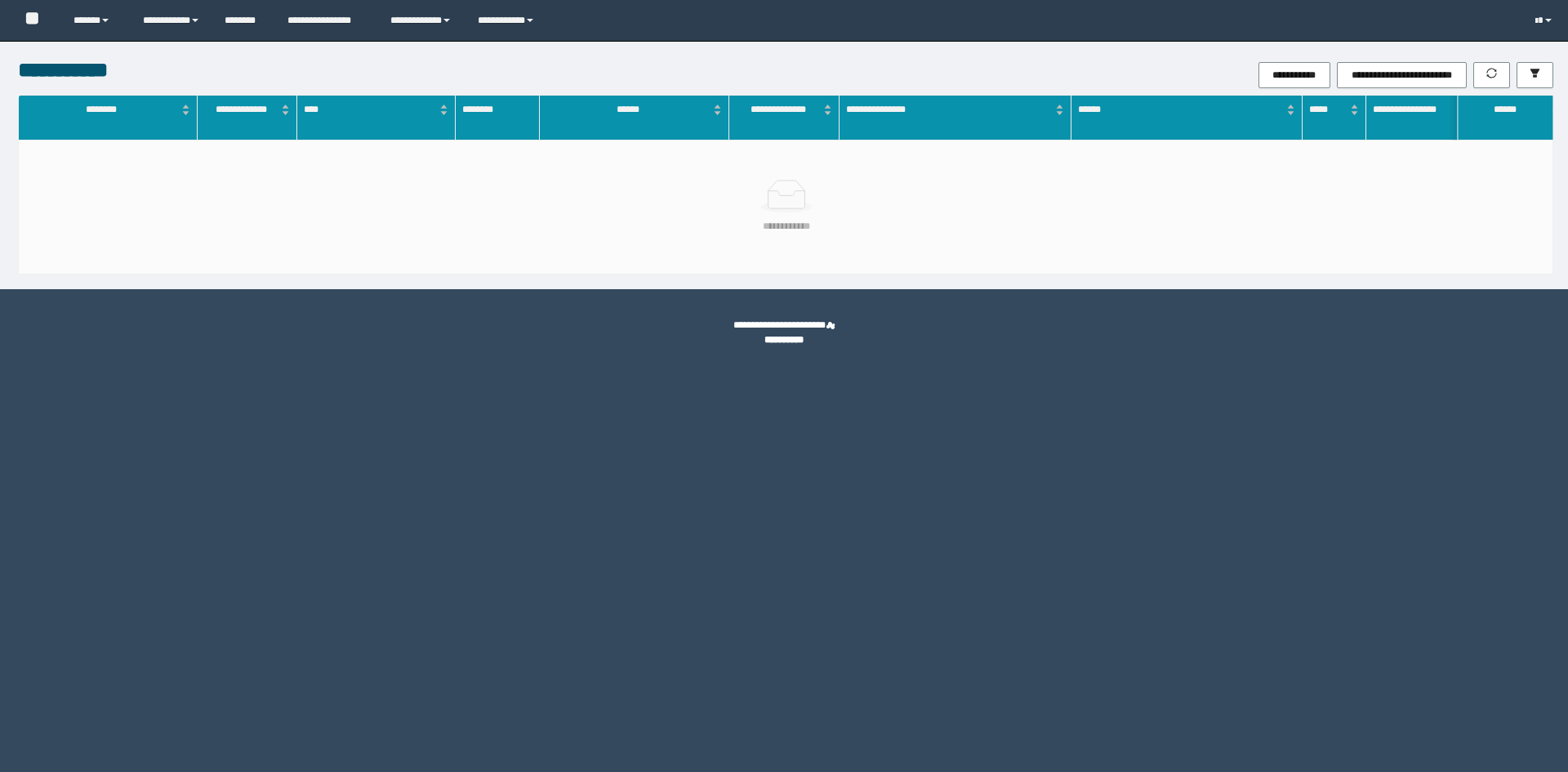 scroll, scrollTop: 0, scrollLeft: 0, axis: both 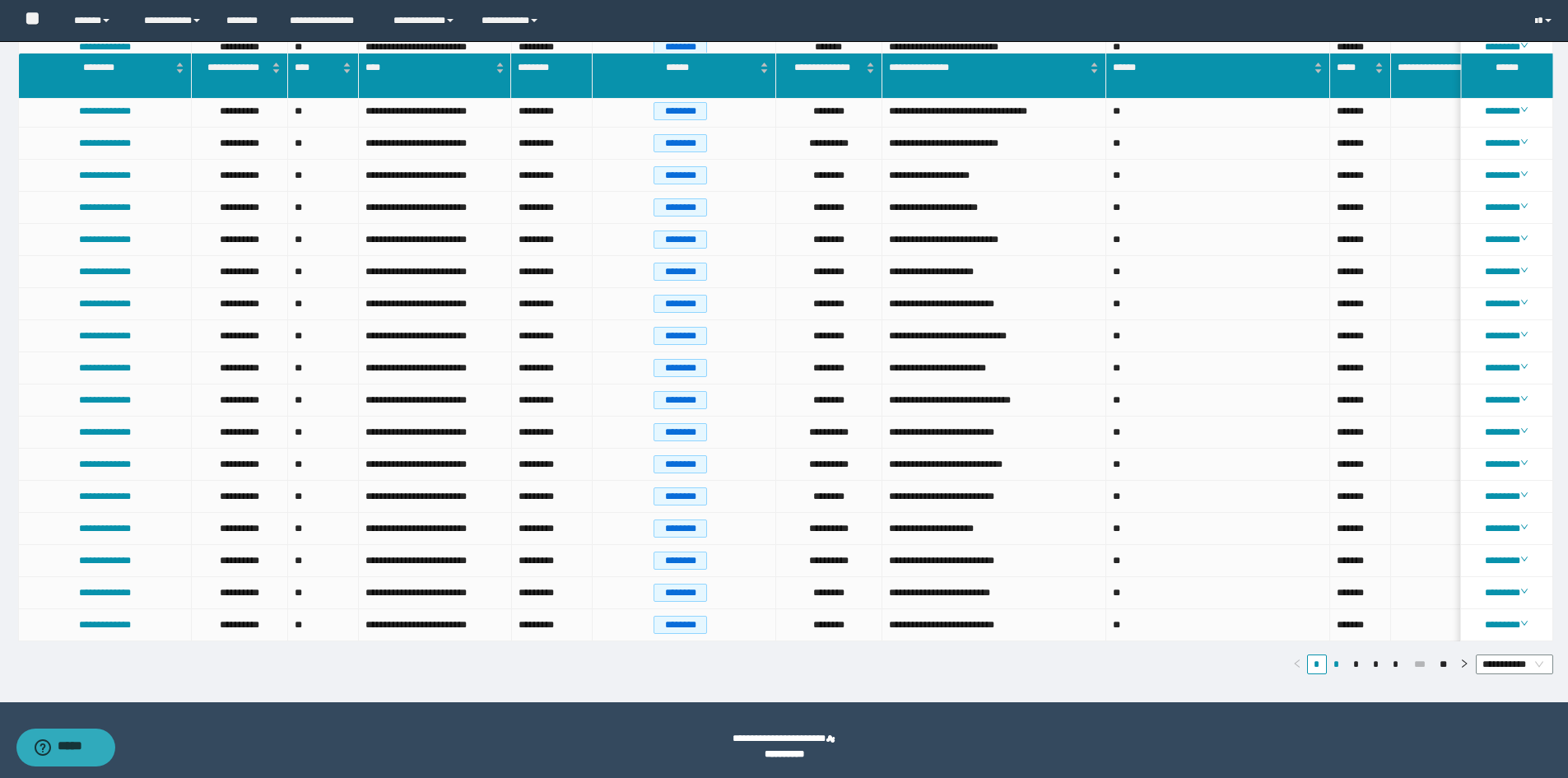 click on "*" at bounding box center [1337, 664] 